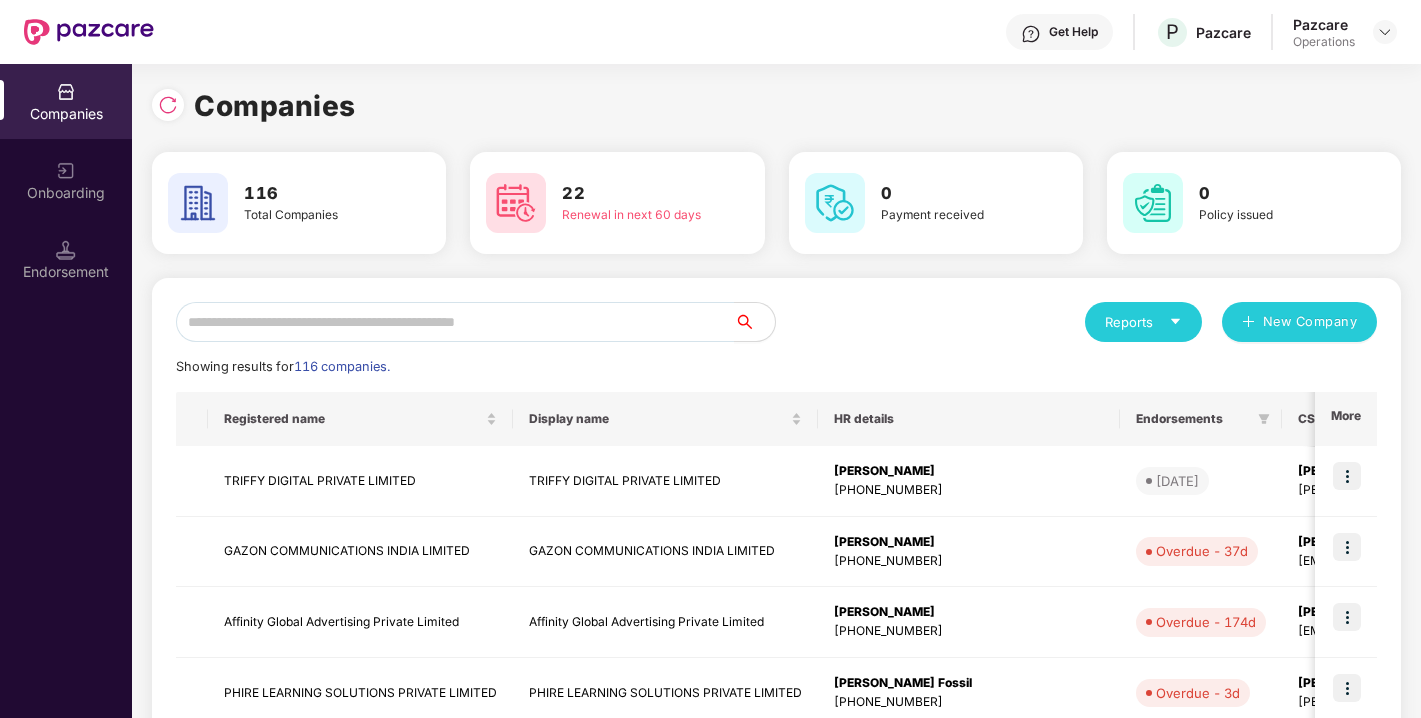 scroll, scrollTop: 0, scrollLeft: 0, axis: both 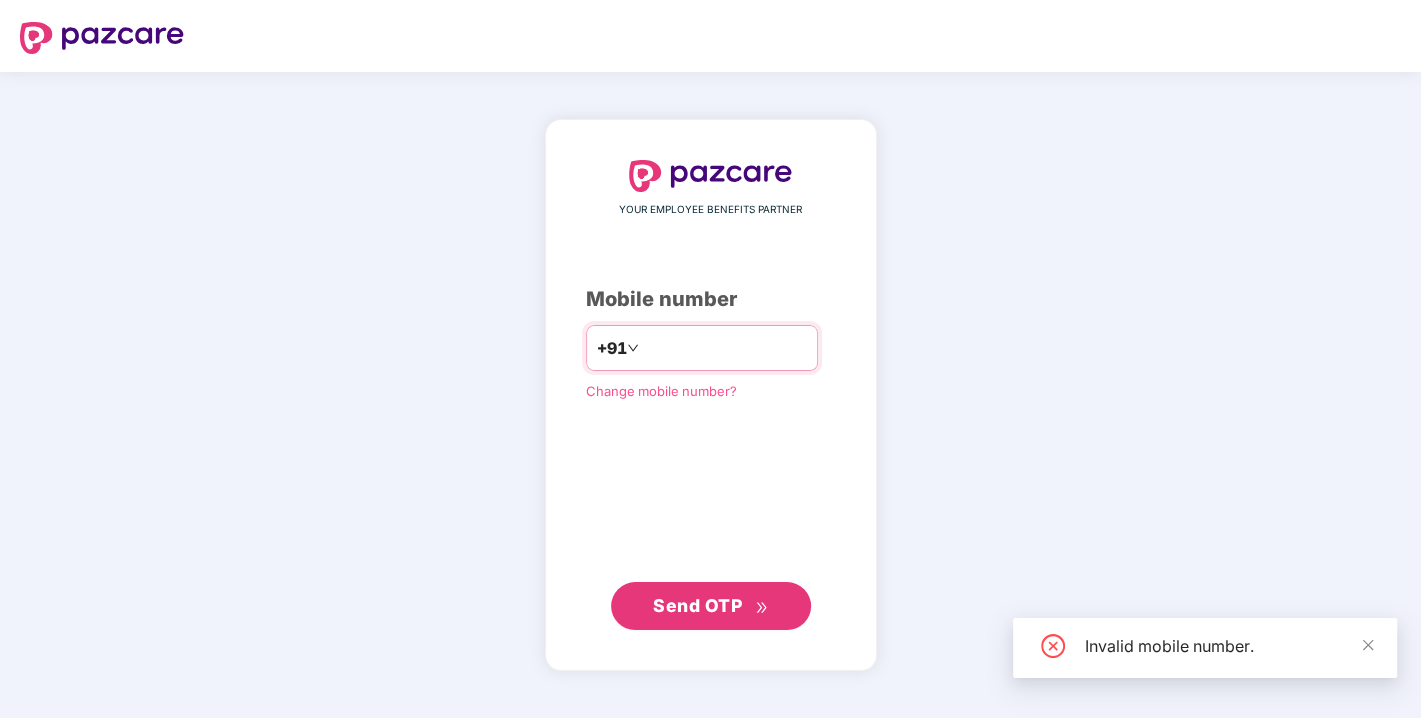 click on "*********" at bounding box center (725, 348) 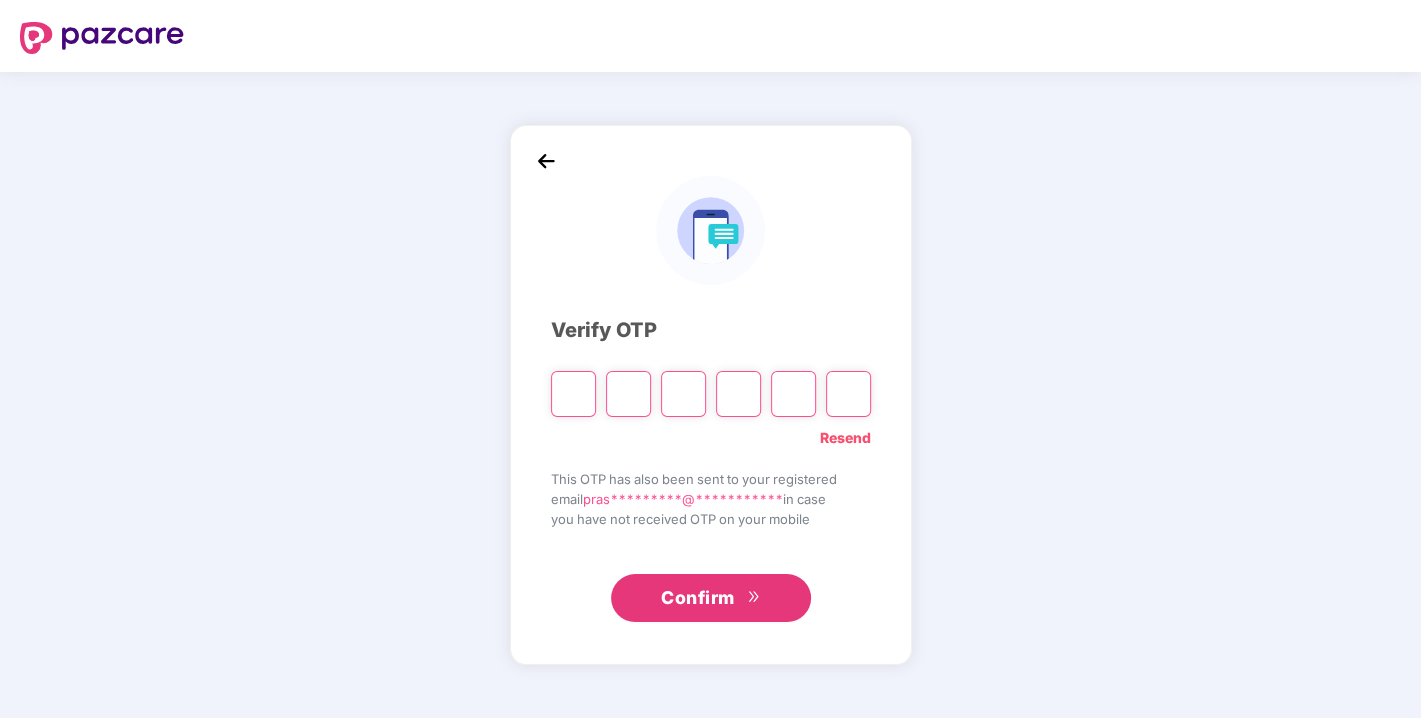 type on "*" 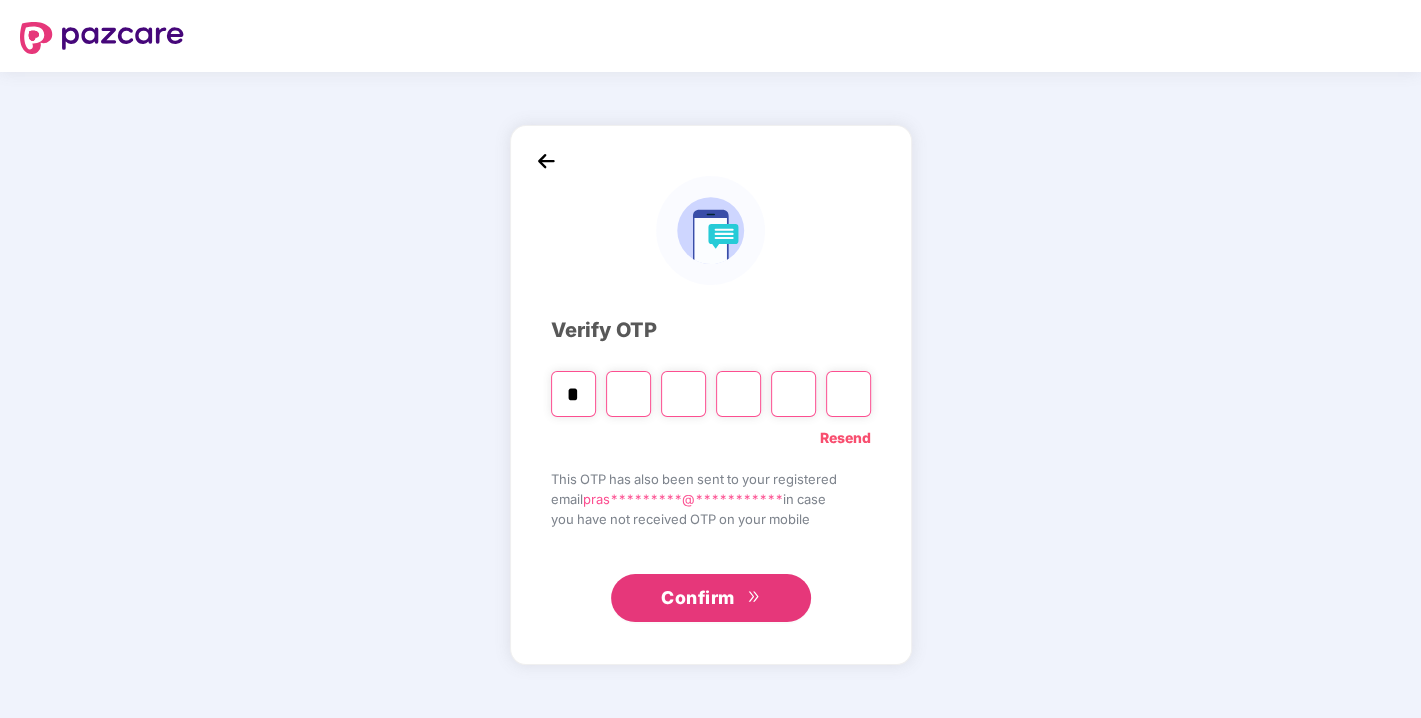 type on "*" 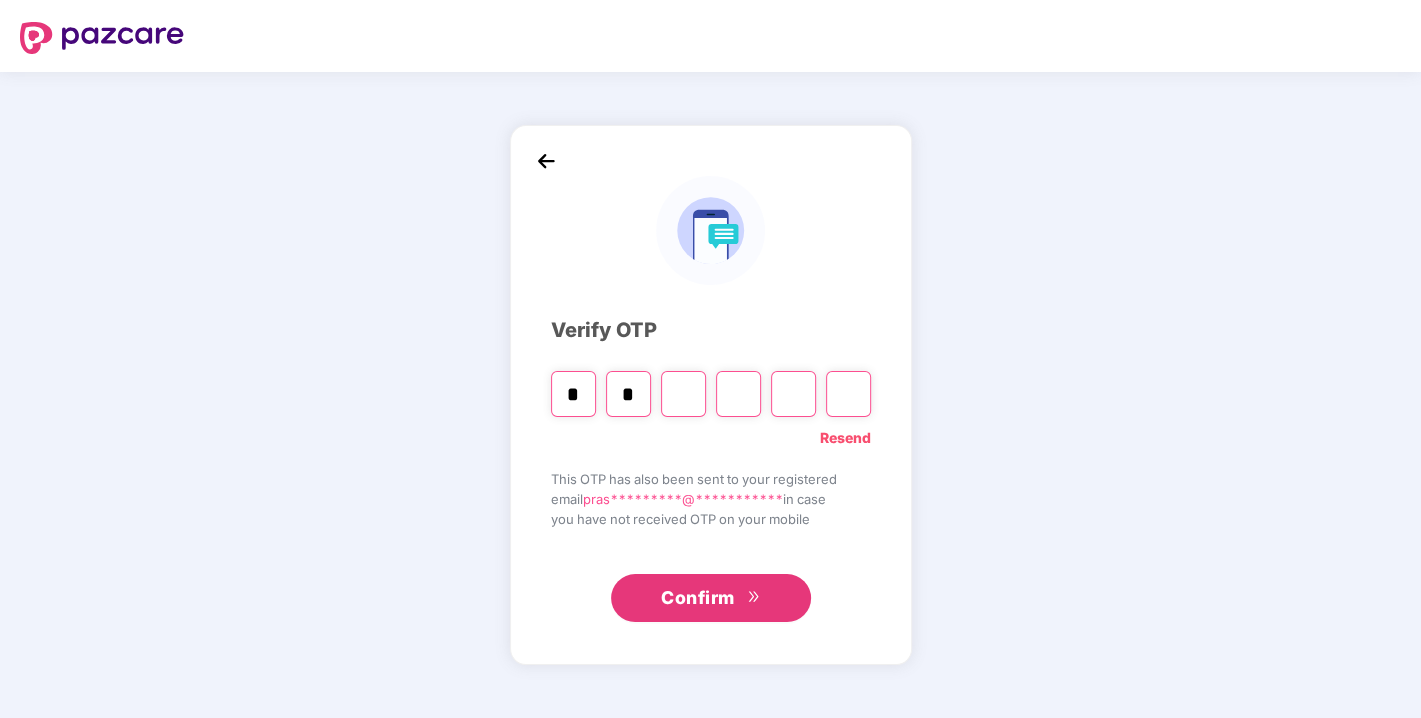 type on "*" 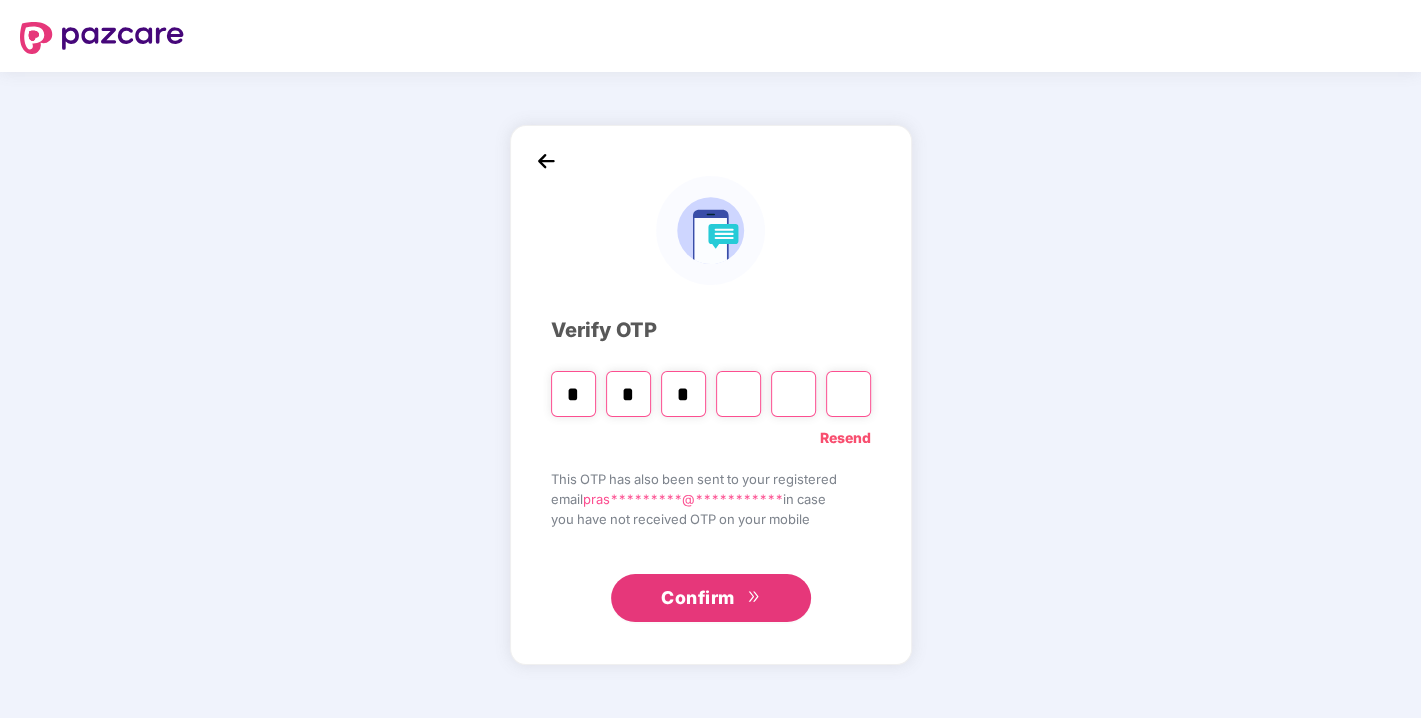 type on "*" 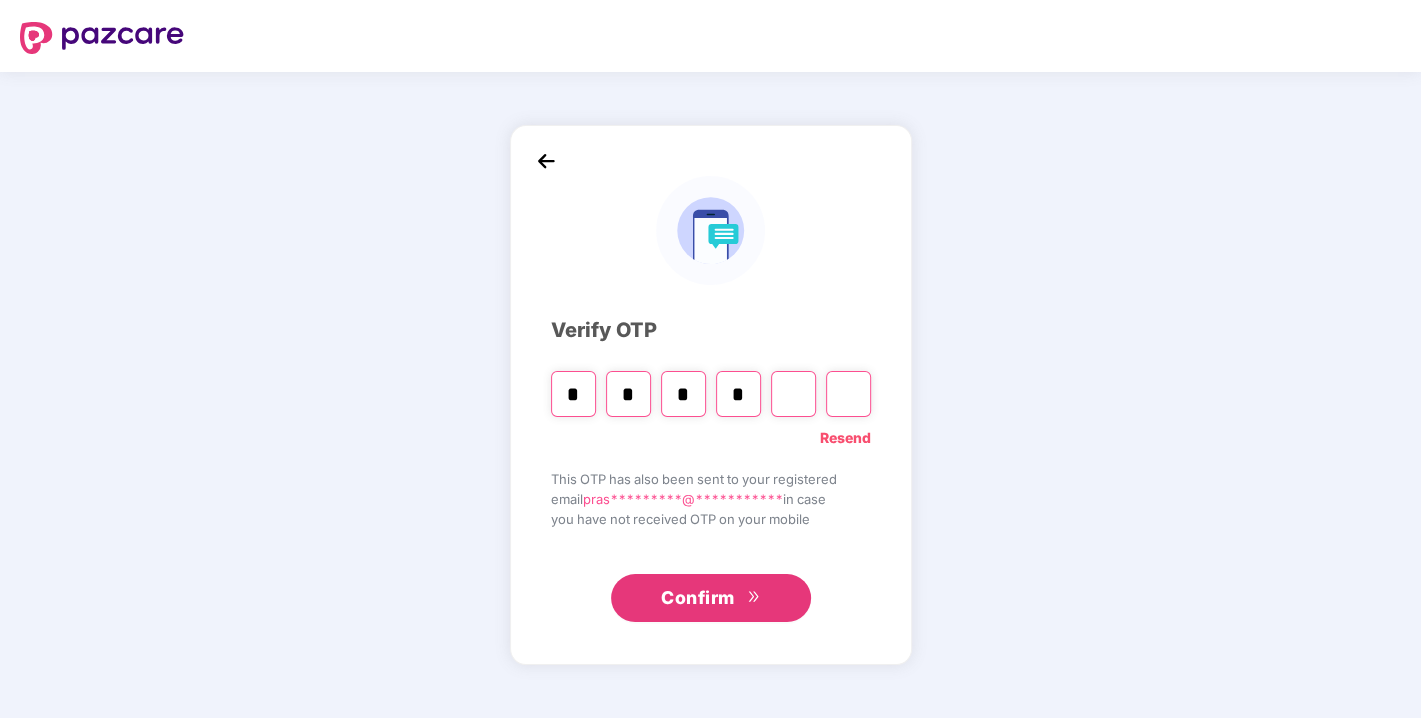 type on "*" 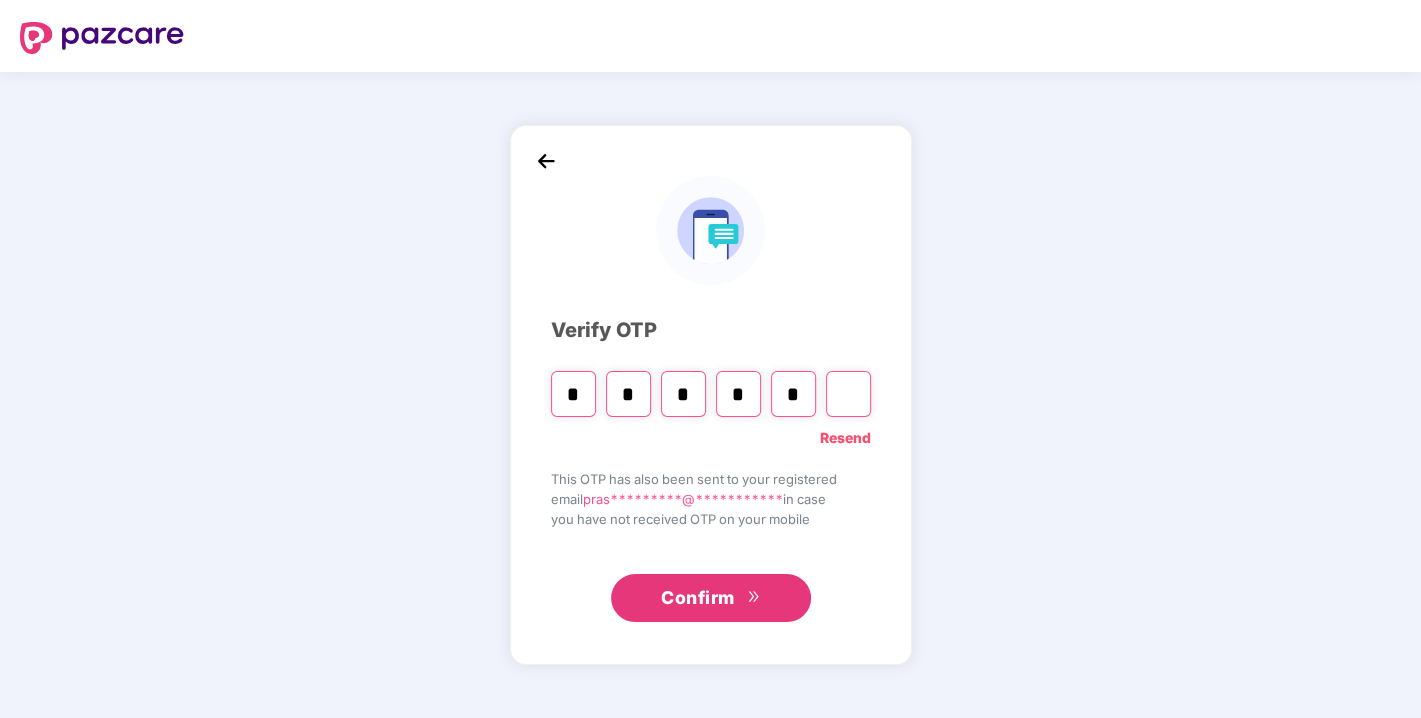 type on "*" 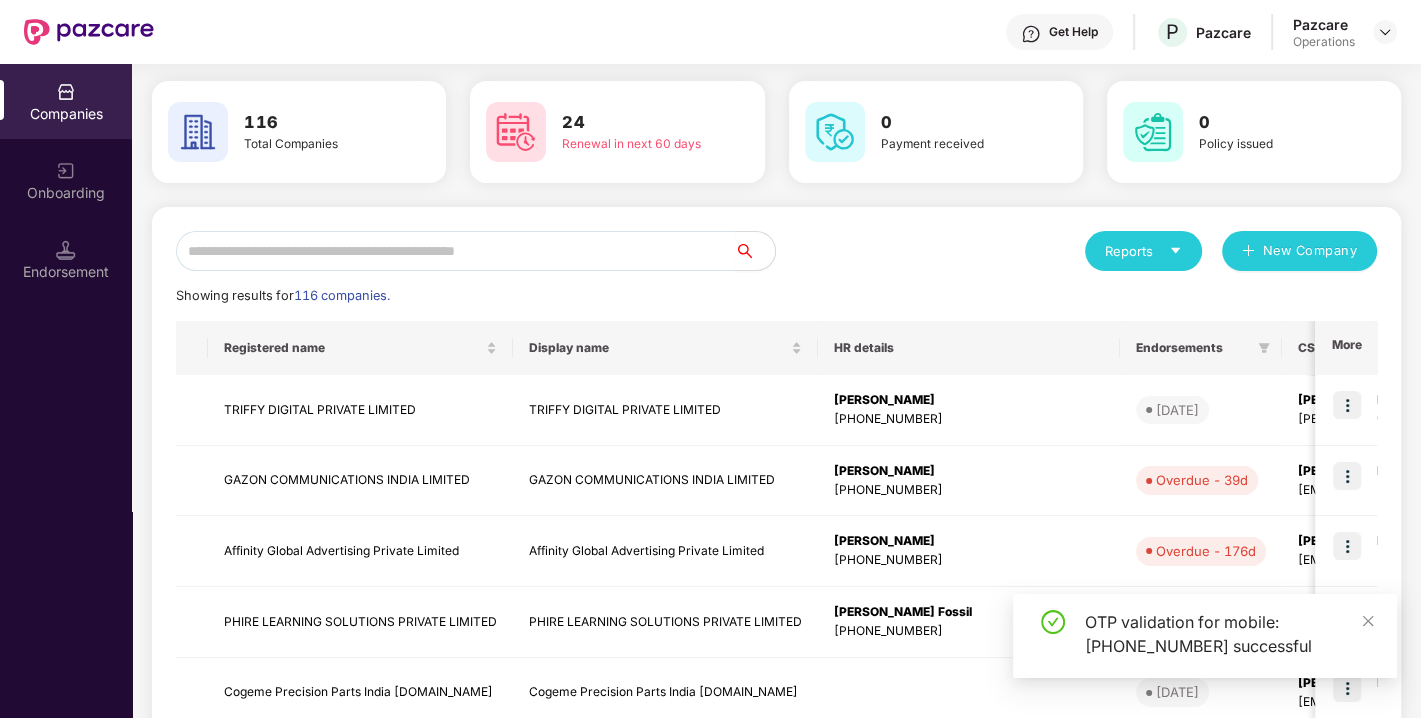scroll, scrollTop: 0, scrollLeft: 0, axis: both 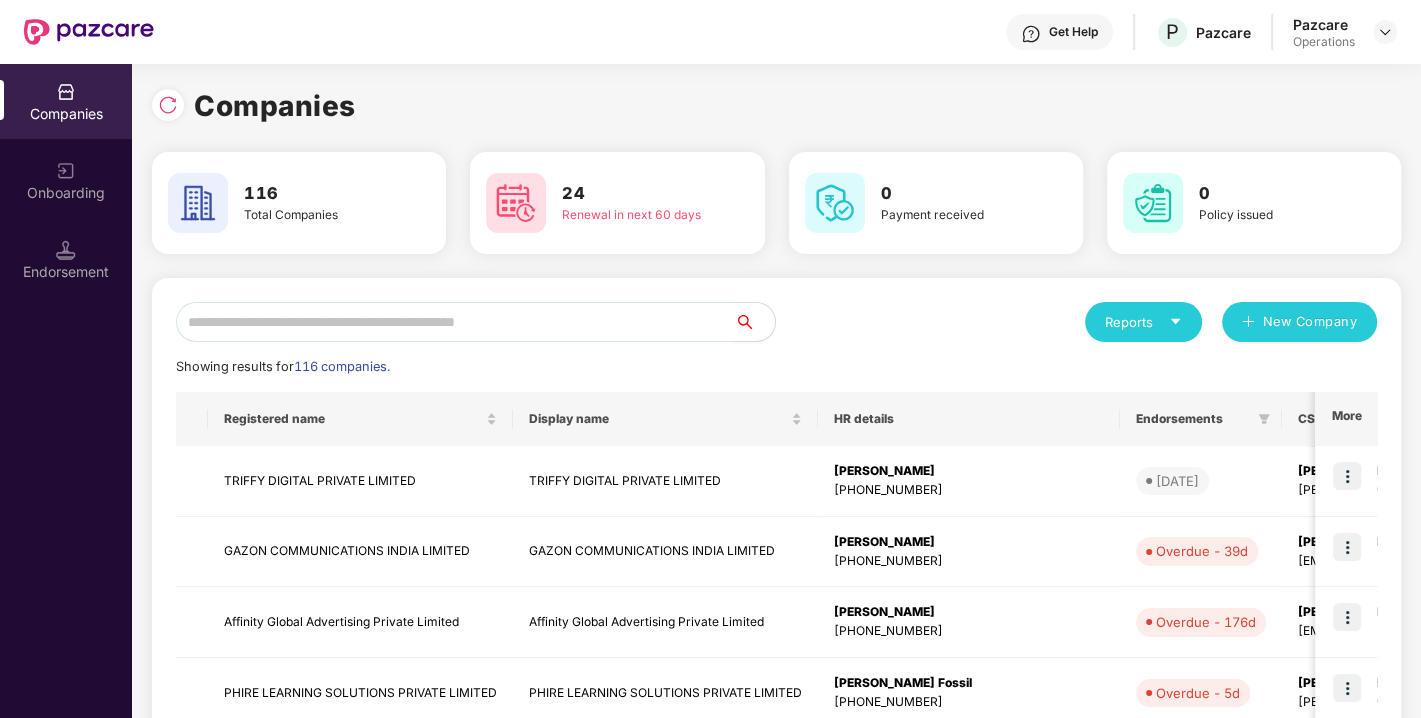 click at bounding box center [455, 322] 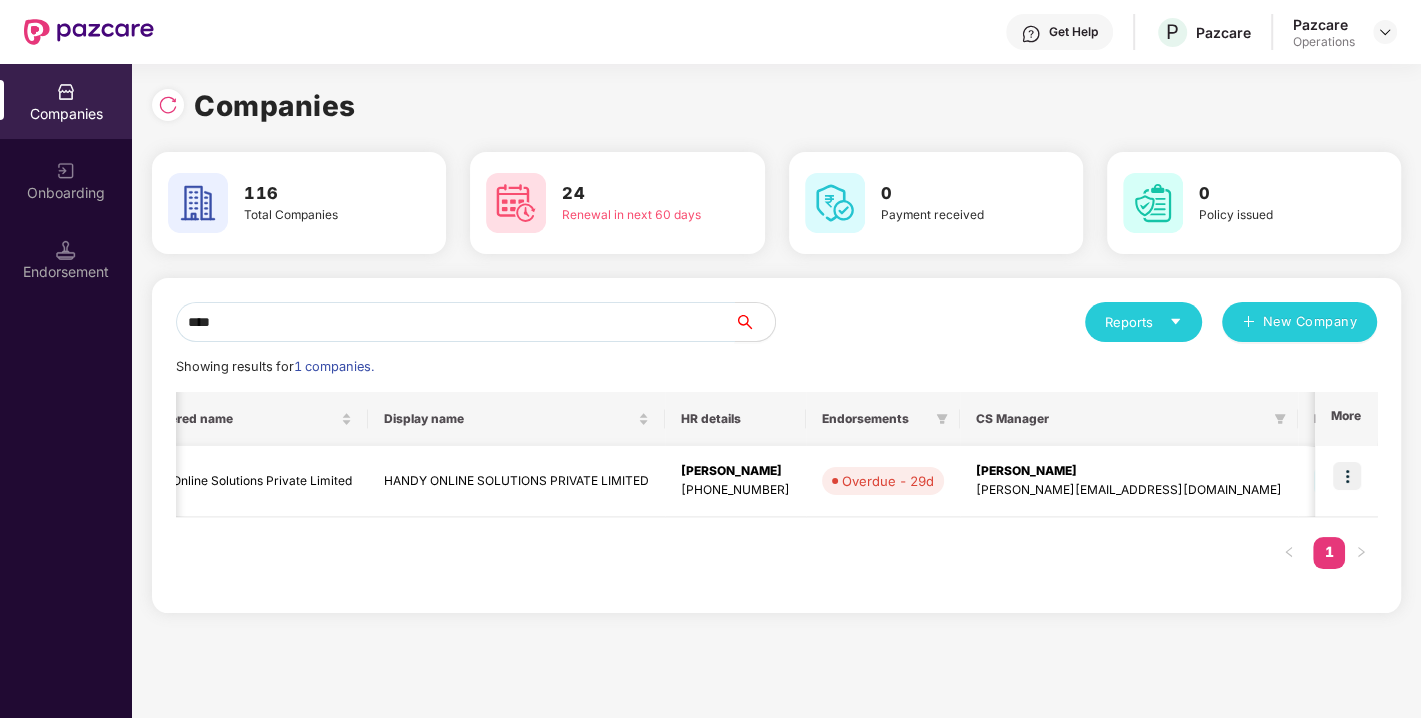 scroll, scrollTop: 0, scrollLeft: 0, axis: both 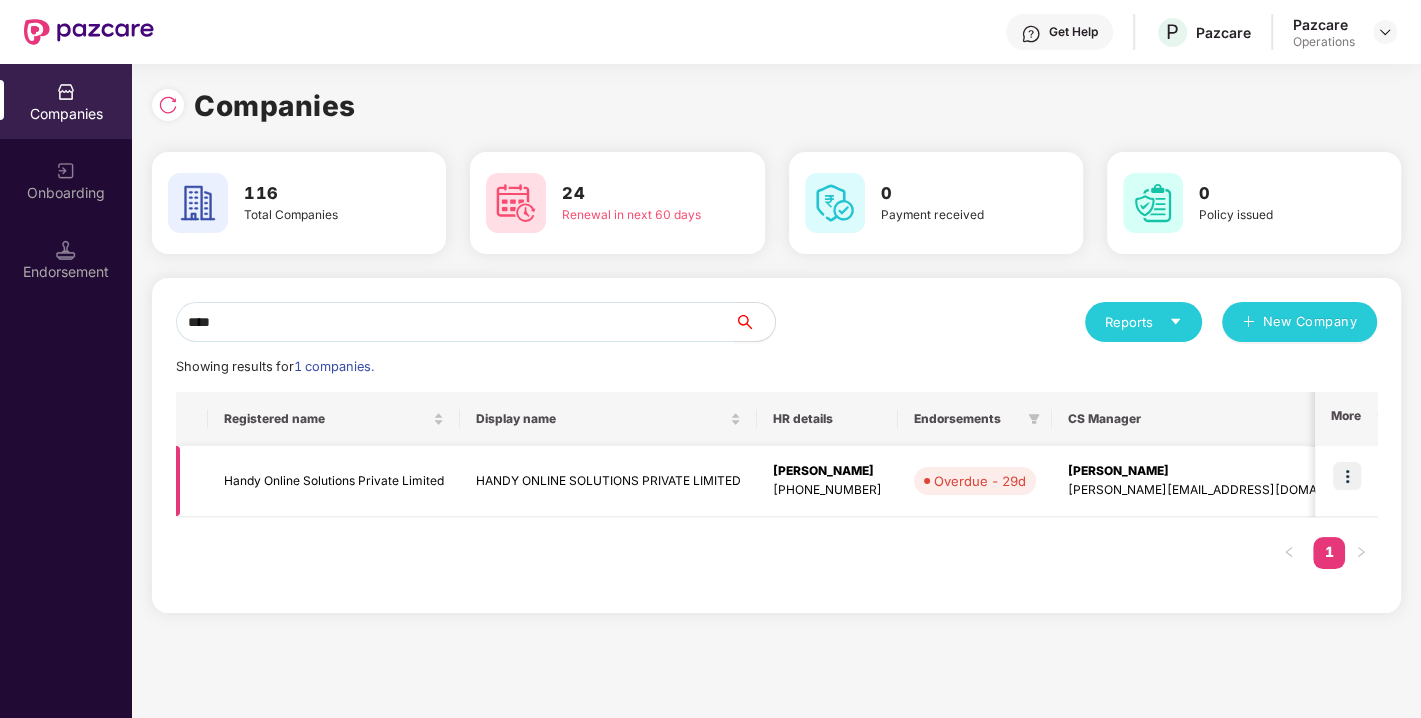 type on "****" 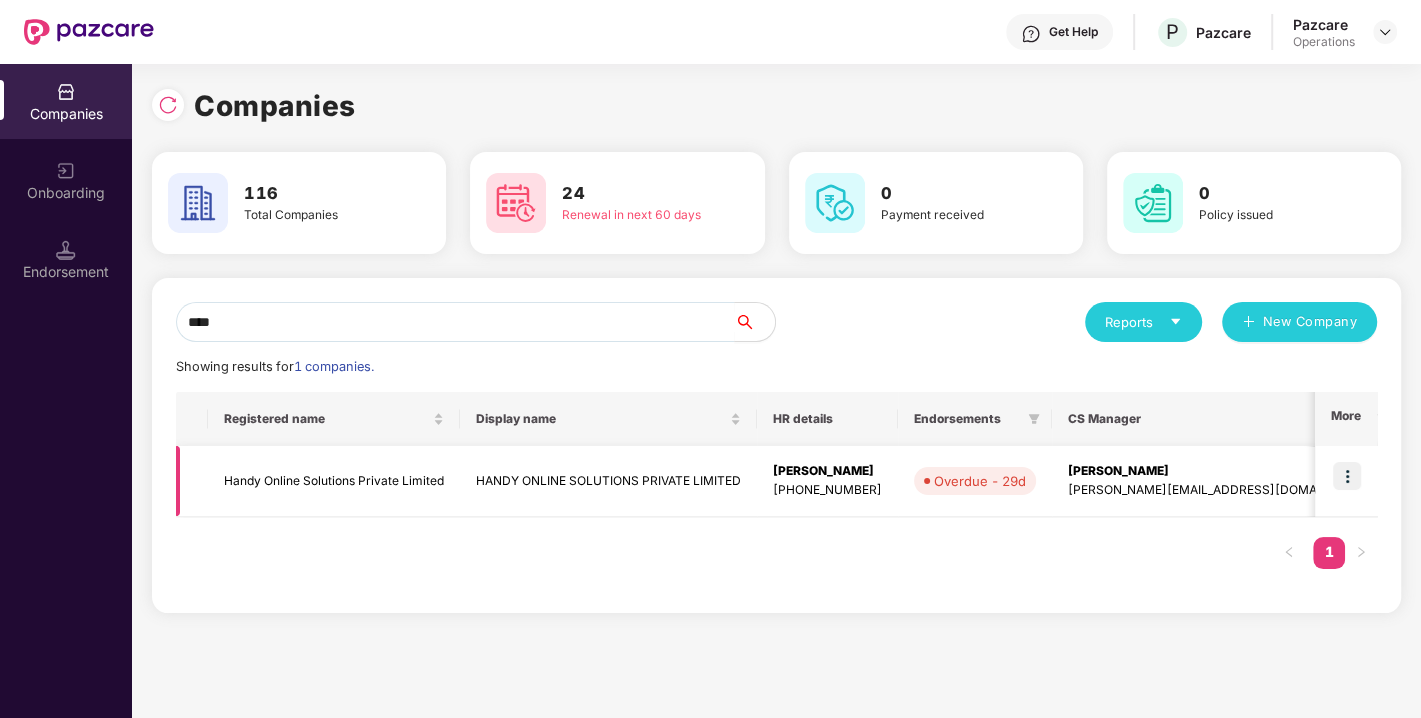 click on "Handy Online Solutions Private Limited" at bounding box center (334, 481) 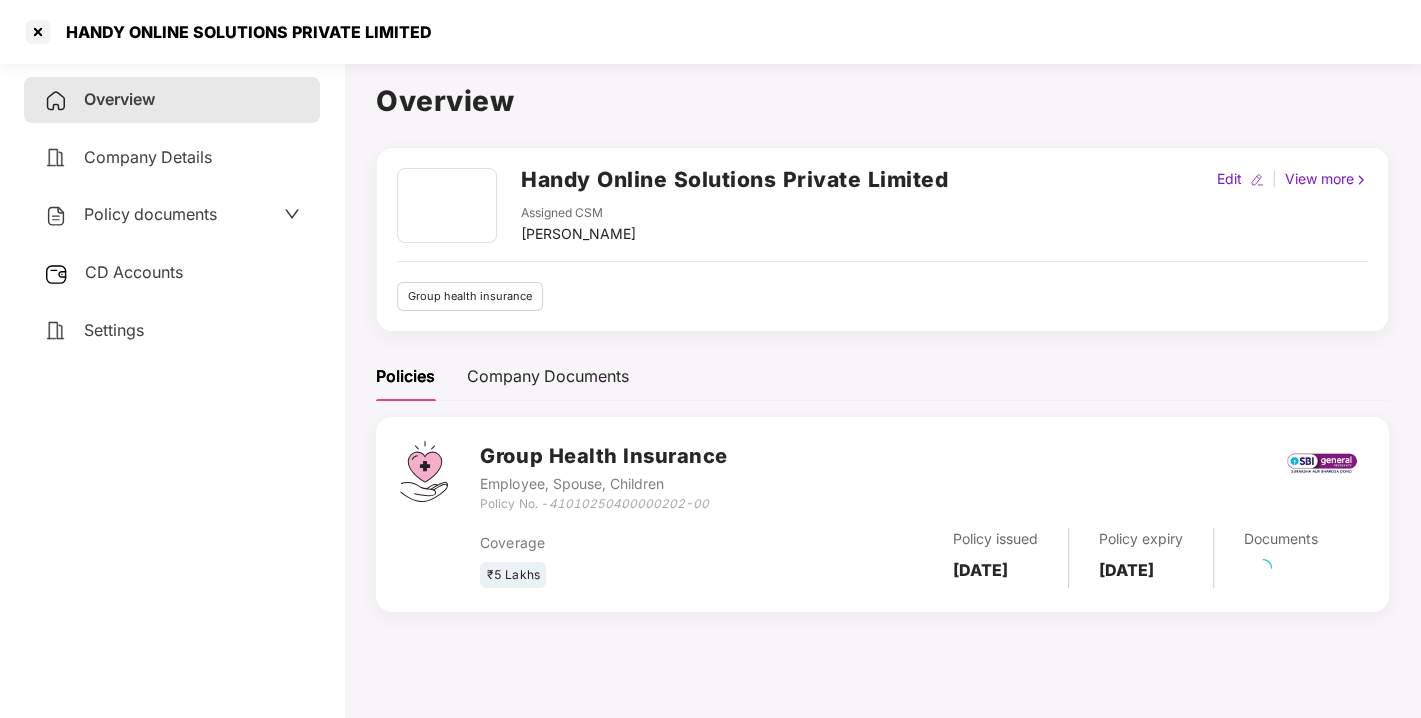 click on "Policy documents" at bounding box center [150, 214] 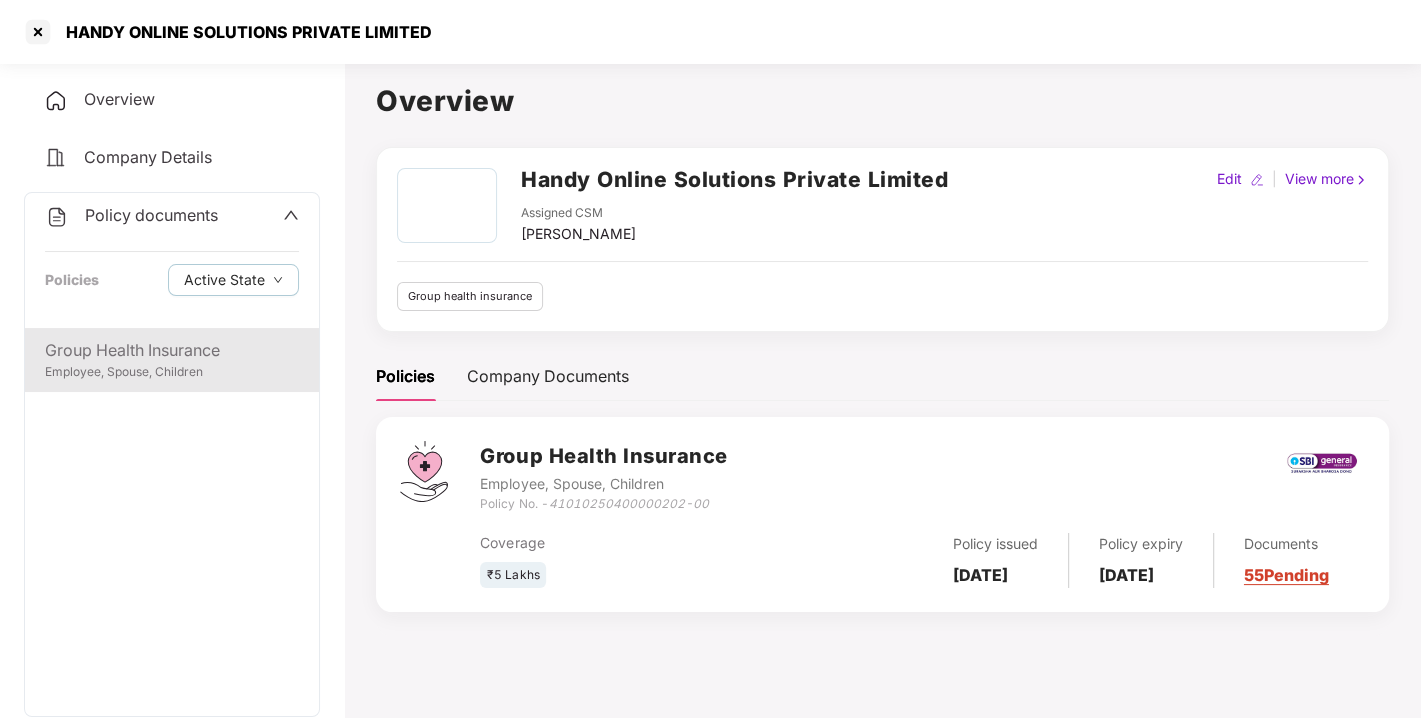 click on "Group Health Insurance Employee, Spouse, Children" at bounding box center (172, 360) 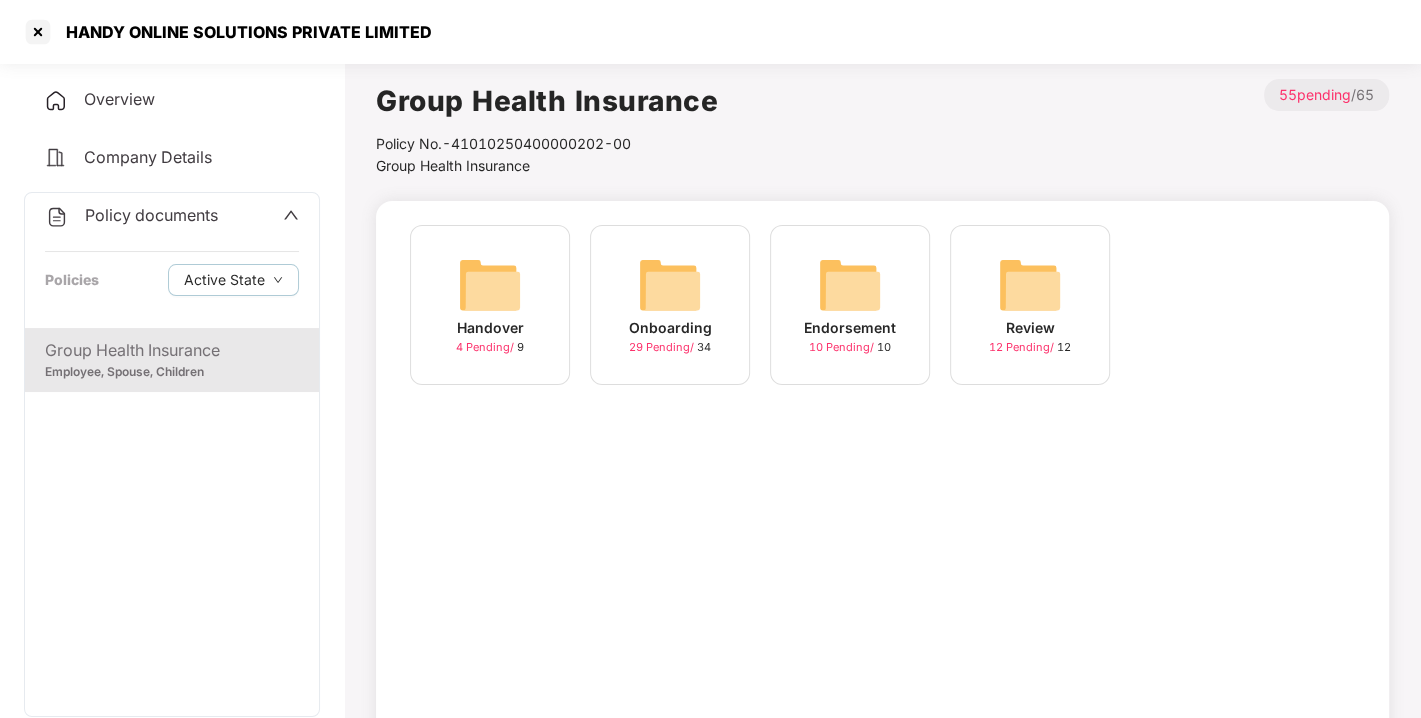 click on "Onboarding 29 Pending  /     34" at bounding box center (670, 305) 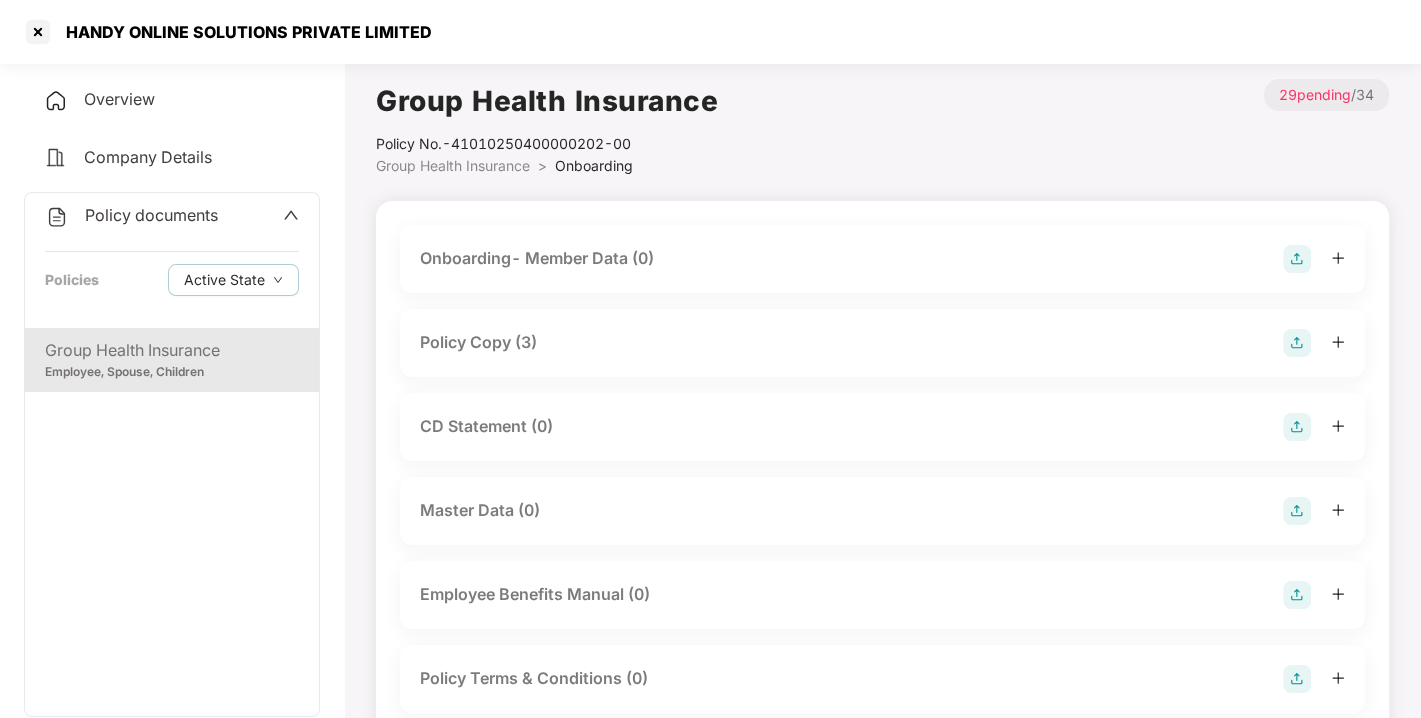 click on "HANDY ONLINE SOLUTIONS PRIVATE LIMITED" at bounding box center [243, 32] 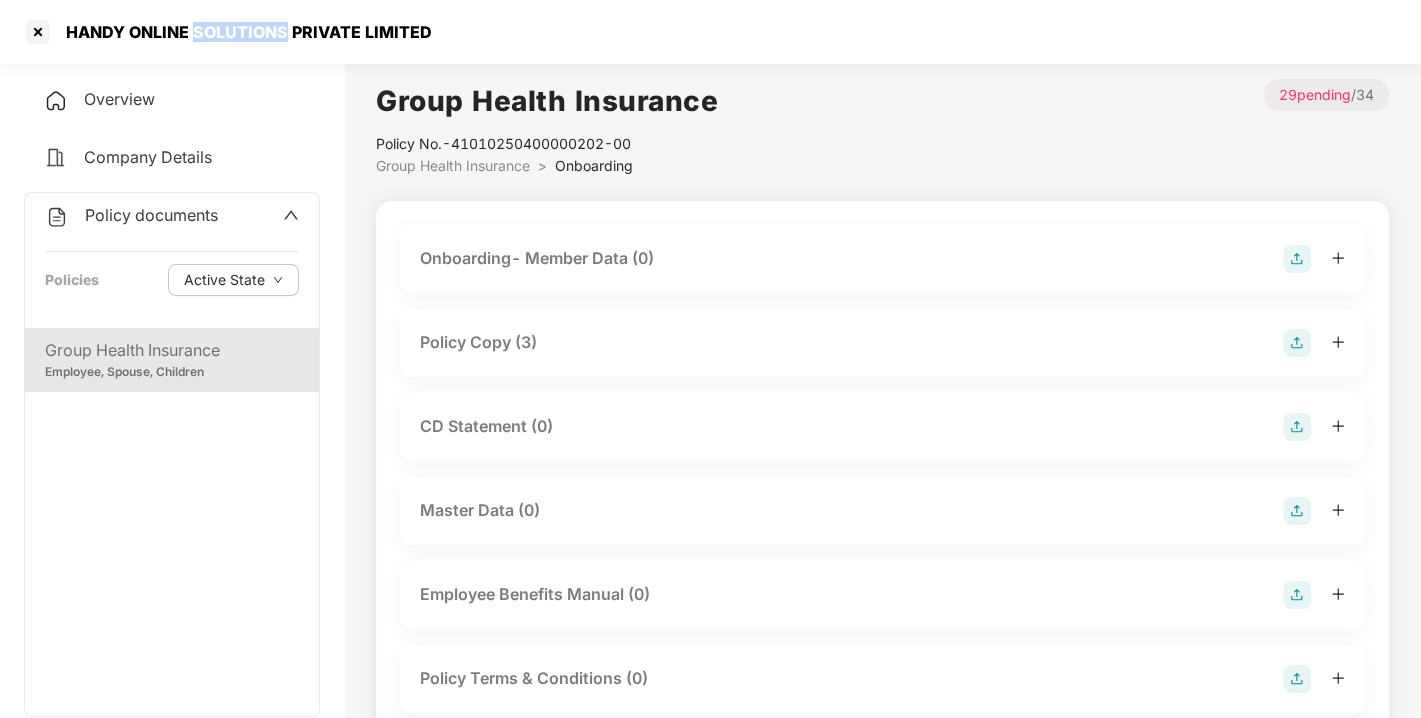 click on "HANDY ONLINE SOLUTIONS PRIVATE LIMITED" at bounding box center (243, 32) 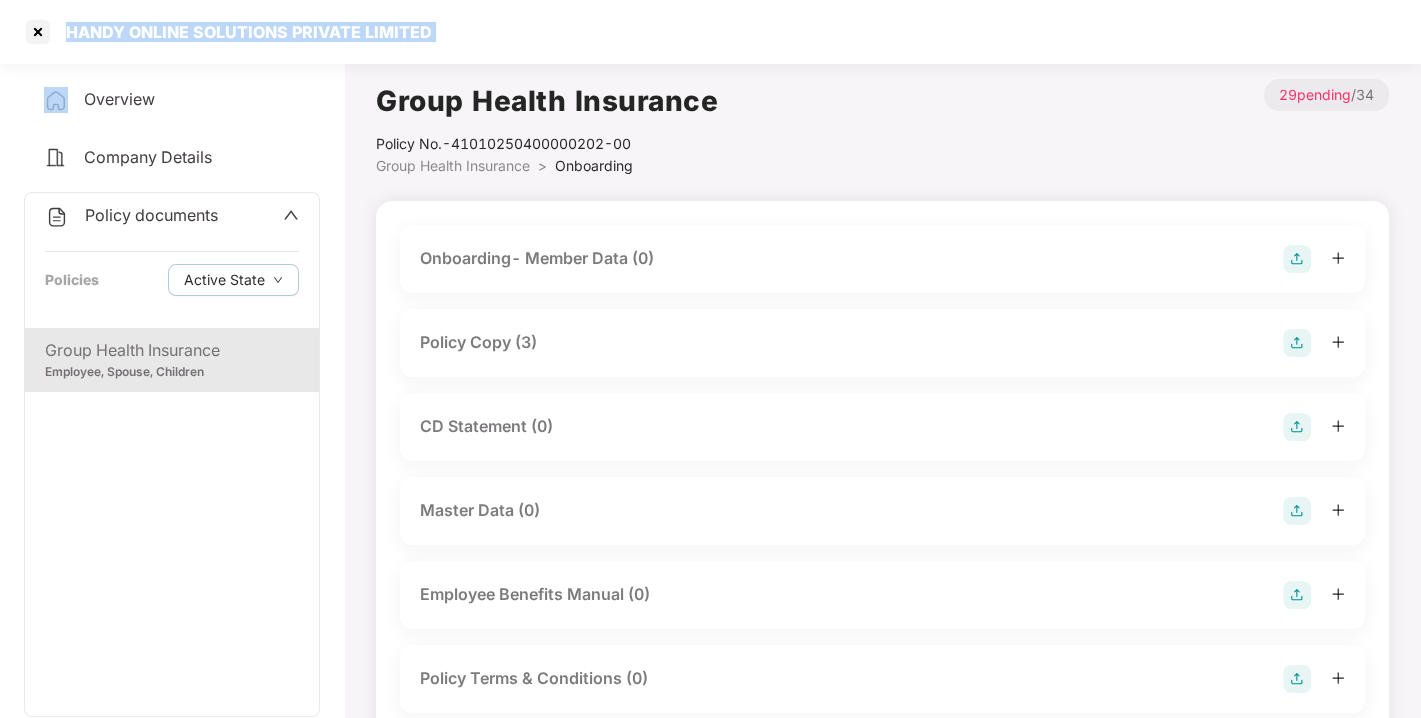 copy on "HANDY ONLINE SOLUTIONS PRIVATE LIMITED" 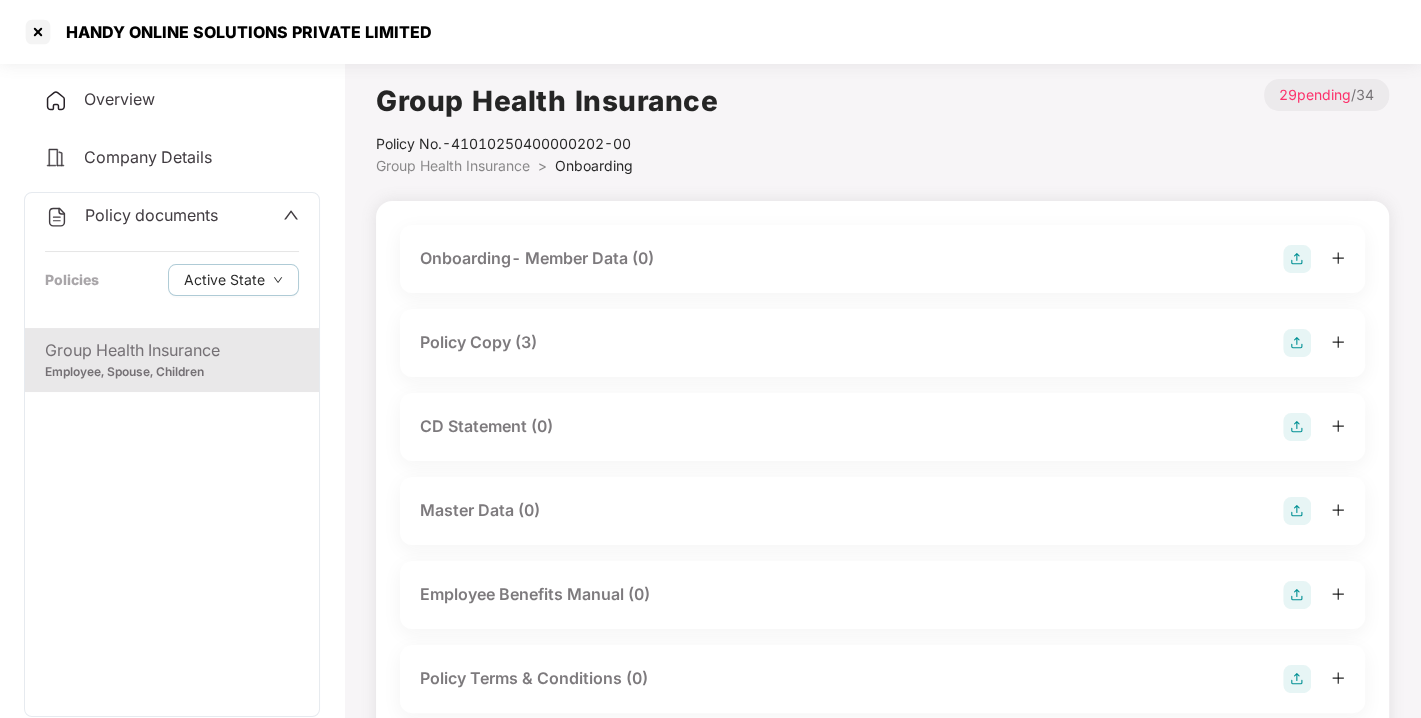 click on "Policy Copy (3)" at bounding box center [478, 342] 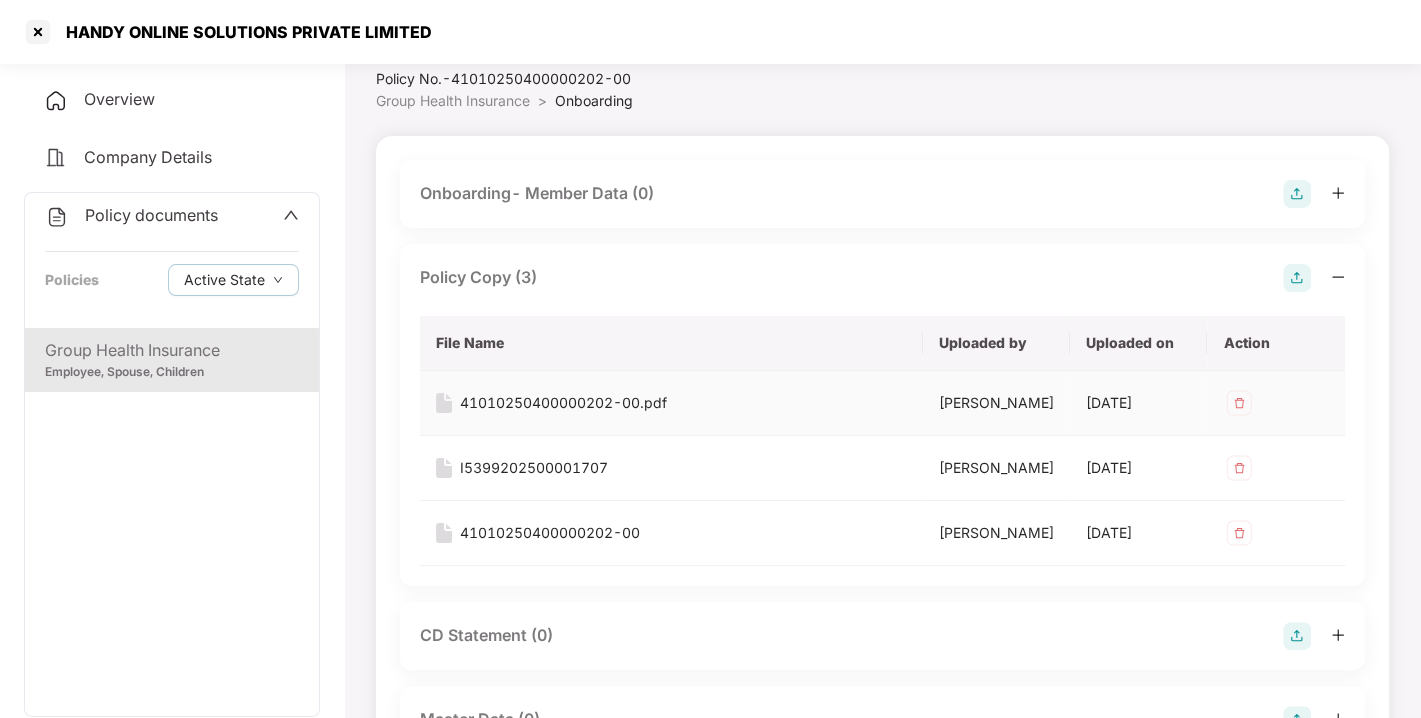 scroll, scrollTop: 74, scrollLeft: 0, axis: vertical 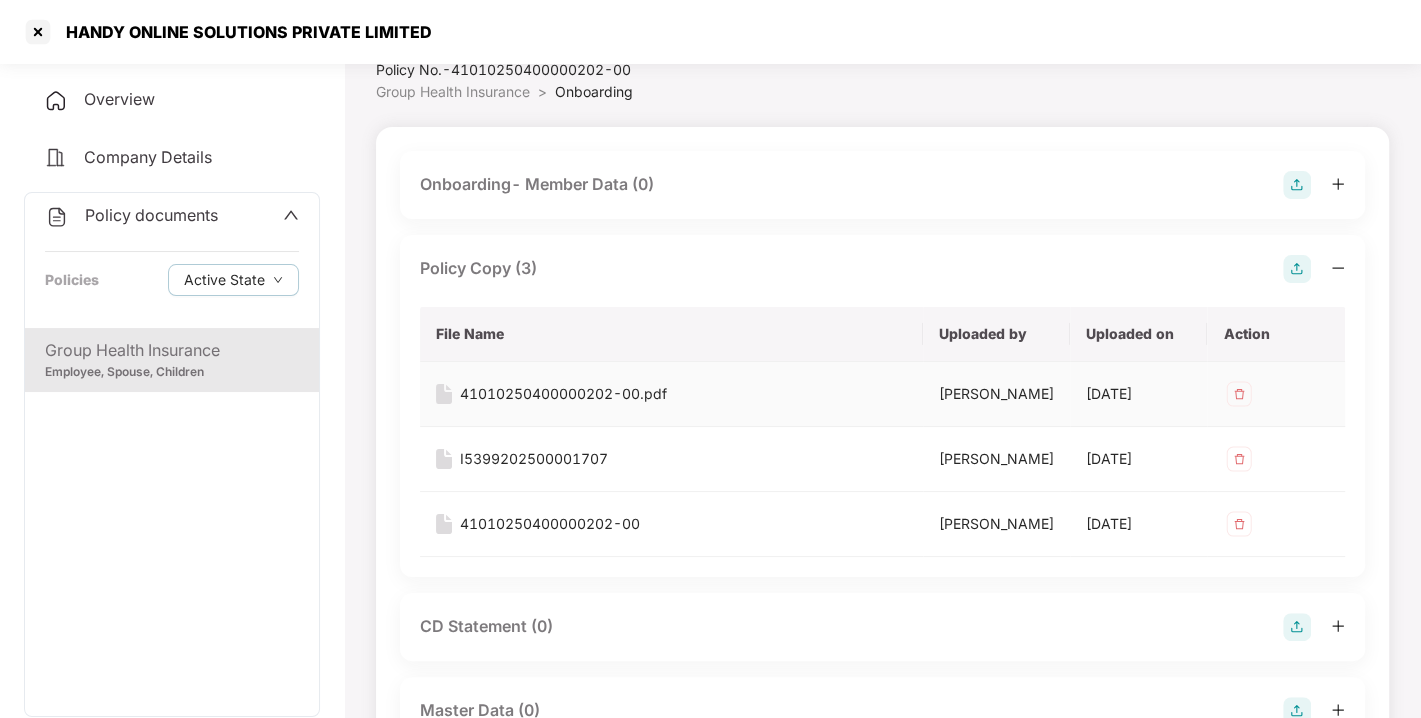 click on "41010250400000202-00.pdf" at bounding box center [563, 394] 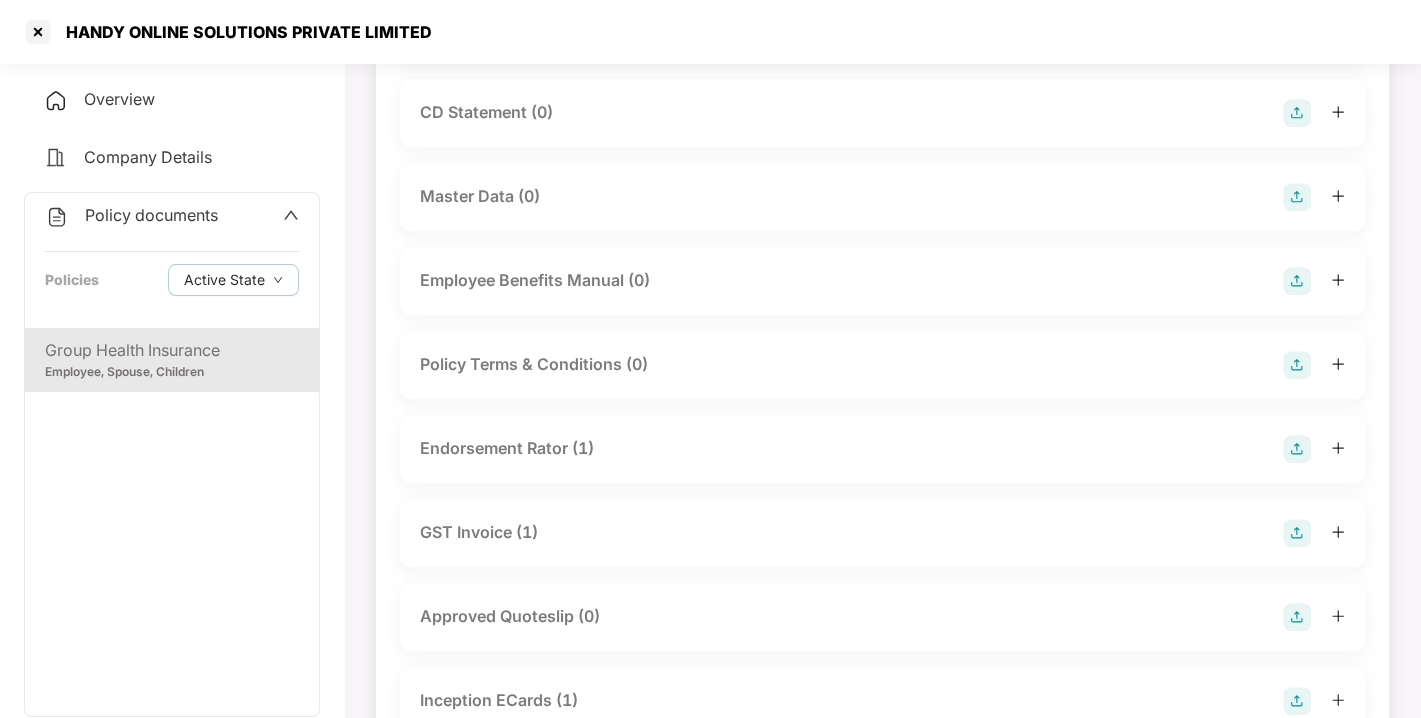 scroll, scrollTop: 588, scrollLeft: 0, axis: vertical 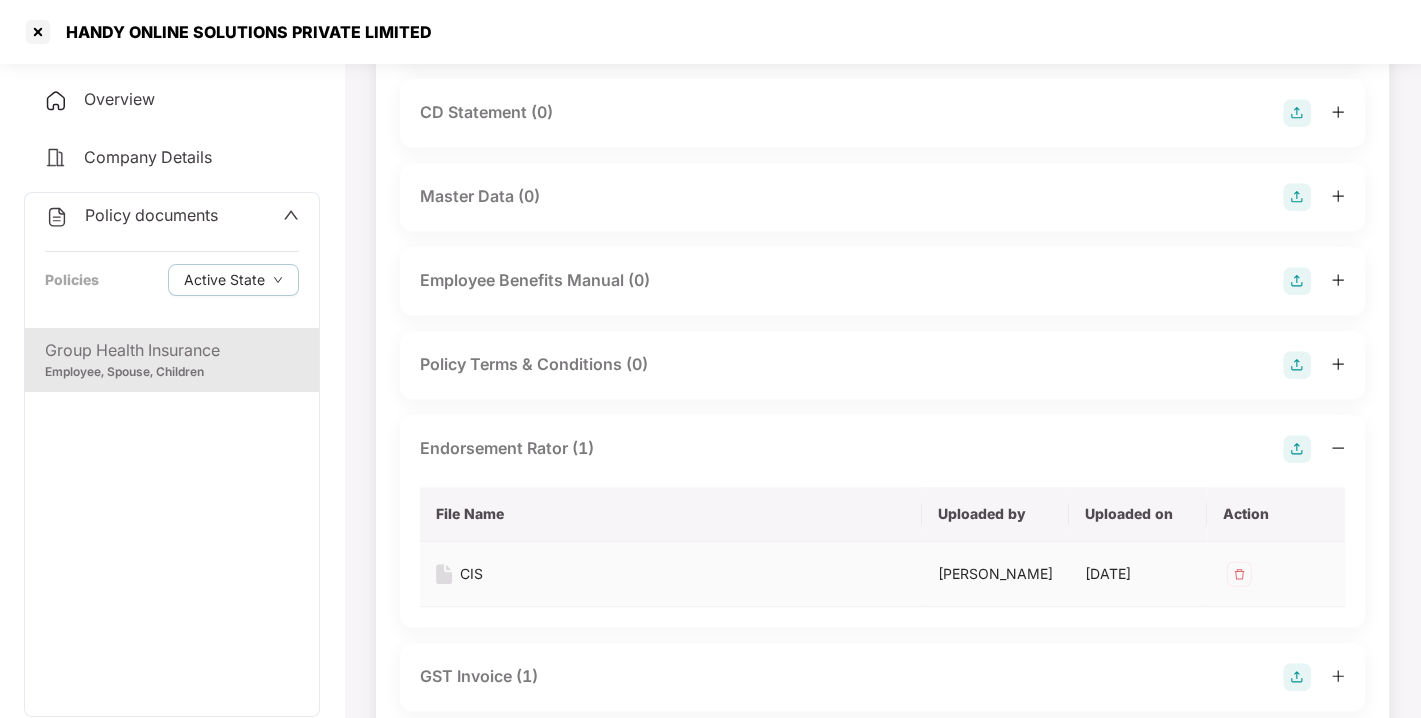 click on "CIS" at bounding box center [471, 574] 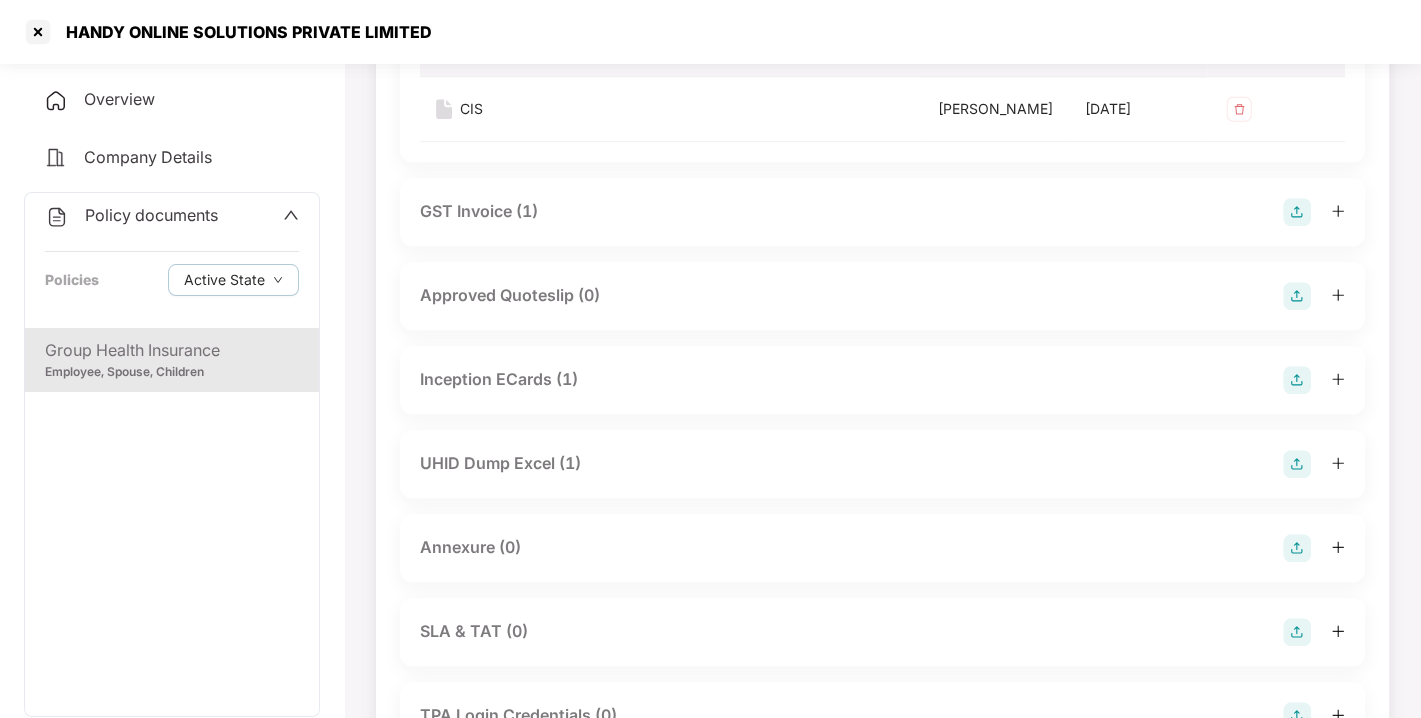 scroll, scrollTop: 1054, scrollLeft: 0, axis: vertical 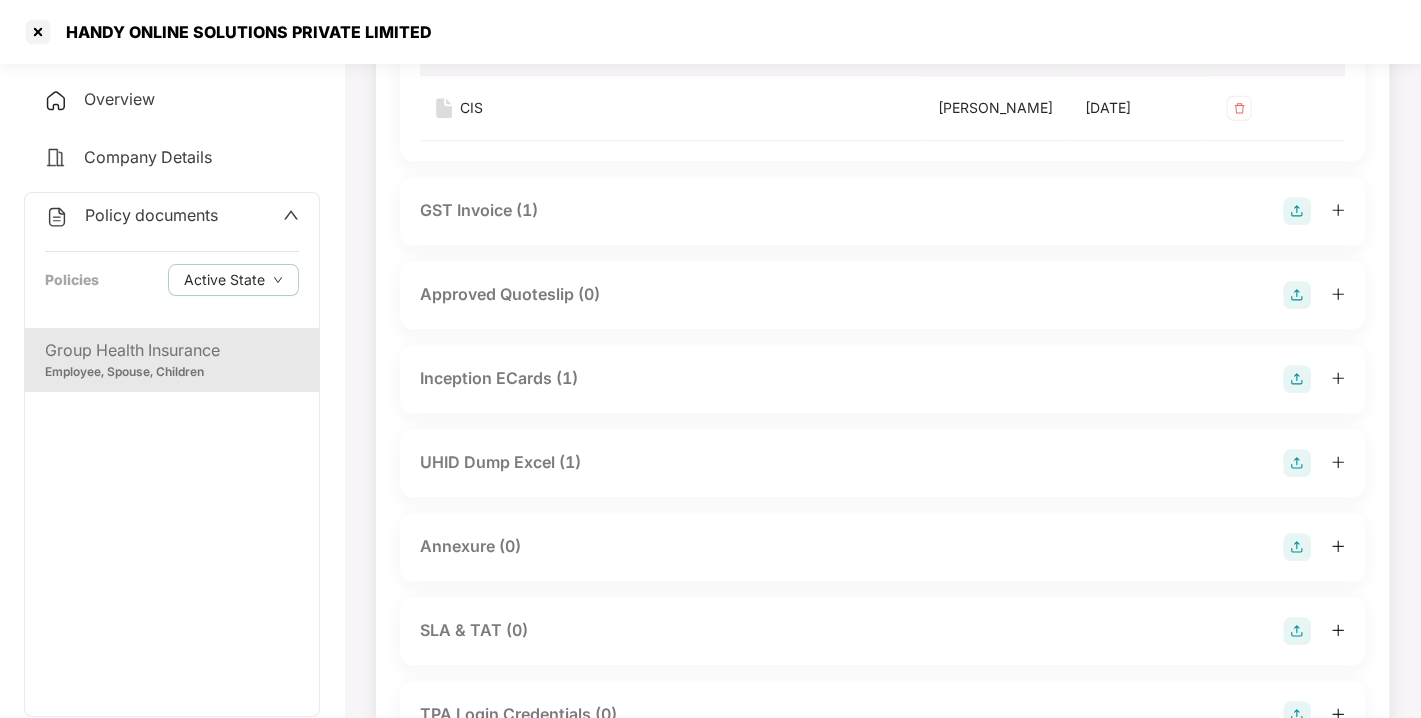 click on "Inception ECards (1)" at bounding box center [499, 378] 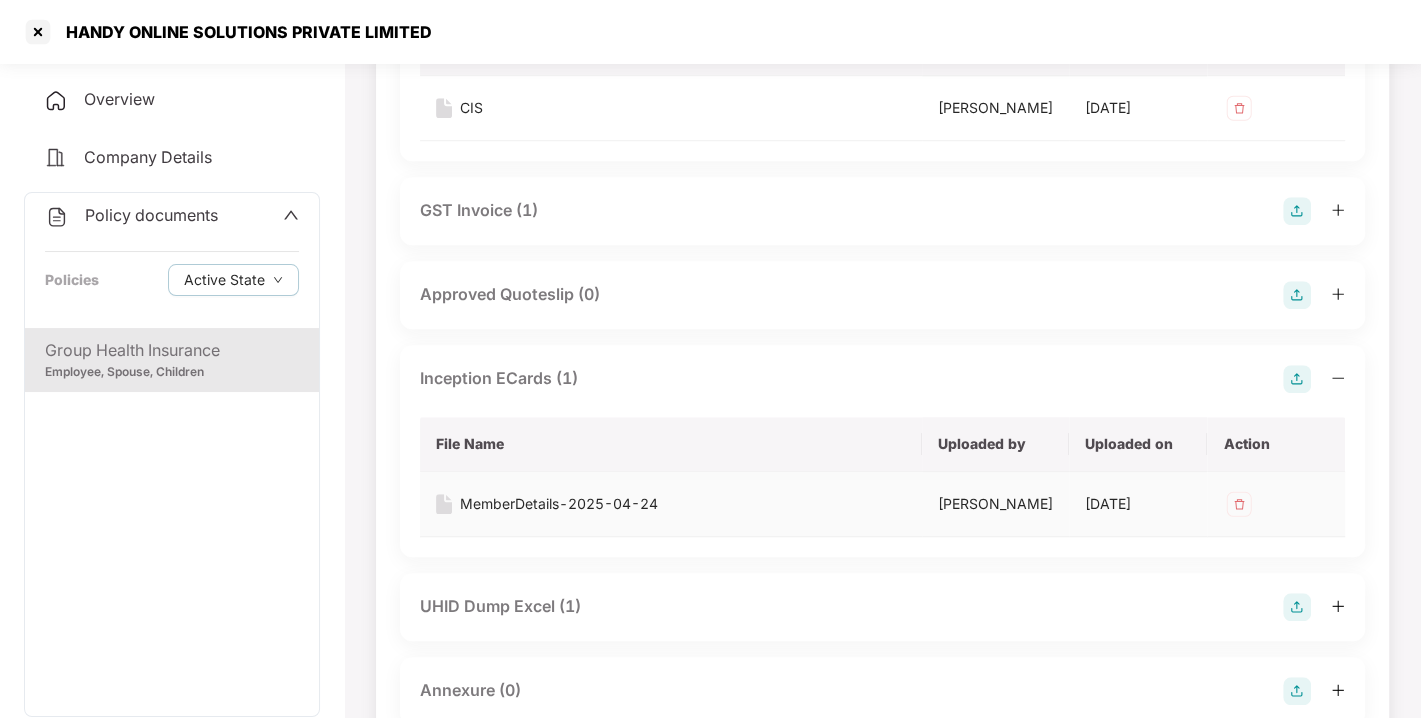 click on "MemberDetails-2025-04-24" at bounding box center [559, 504] 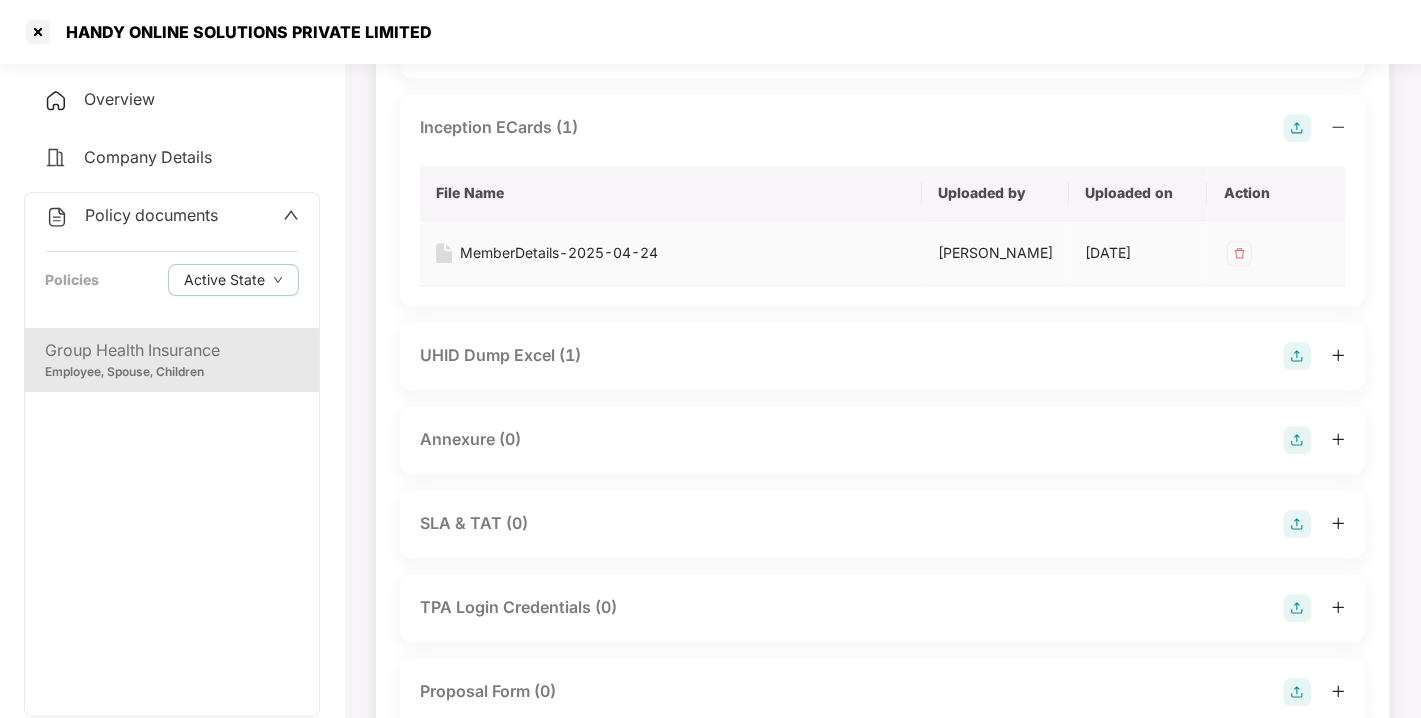 scroll, scrollTop: 1306, scrollLeft: 0, axis: vertical 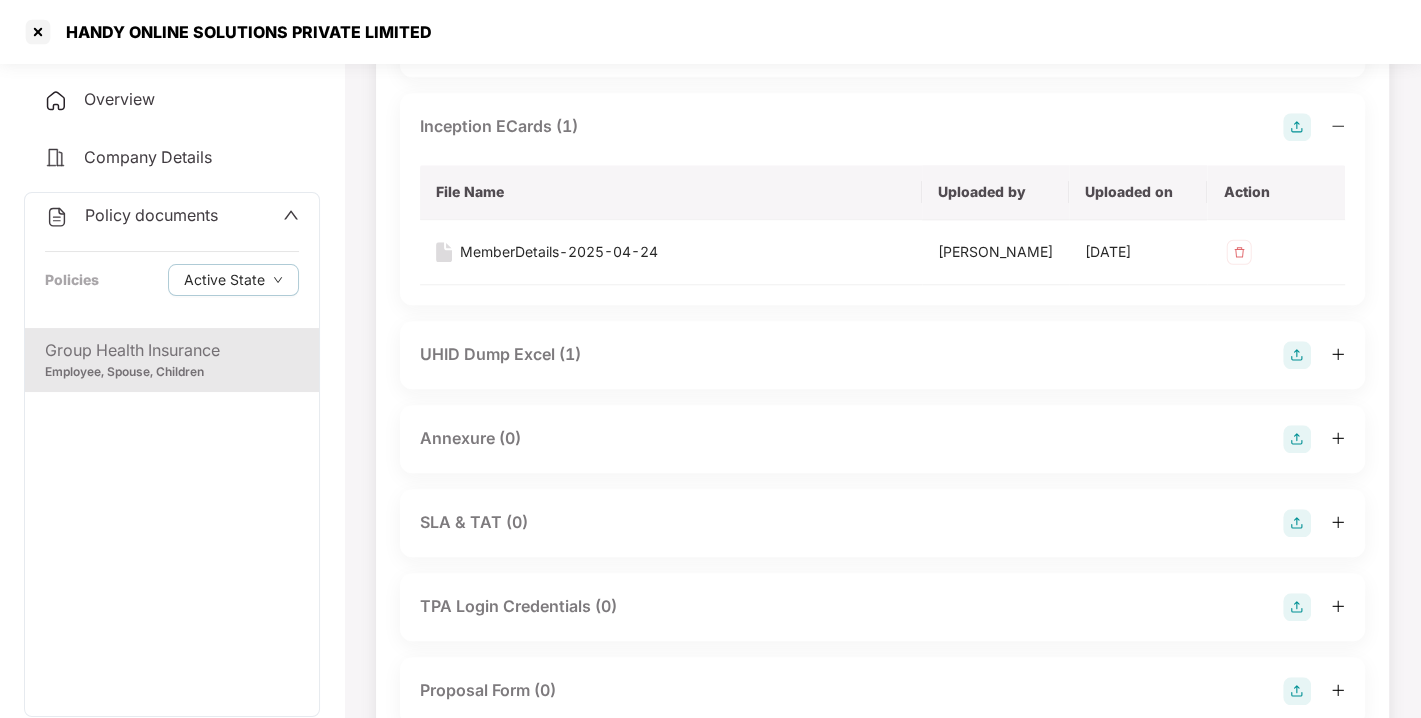 click on "UHID Dump Excel (1)" at bounding box center (500, 354) 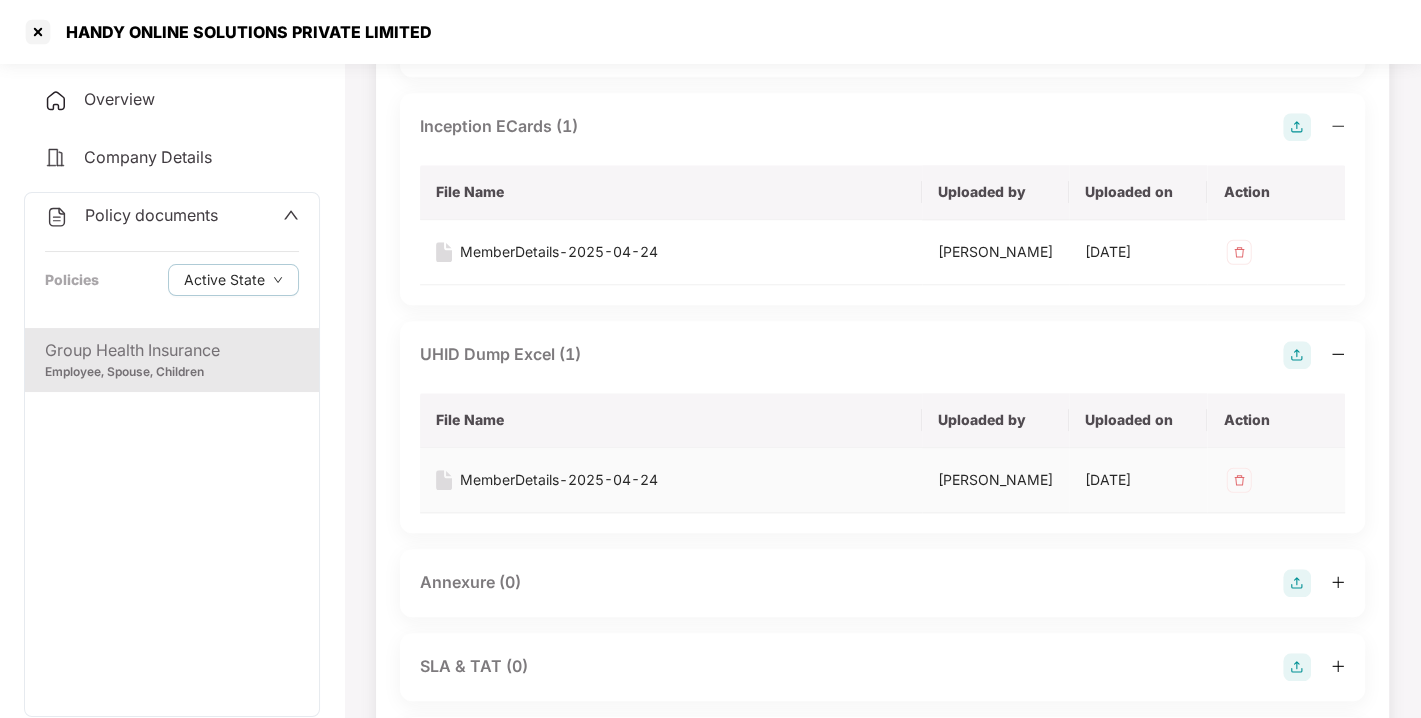 click on "MemberDetails-2025-04-24" at bounding box center (559, 480) 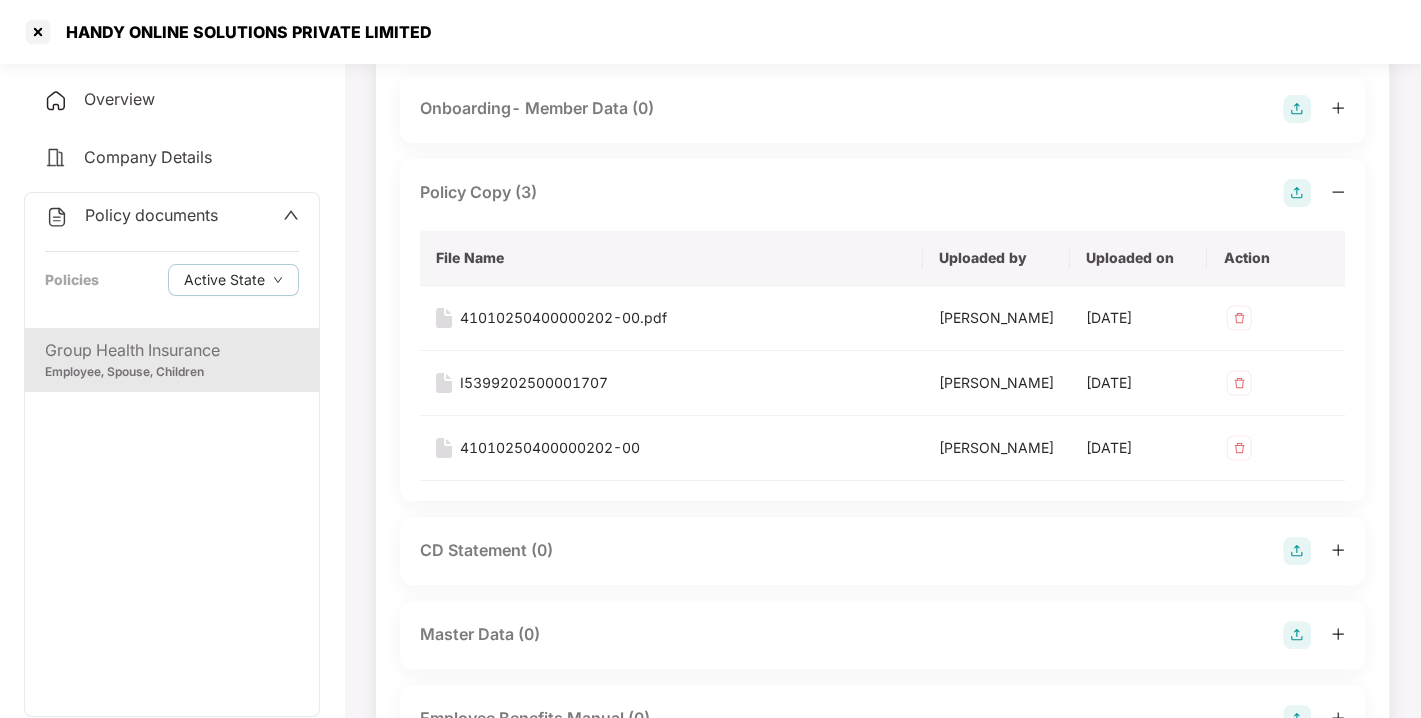 scroll, scrollTop: 0, scrollLeft: 0, axis: both 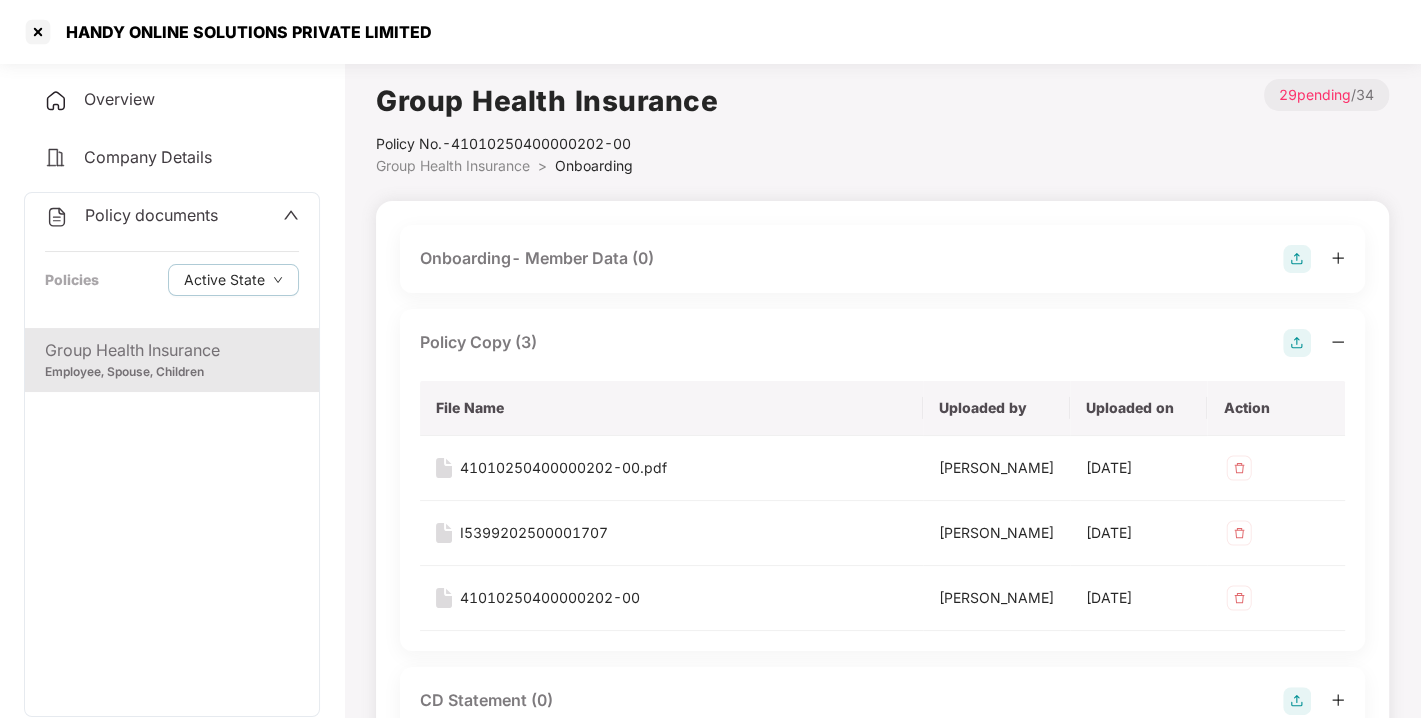 click on "Policy documents" at bounding box center (151, 215) 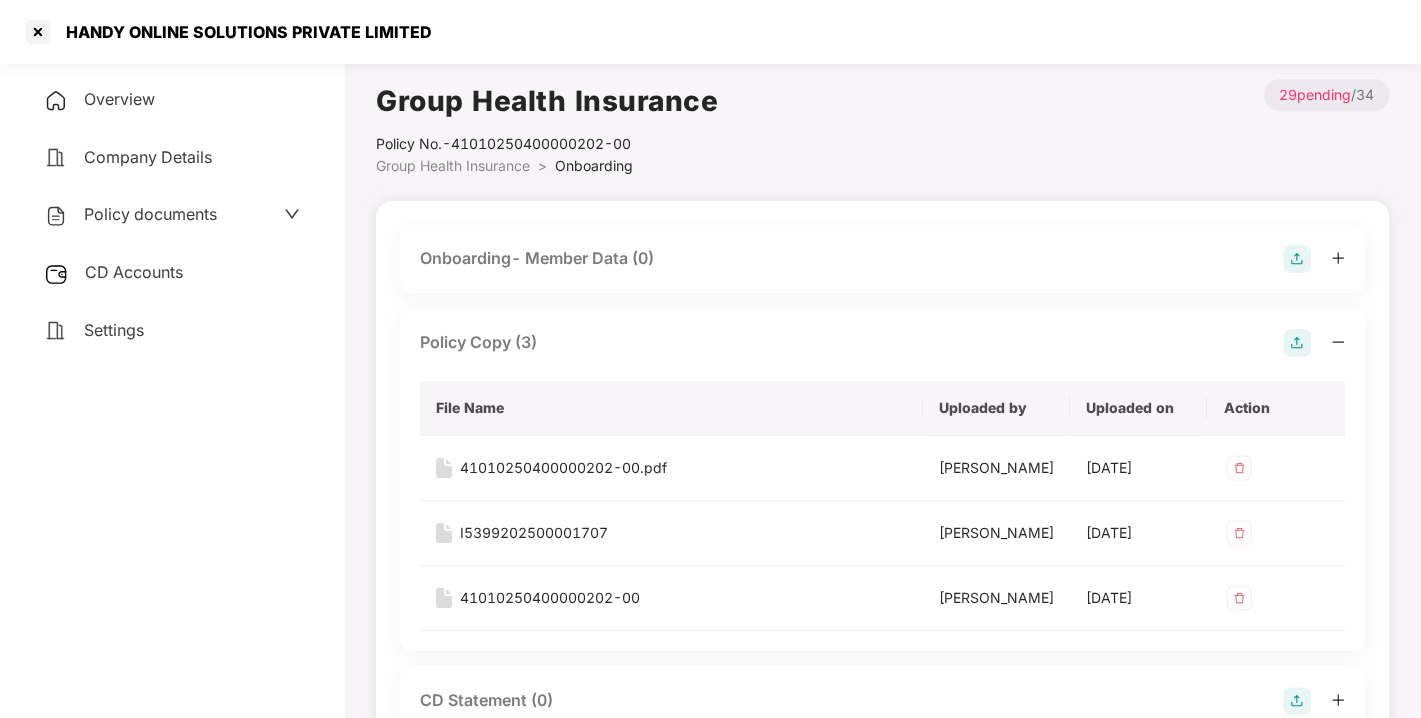 click on "CD Accounts" at bounding box center (134, 272) 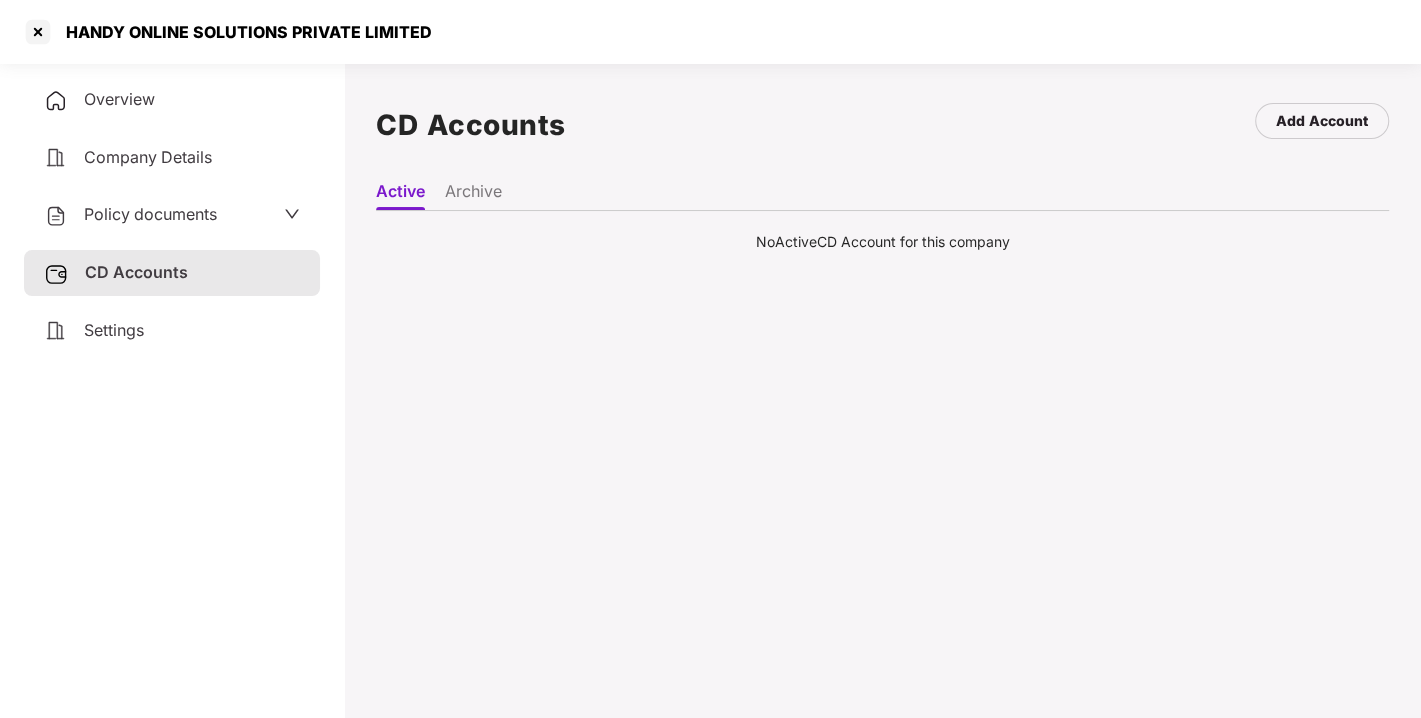 click on "Policy documents" at bounding box center [150, 214] 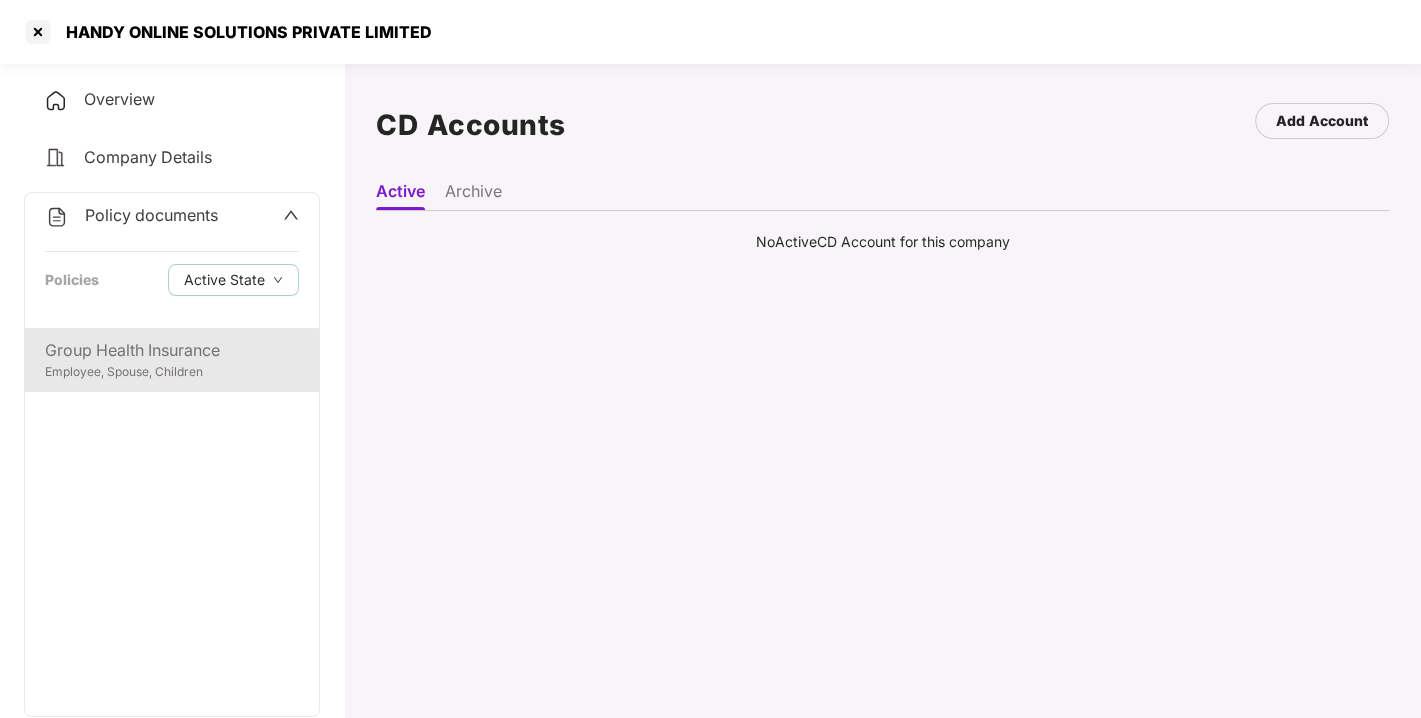 click on "Group Health Insurance" at bounding box center (172, 350) 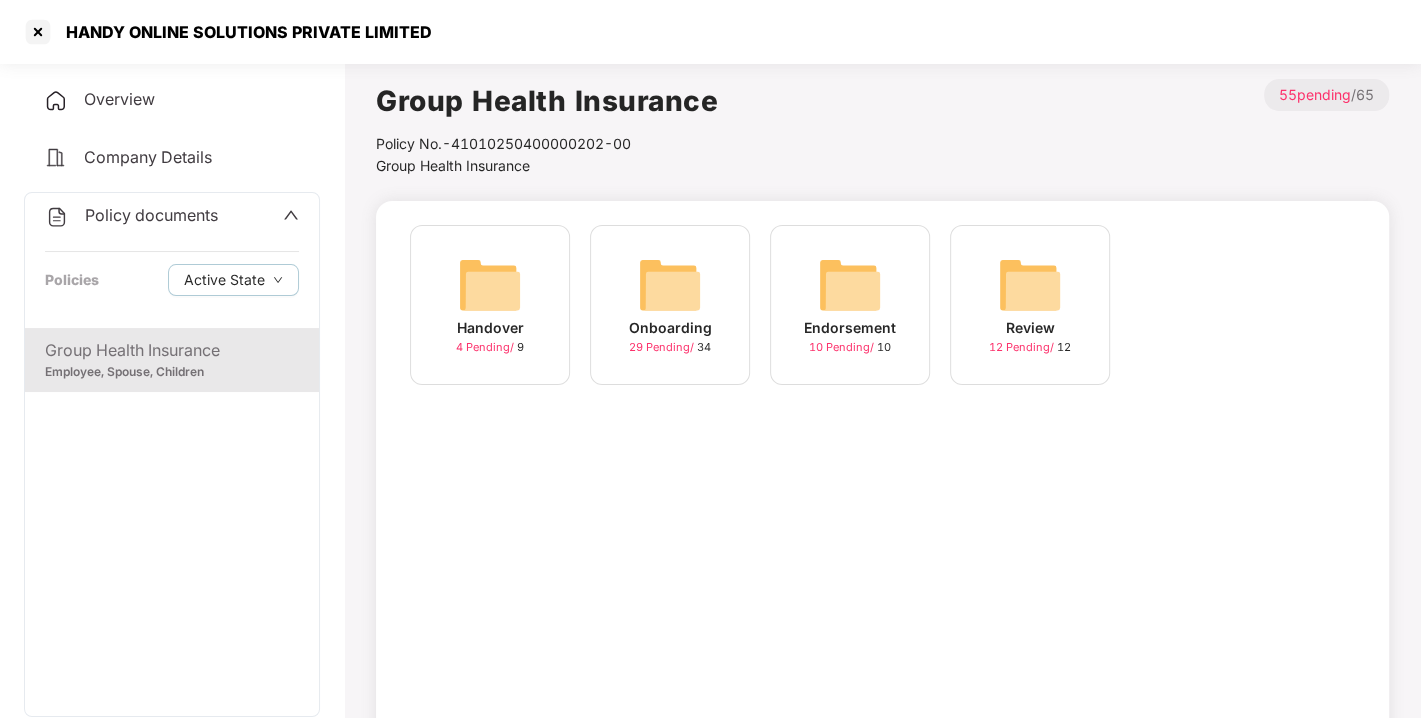 click on "HANDY ONLINE SOLUTIONS PRIVATE LIMITED" at bounding box center (243, 32) 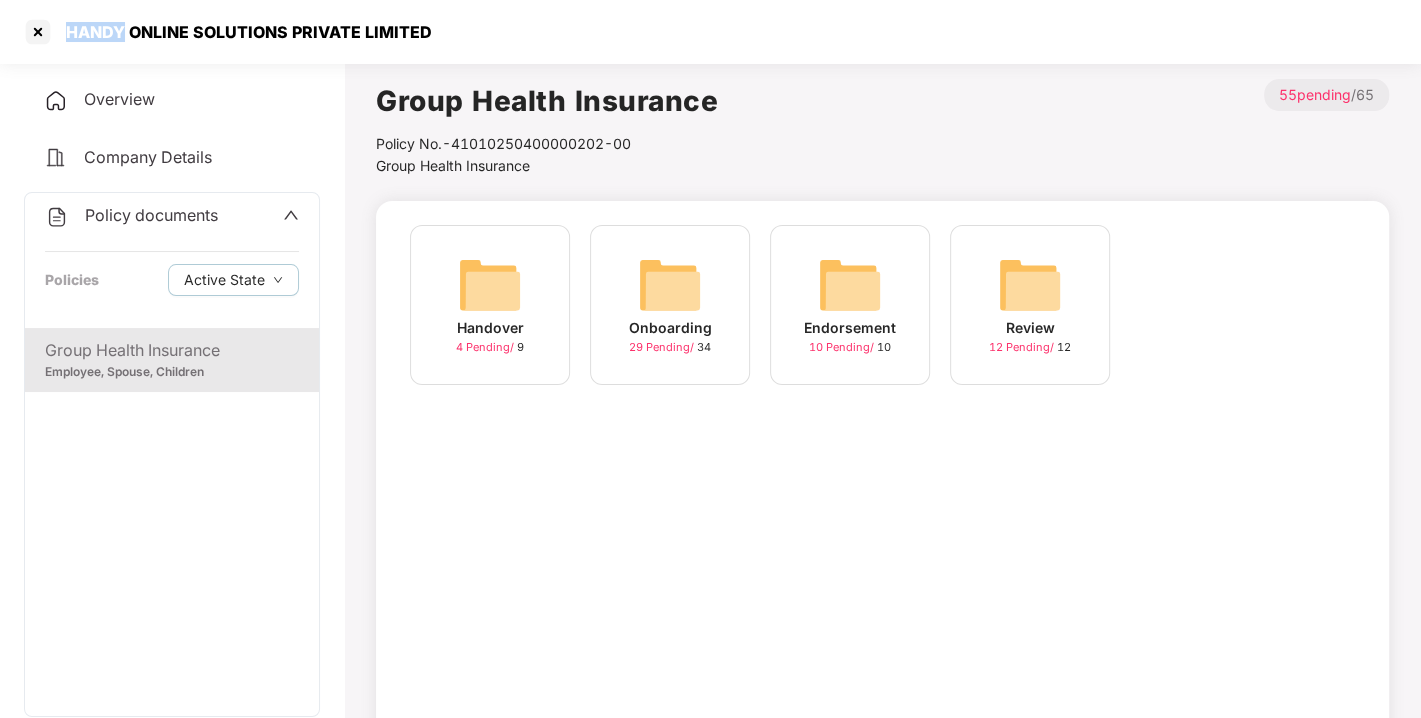 click on "HANDY ONLINE SOLUTIONS PRIVATE LIMITED" at bounding box center (243, 32) 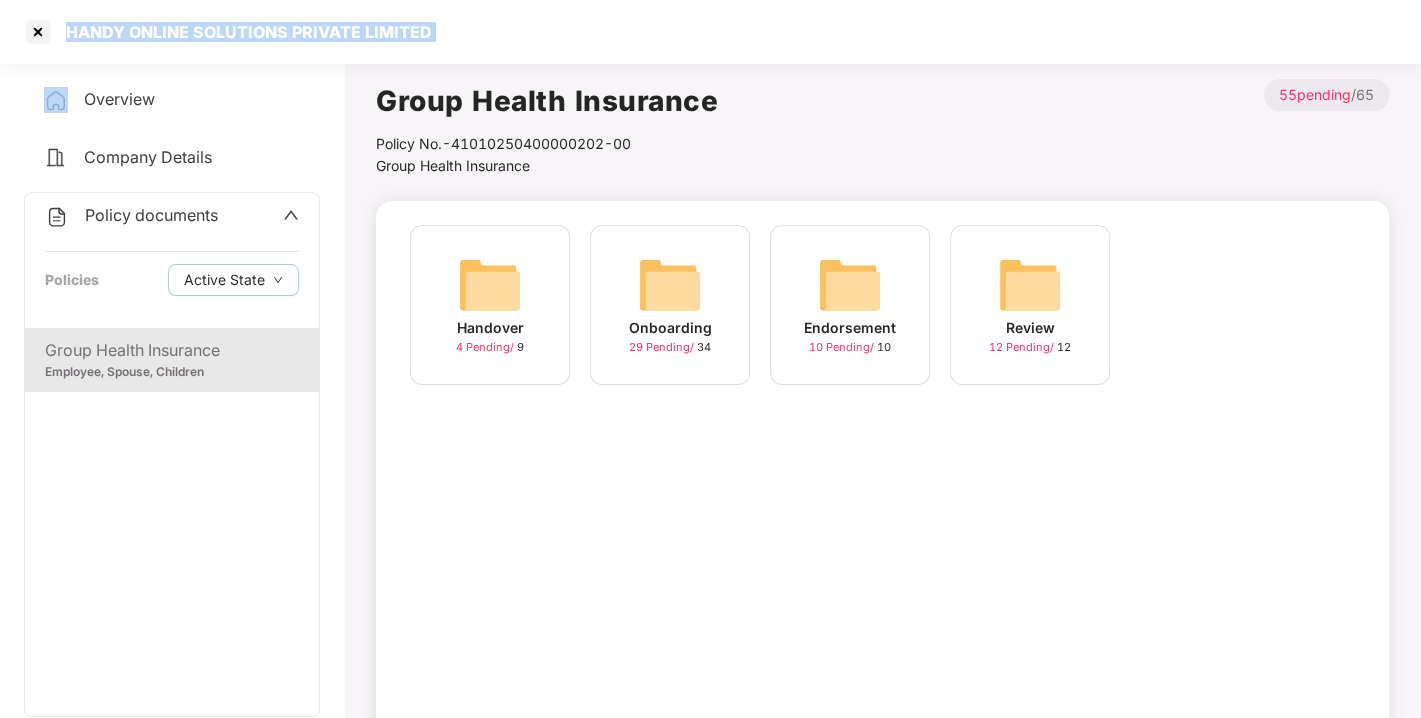 copy on "HANDY ONLINE SOLUTIONS PRIVATE LIMITED" 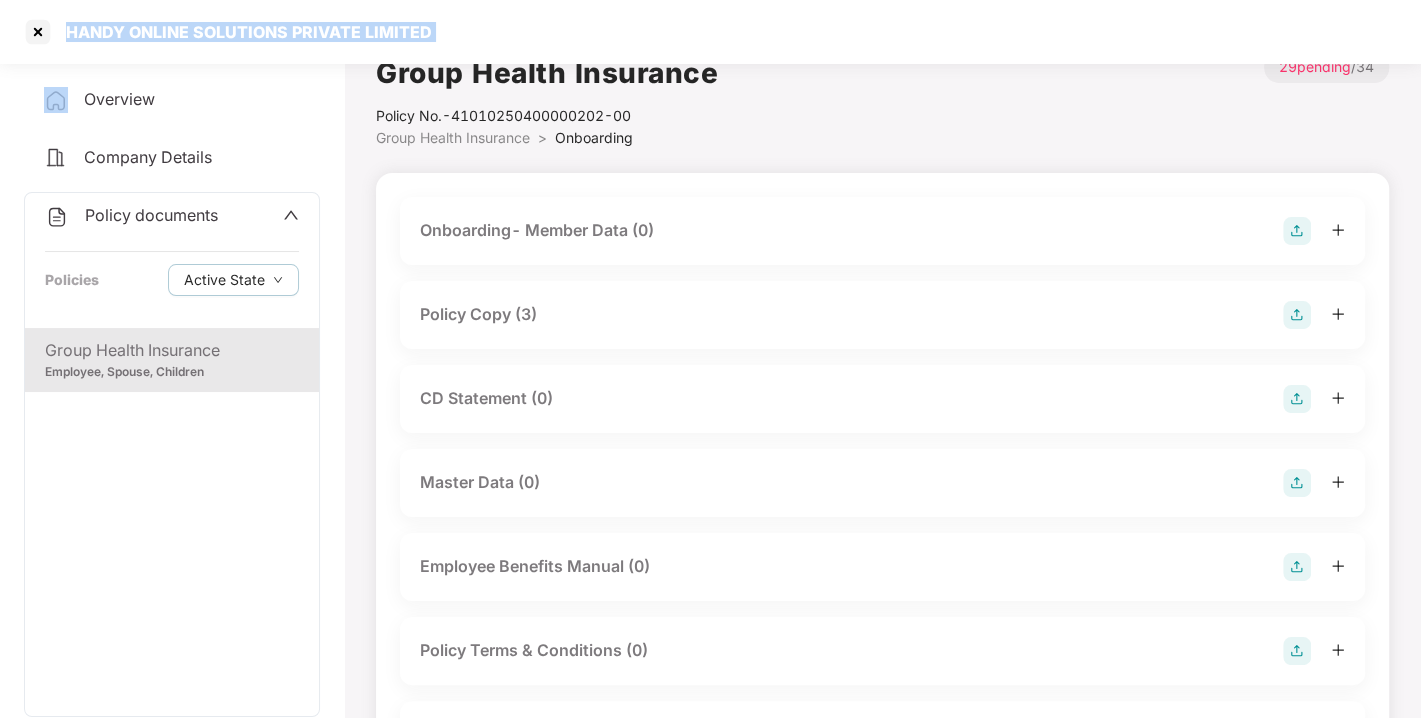 scroll, scrollTop: 0, scrollLeft: 0, axis: both 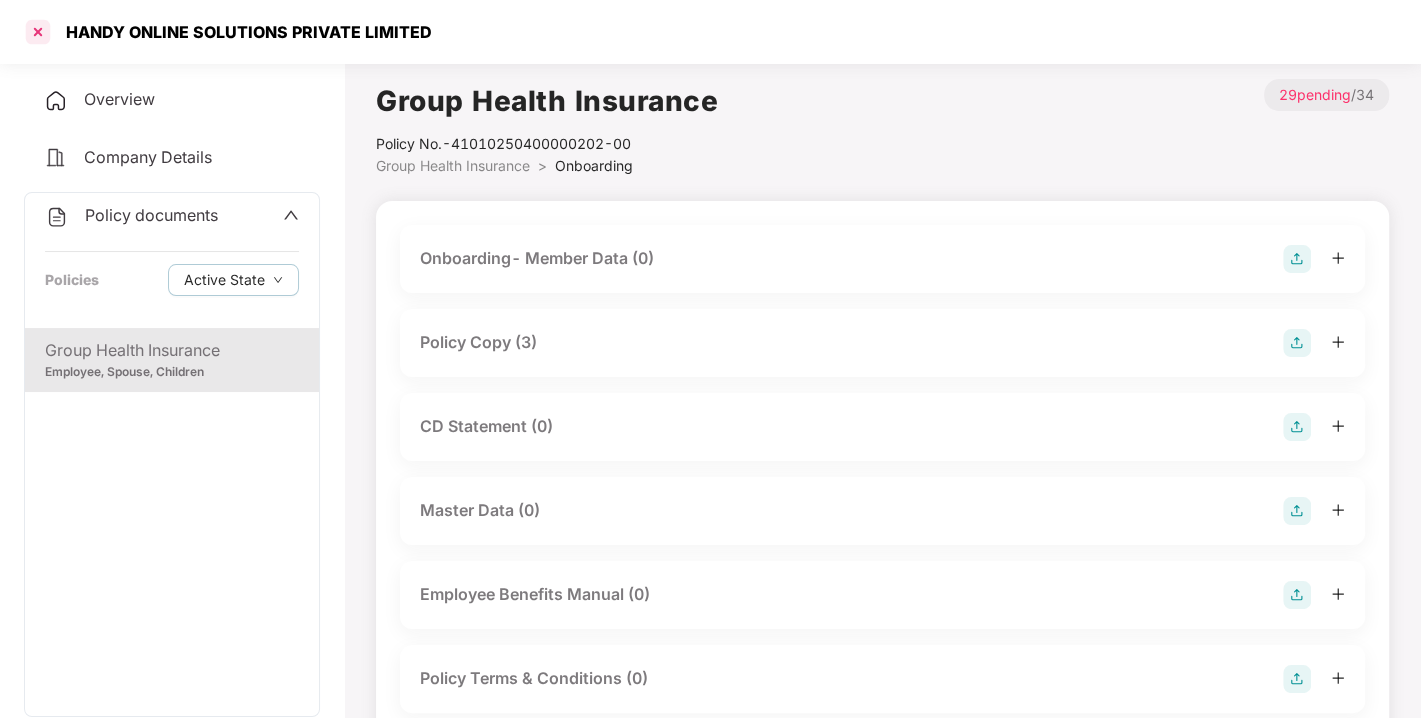 click at bounding box center (38, 32) 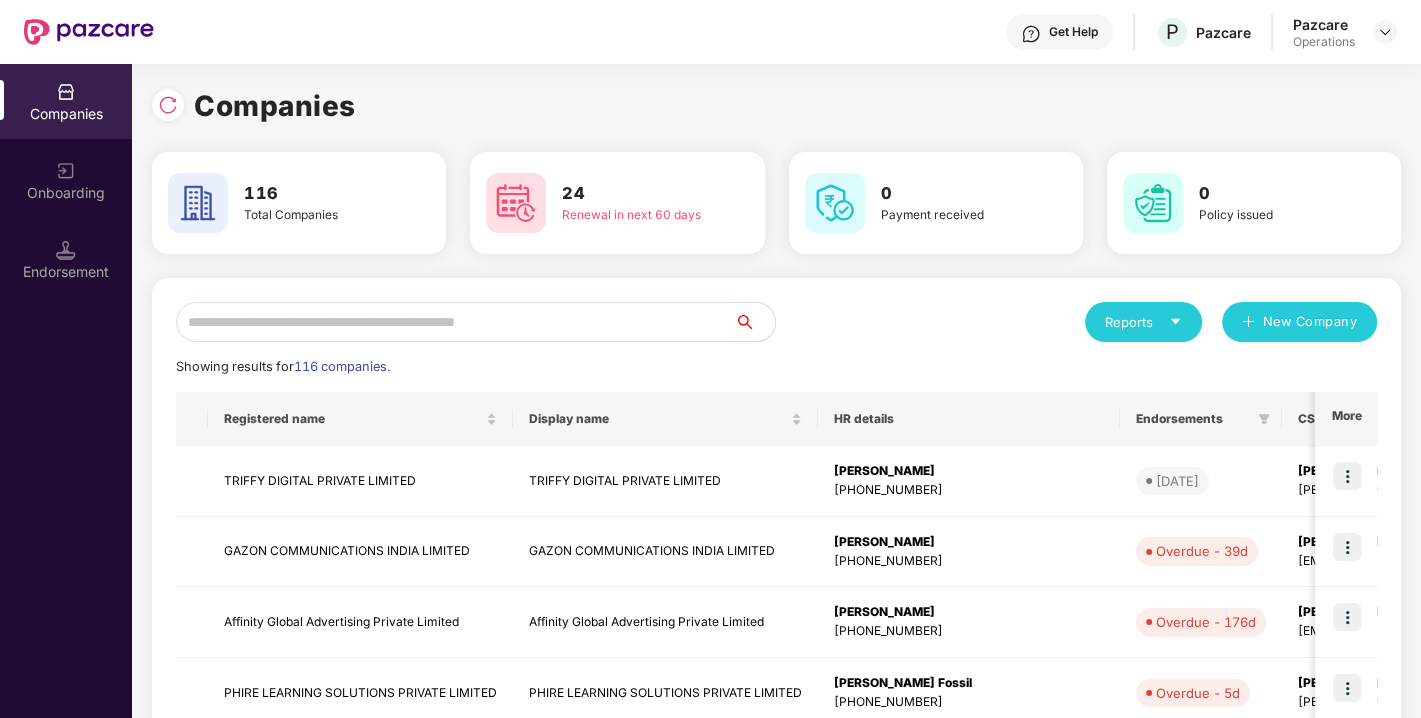 click at bounding box center (455, 322) 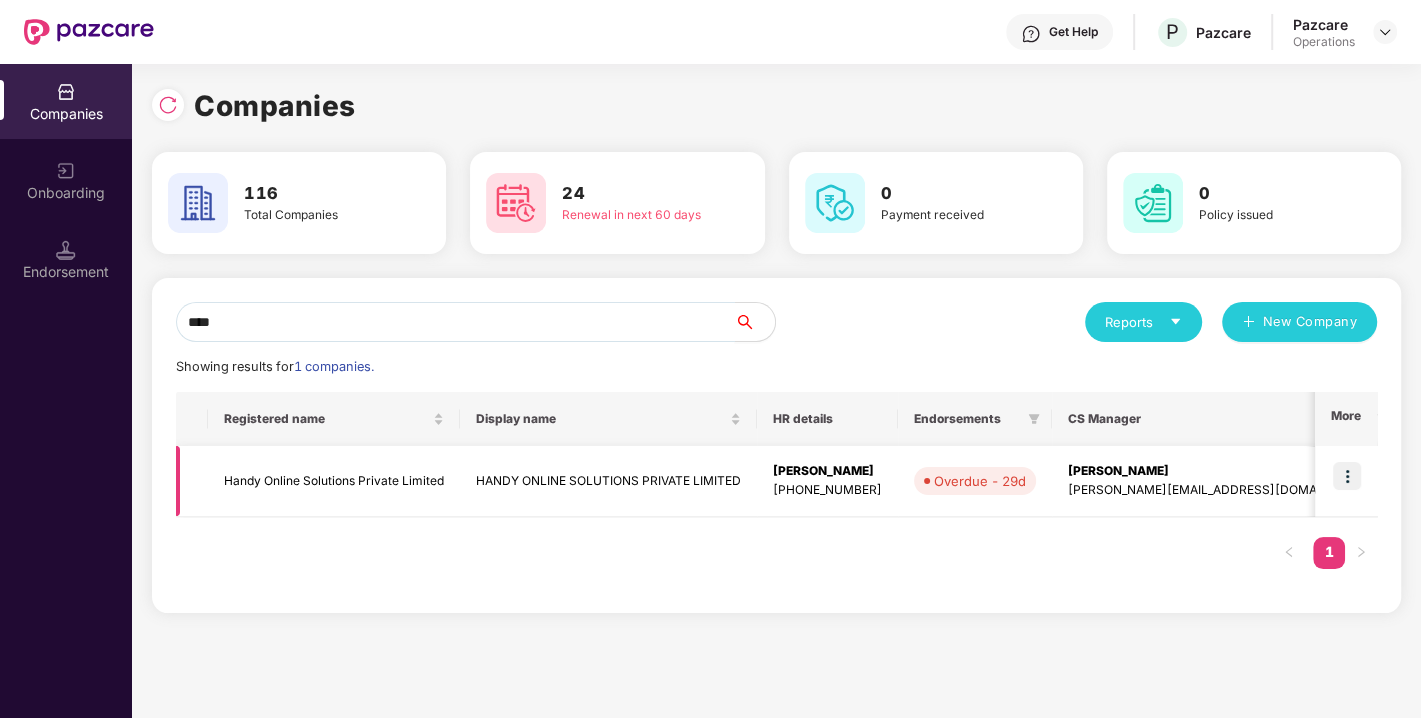 type on "****" 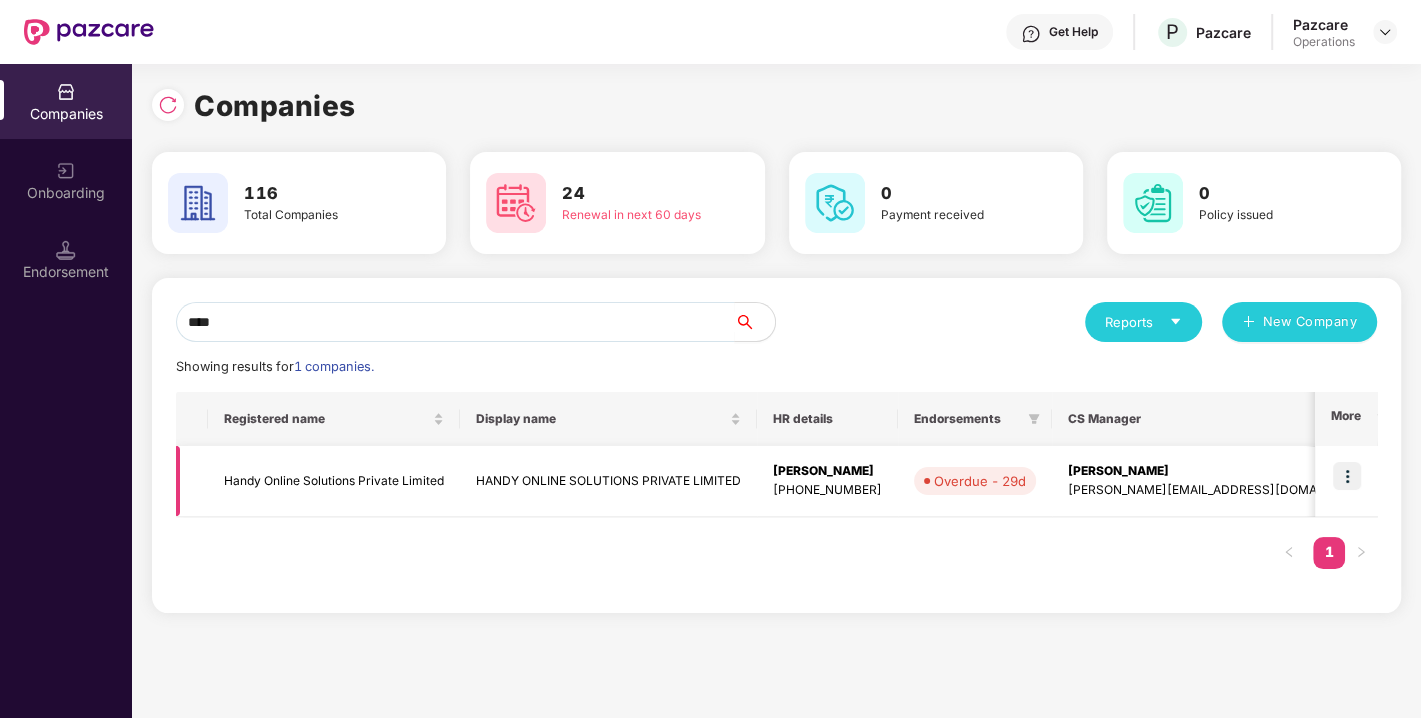 click at bounding box center (1347, 476) 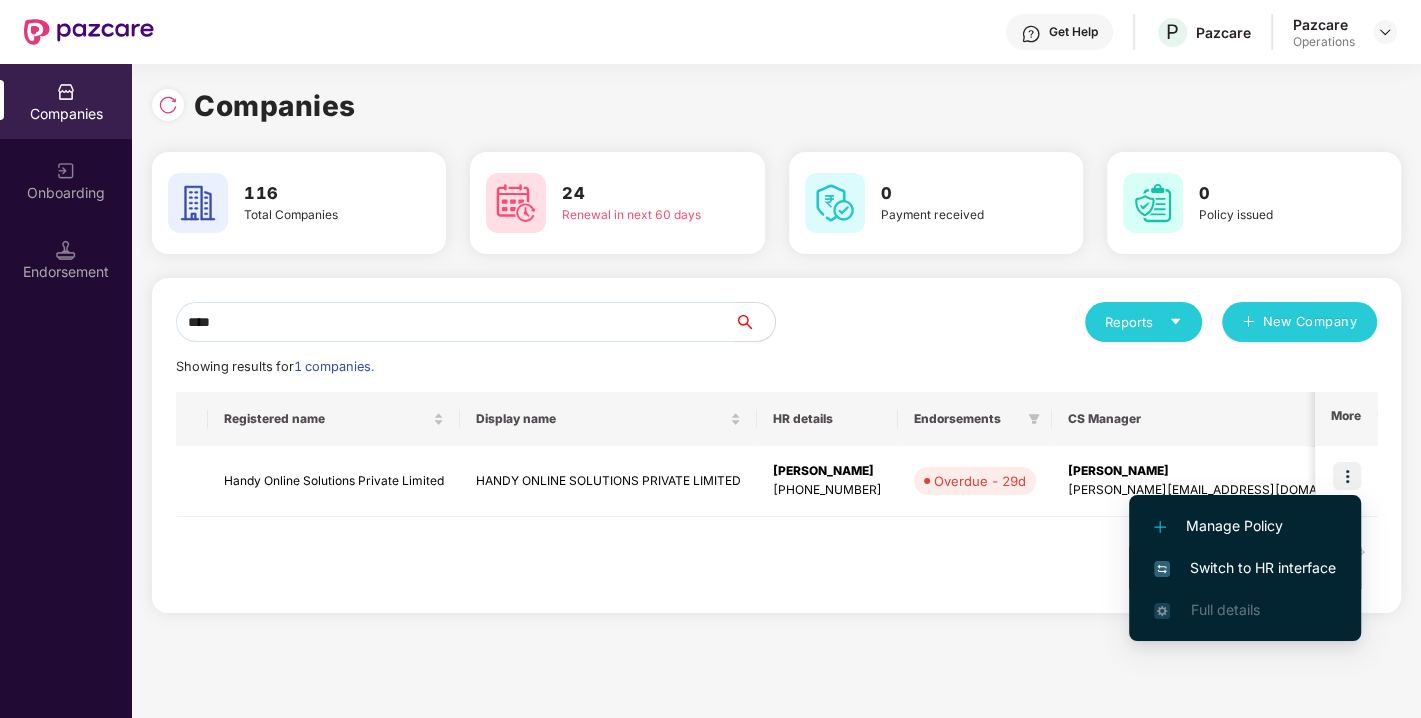 click on "Switch to HR interface" at bounding box center [1245, 568] 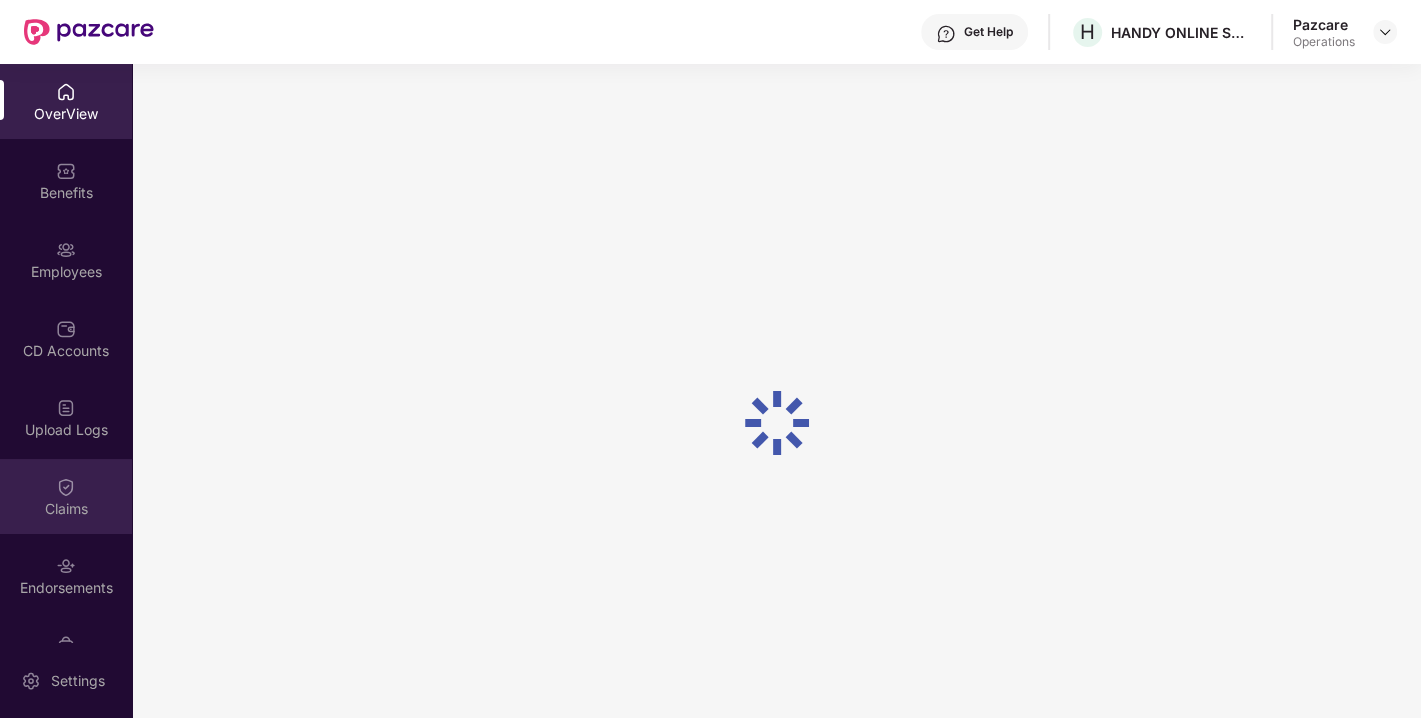 scroll, scrollTop: 52, scrollLeft: 0, axis: vertical 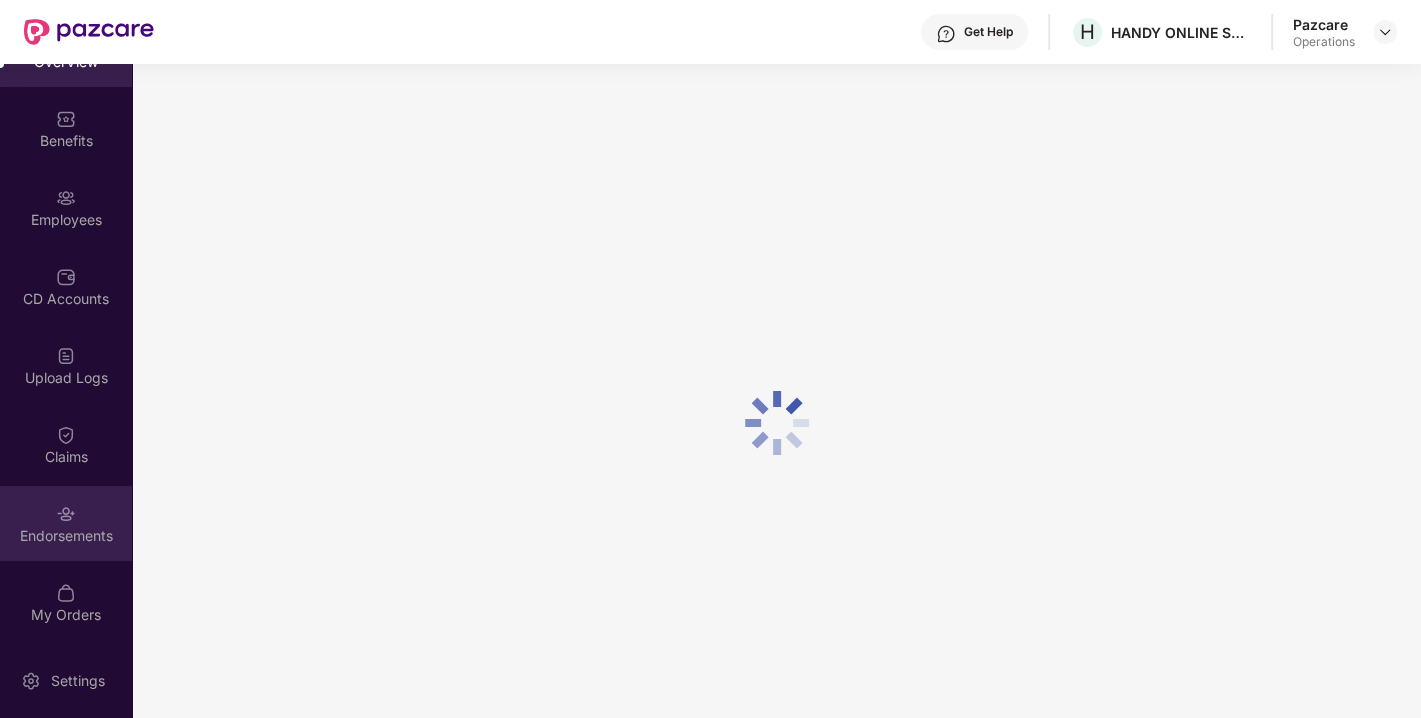 click on "Endorsements" at bounding box center [66, 523] 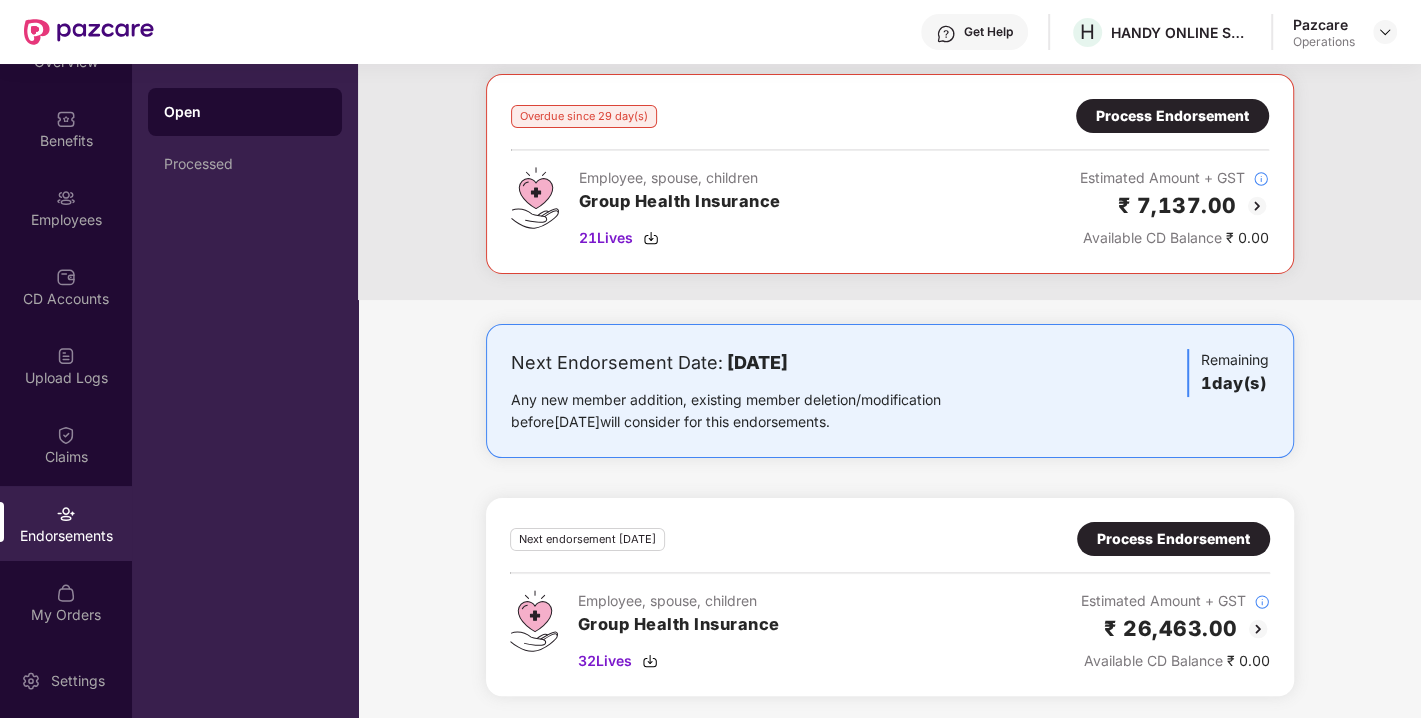 scroll, scrollTop: 0, scrollLeft: 0, axis: both 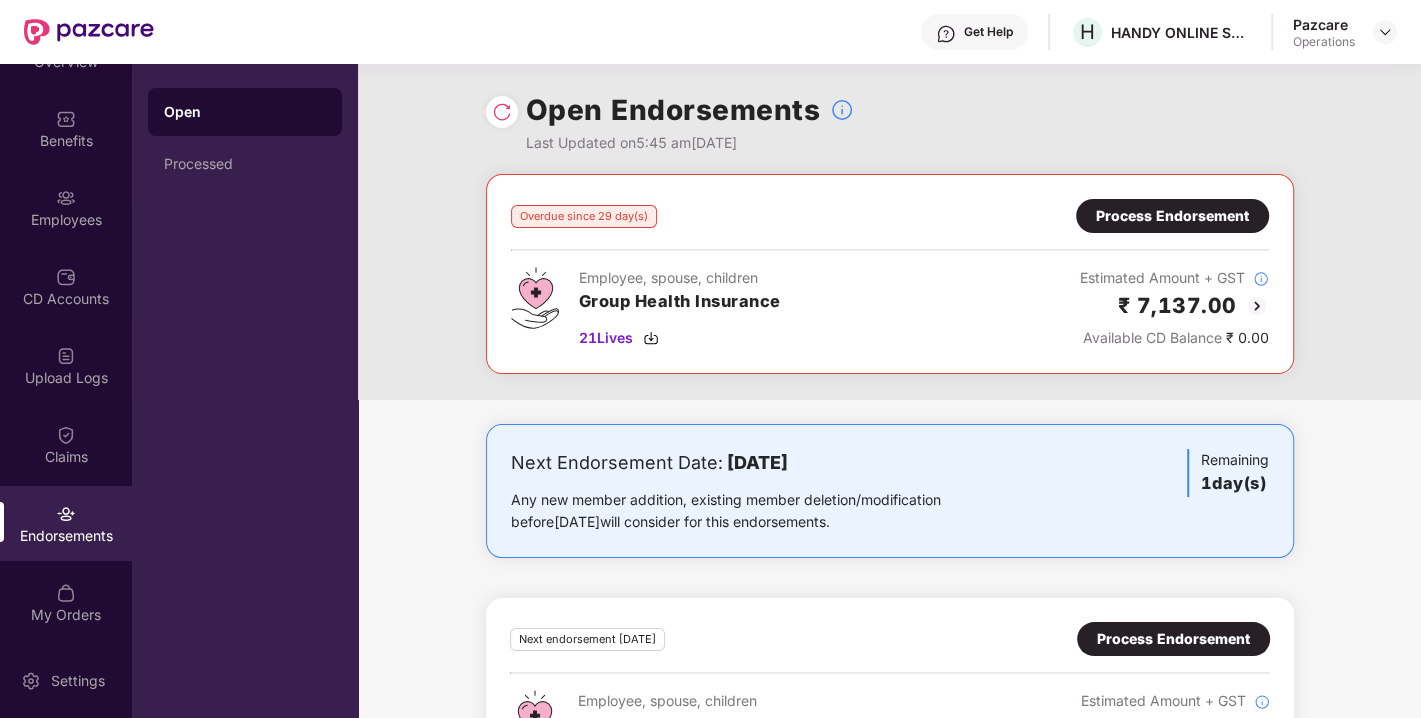 click on "Process Endorsement" at bounding box center (1172, 216) 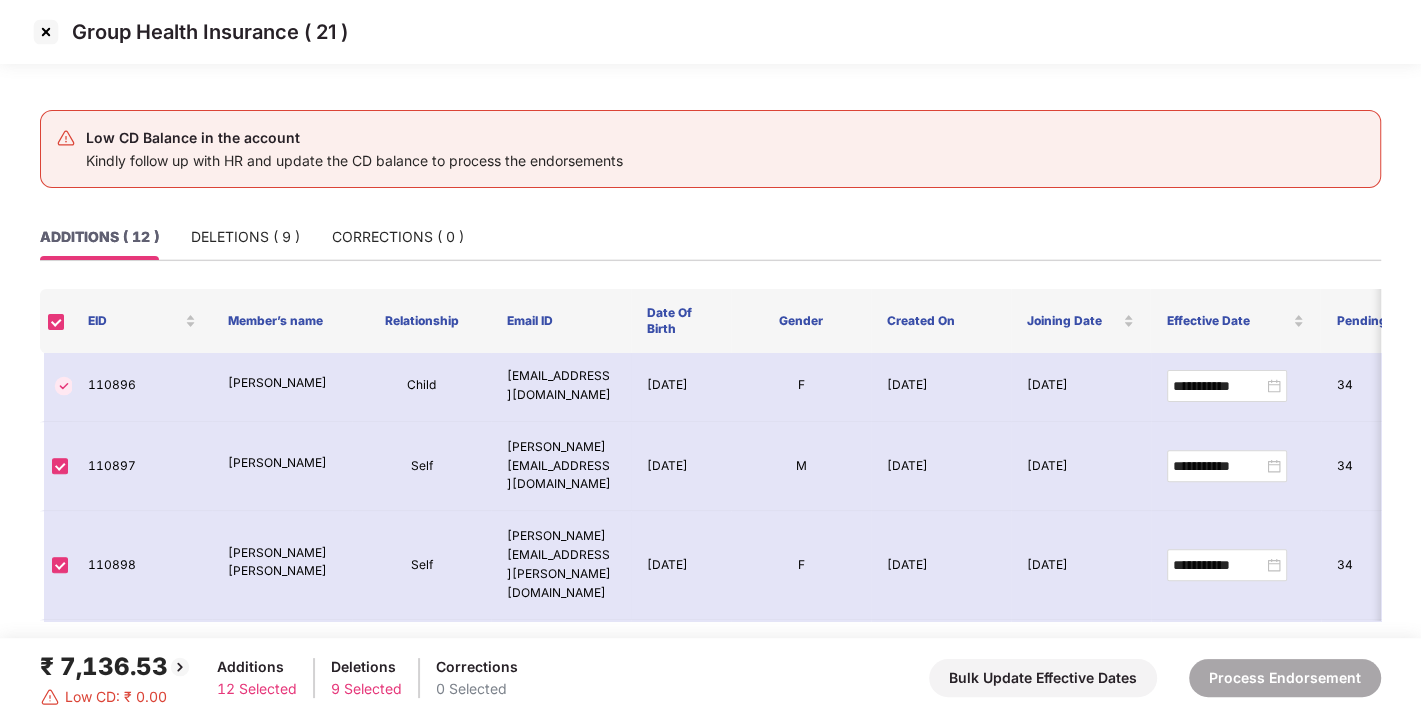 scroll, scrollTop: 0, scrollLeft: 0, axis: both 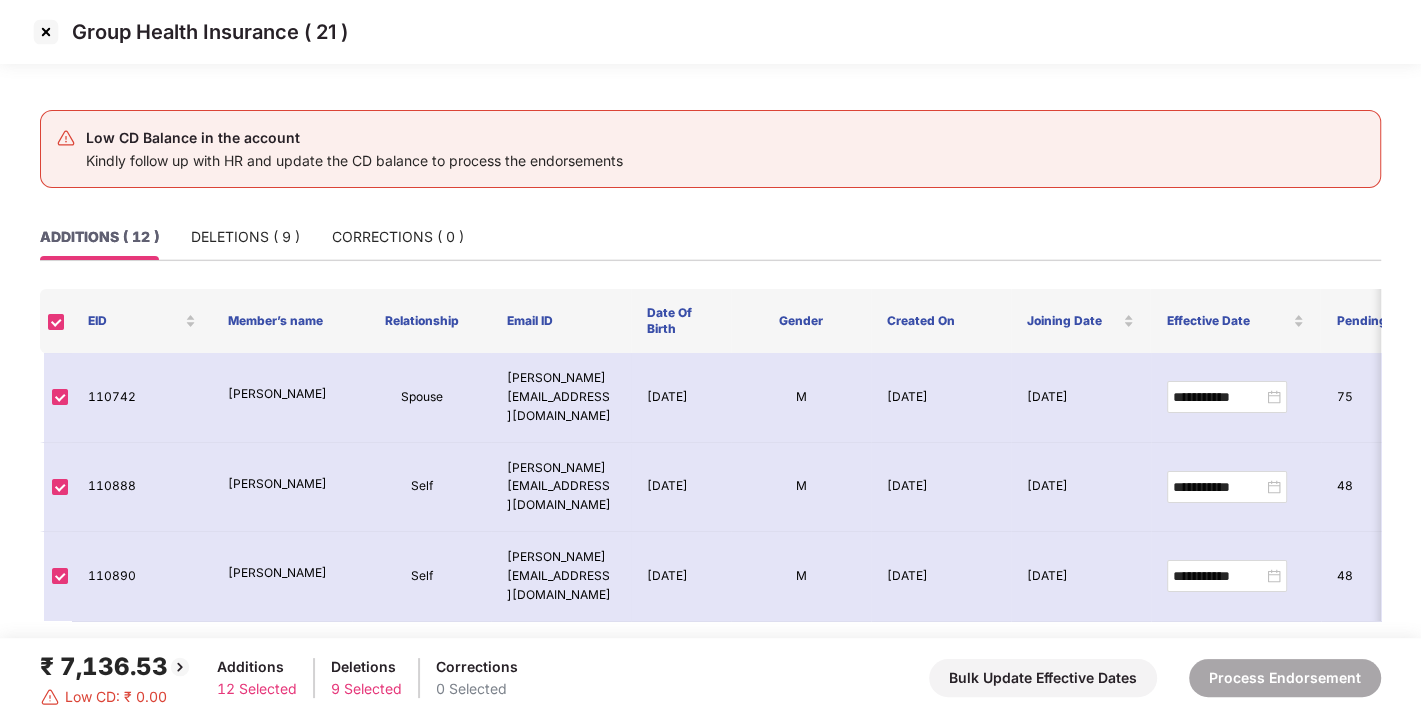click at bounding box center [46, 32] 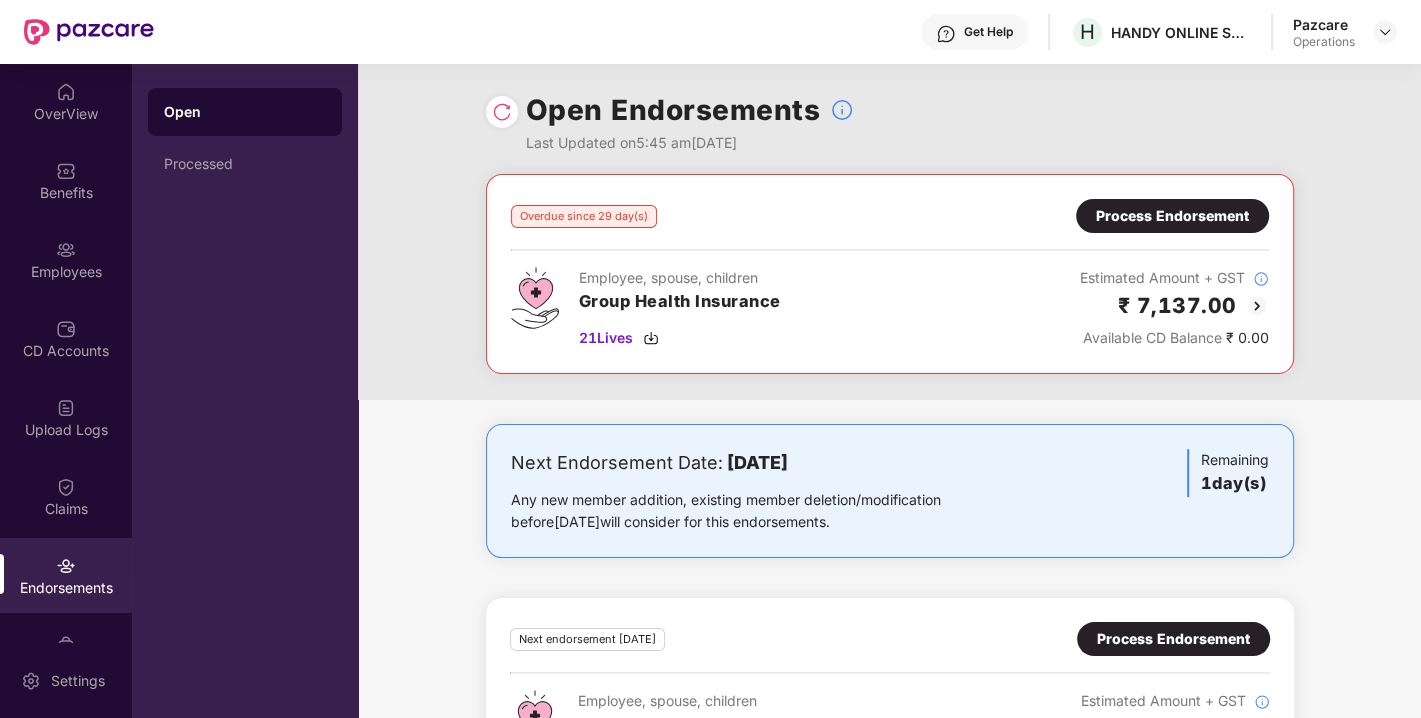 click on "Process Endorsement" at bounding box center [1172, 216] 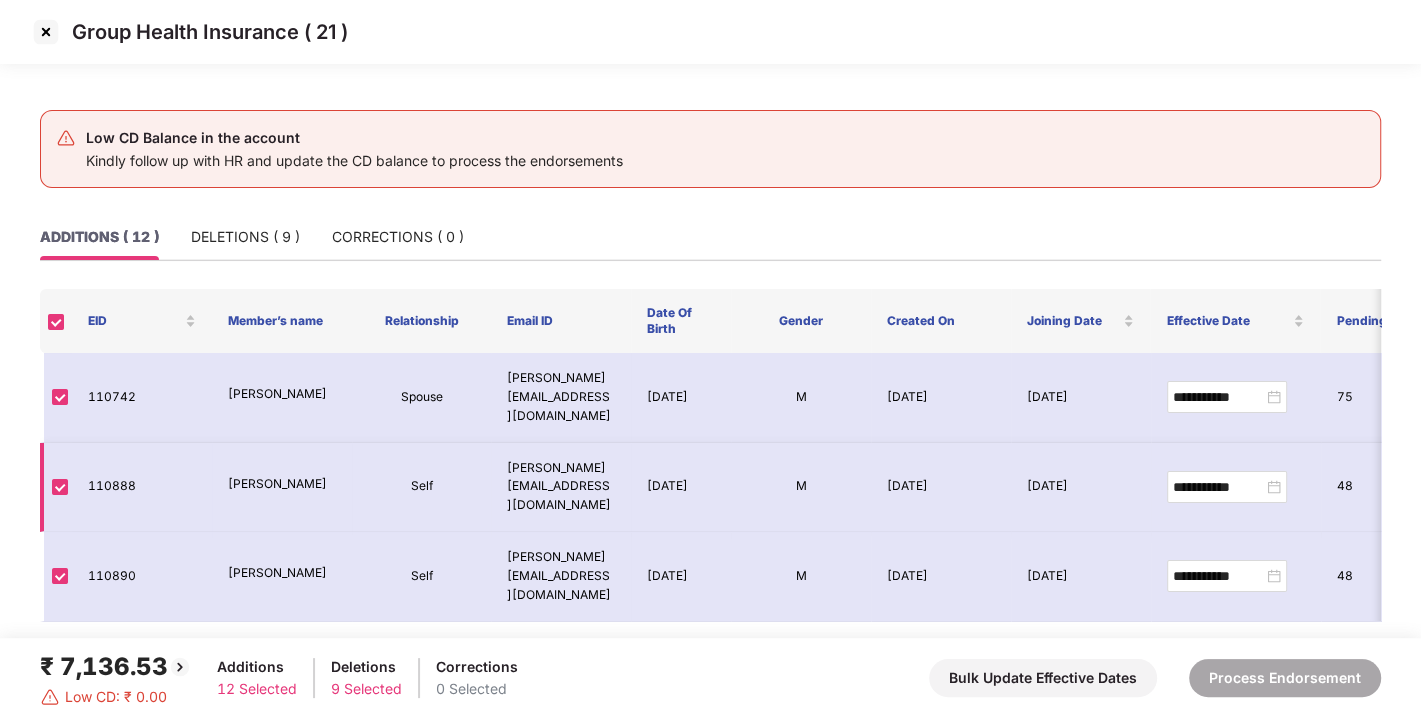 scroll, scrollTop: 0, scrollLeft: 82, axis: horizontal 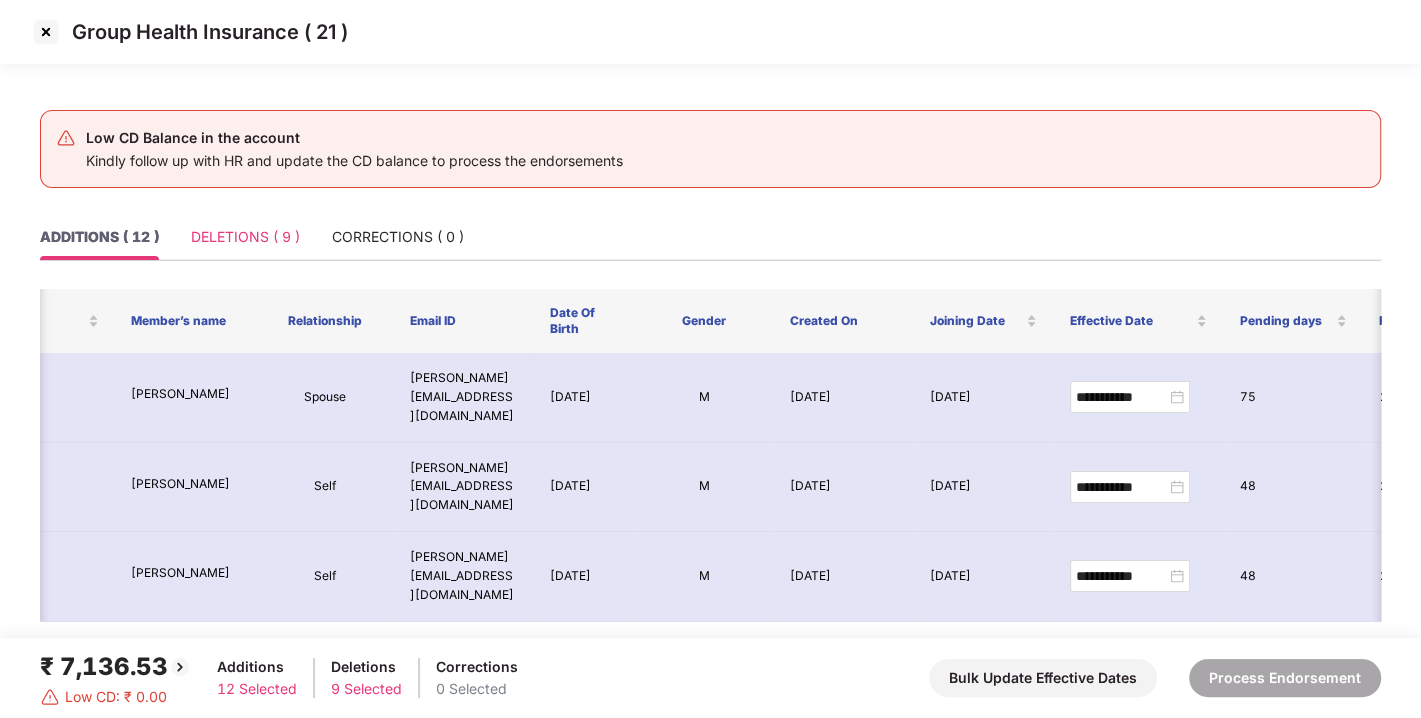 click on "DELETIONS ( 9 )" at bounding box center [245, 237] 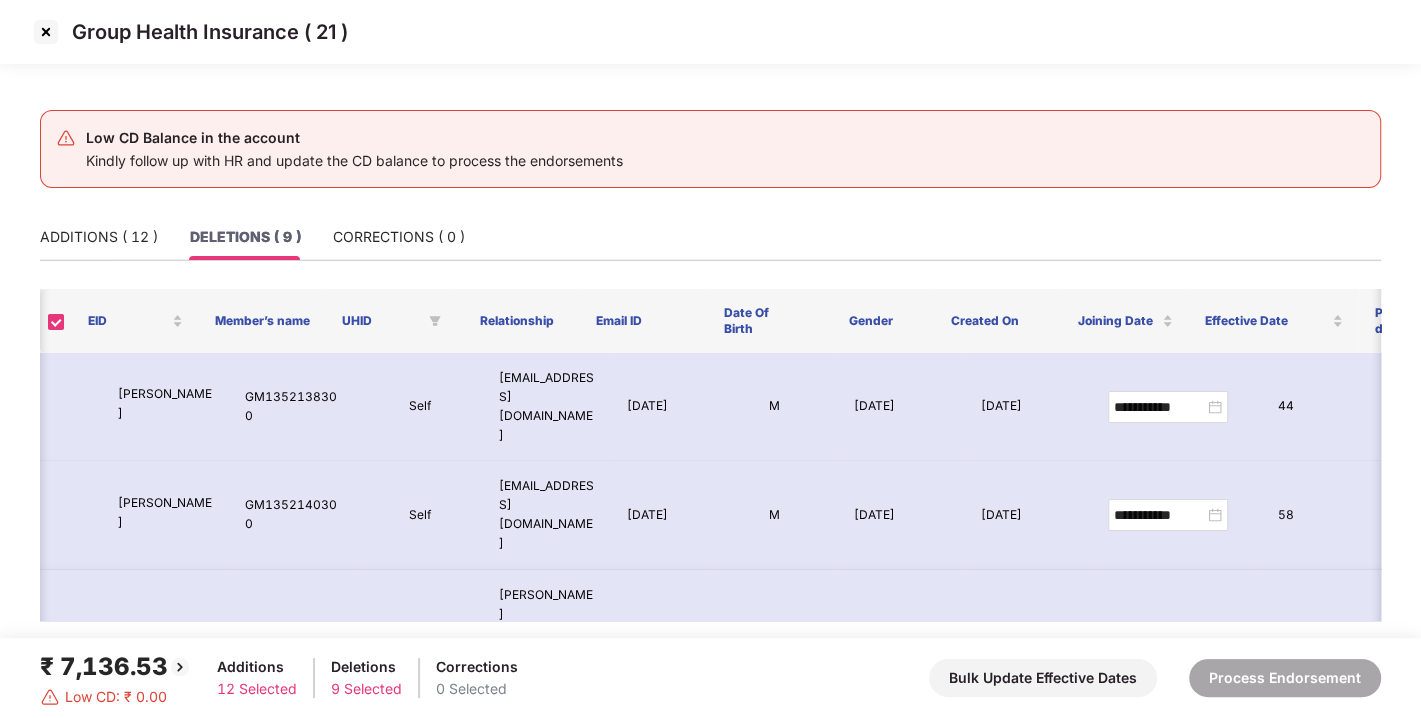 scroll, scrollTop: 184, scrollLeft: 97, axis: both 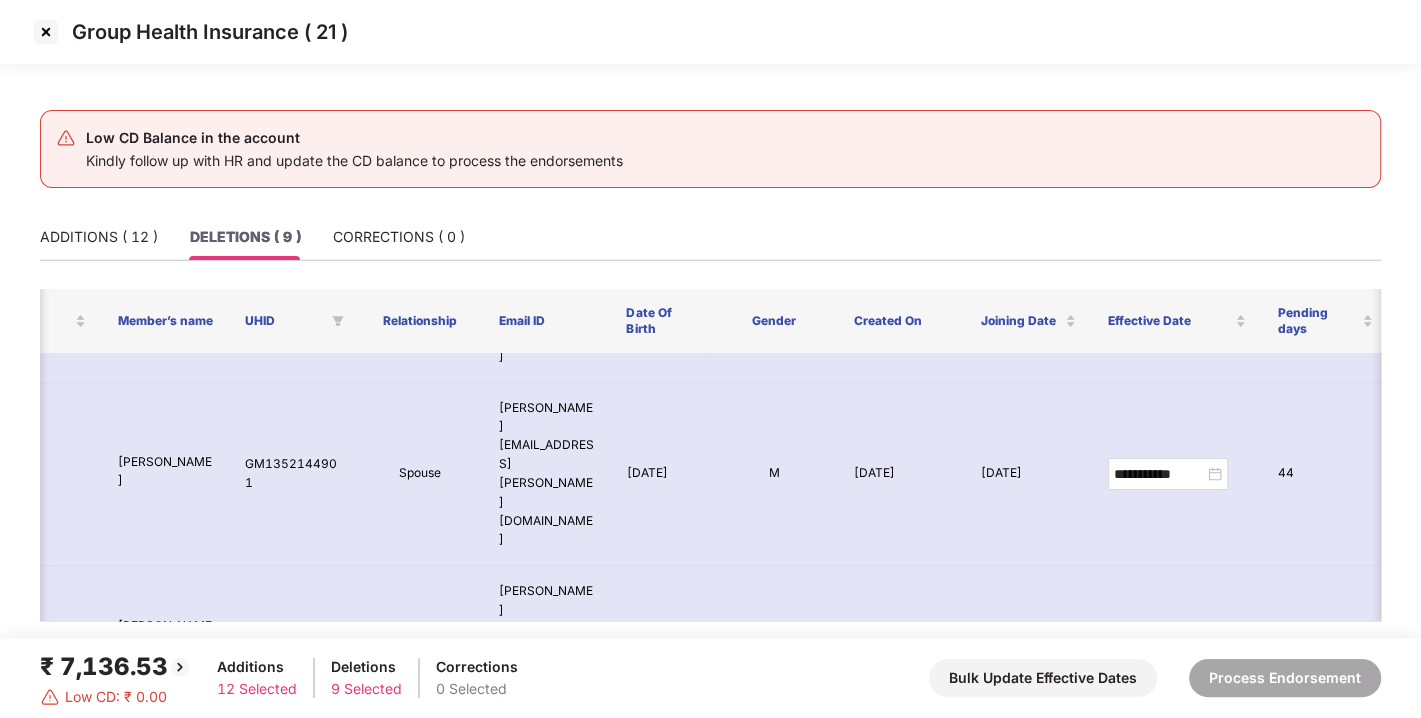 click at bounding box center (46, 32) 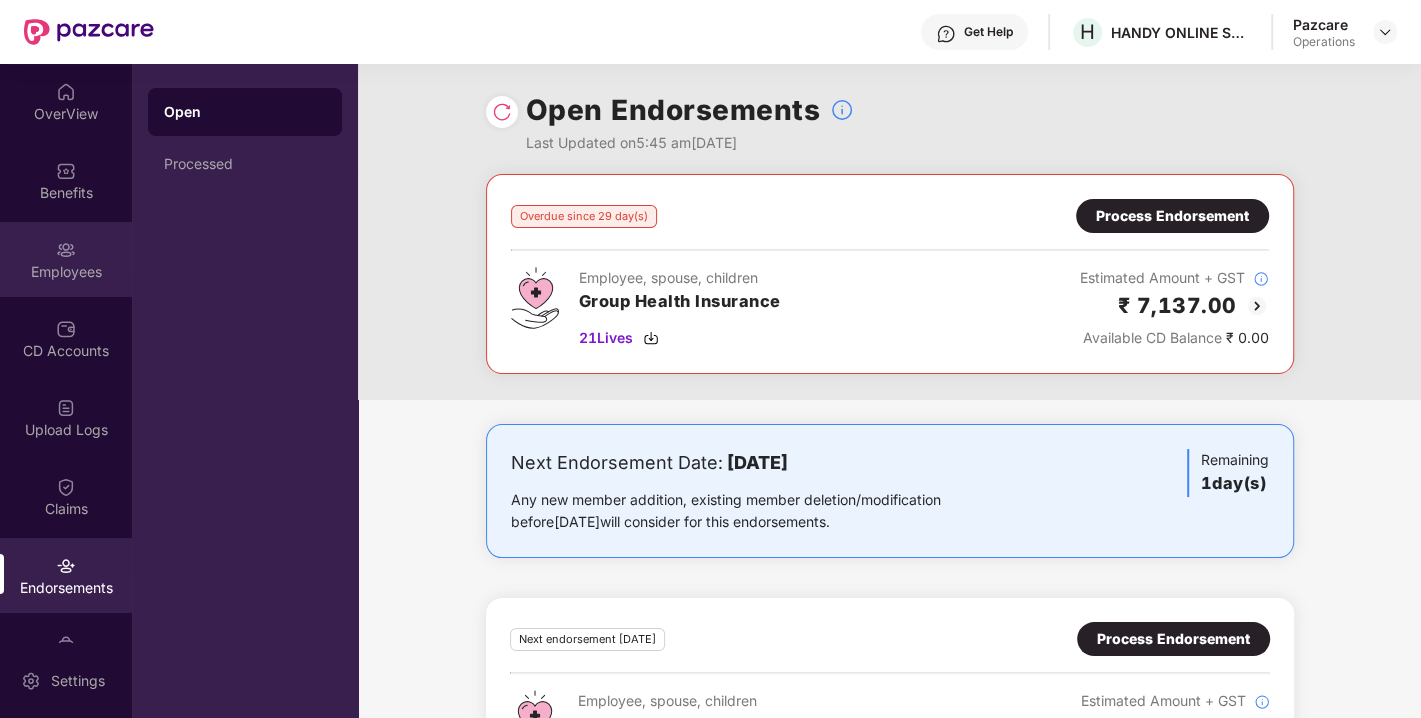 click on "Employees" at bounding box center [66, 259] 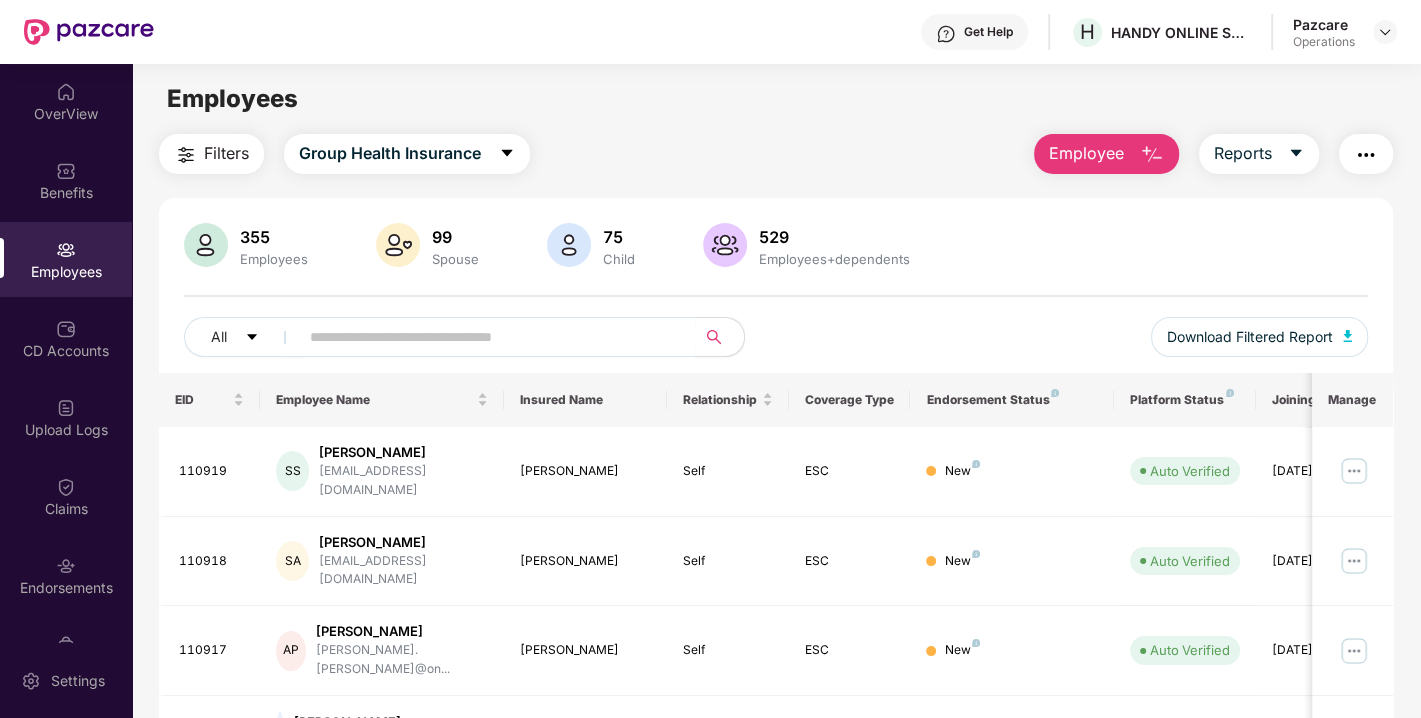 click on "Filters" at bounding box center [226, 153] 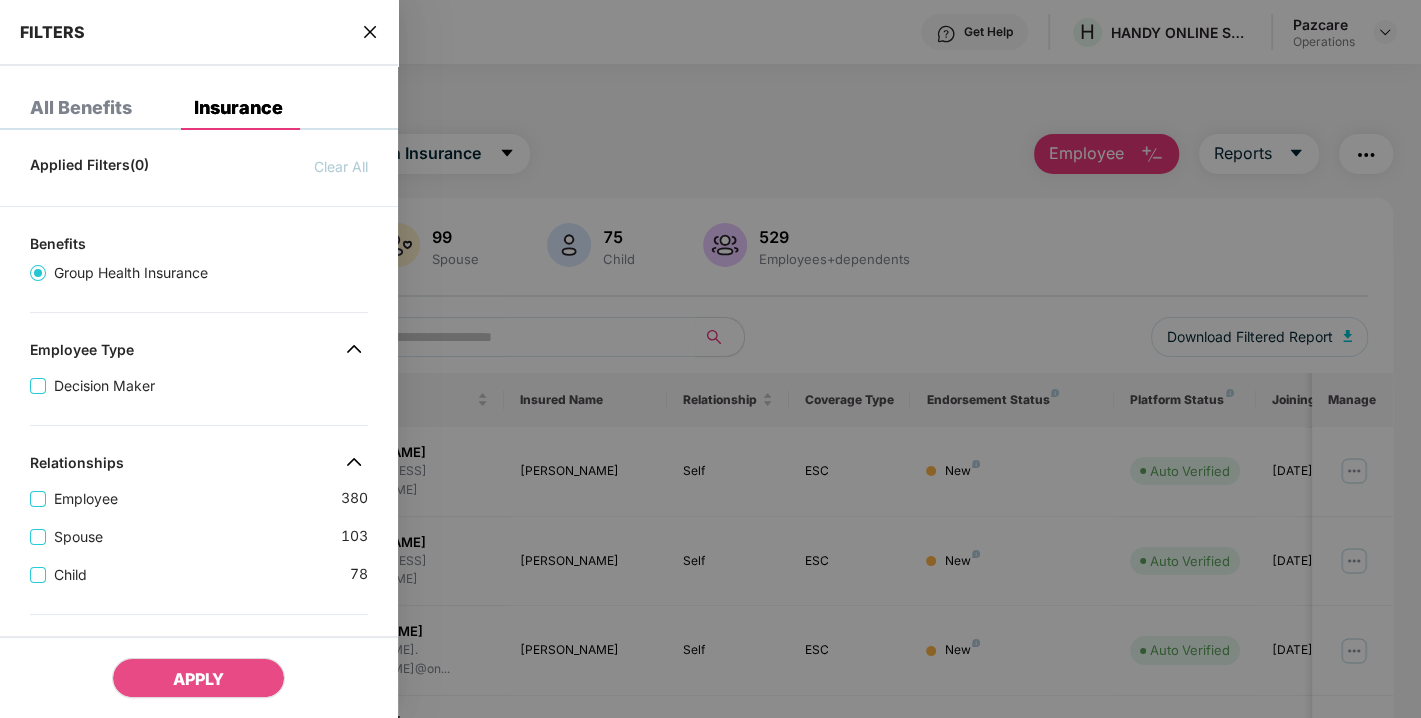 scroll, scrollTop: 553, scrollLeft: 0, axis: vertical 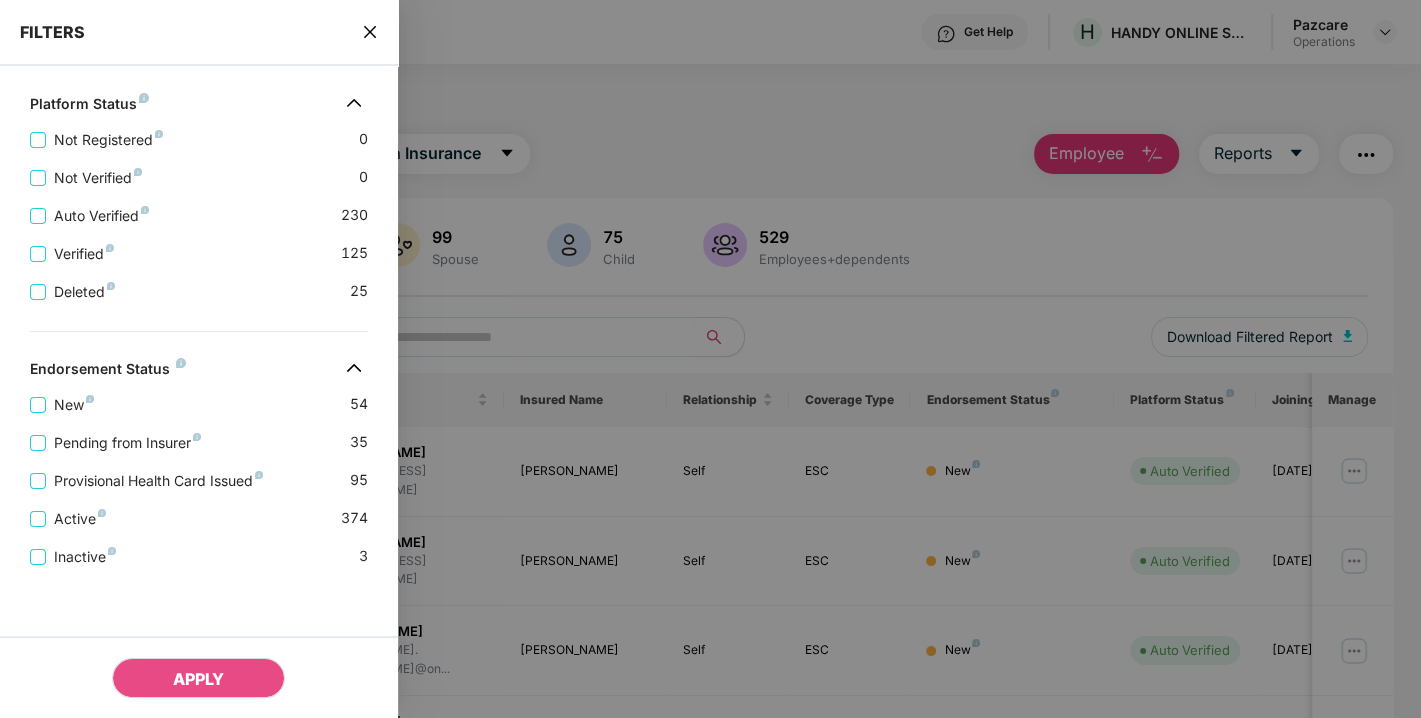 click 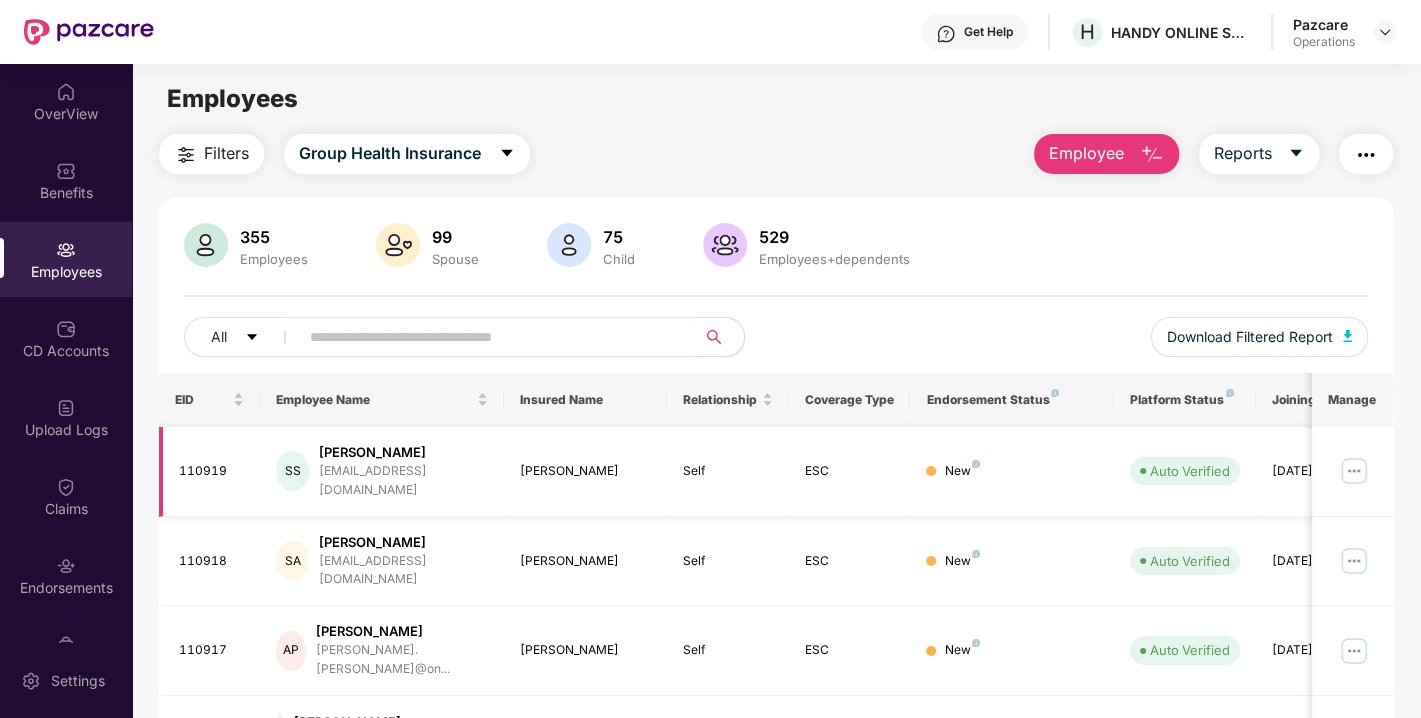 type 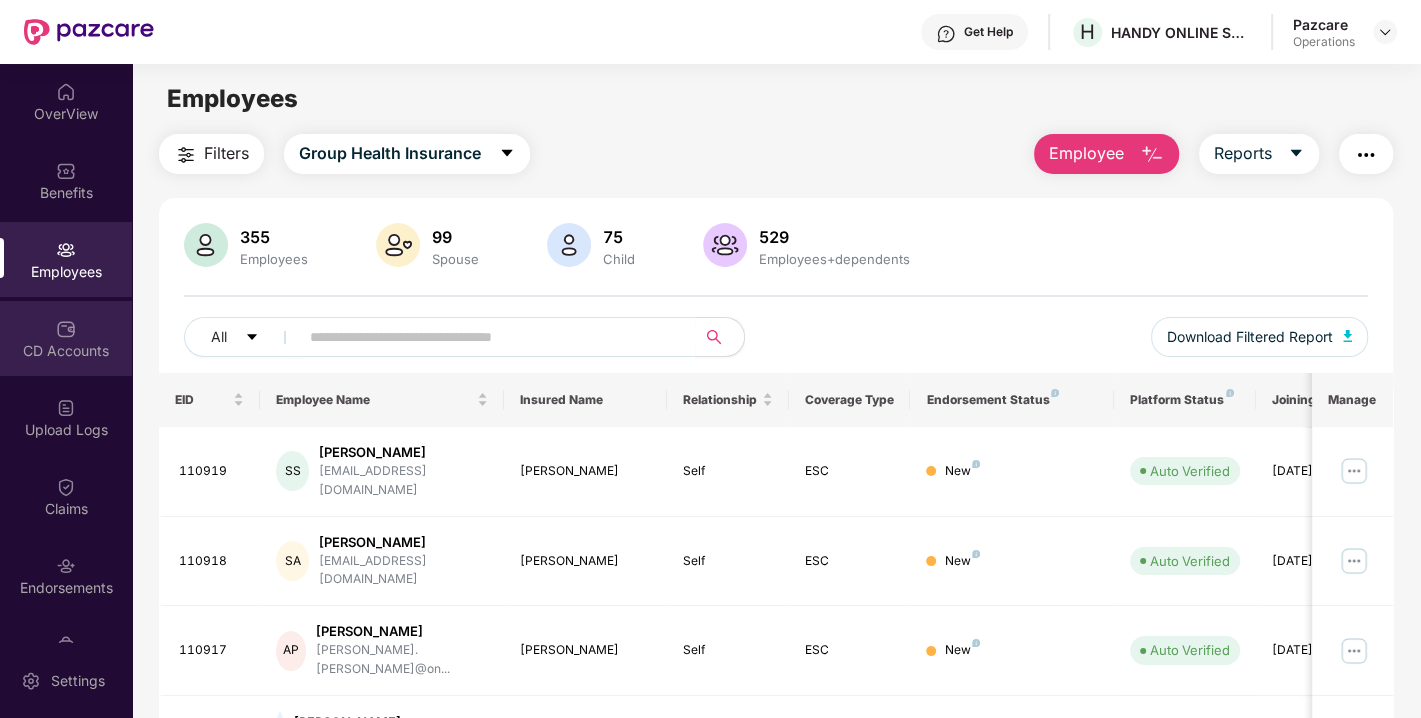 scroll, scrollTop: 52, scrollLeft: 0, axis: vertical 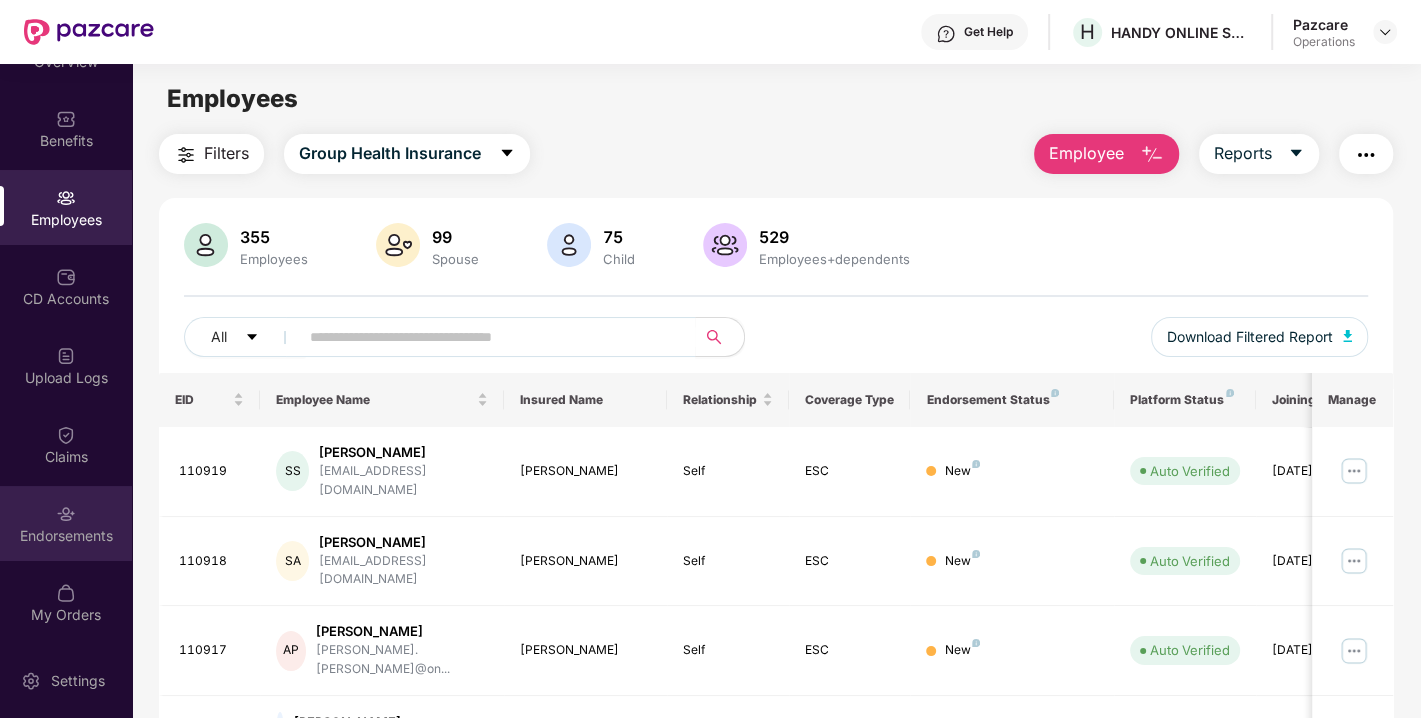 click on "Endorsements" at bounding box center [66, 523] 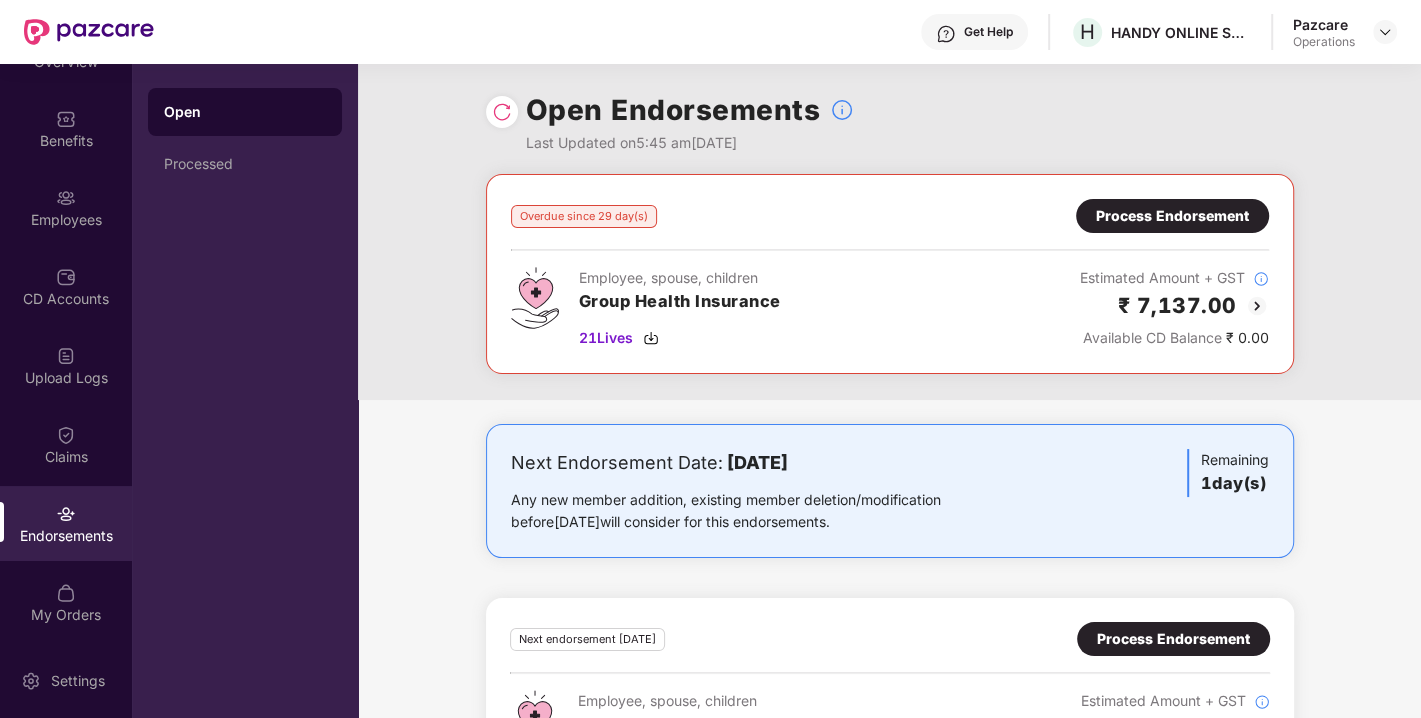 scroll, scrollTop: 100, scrollLeft: 0, axis: vertical 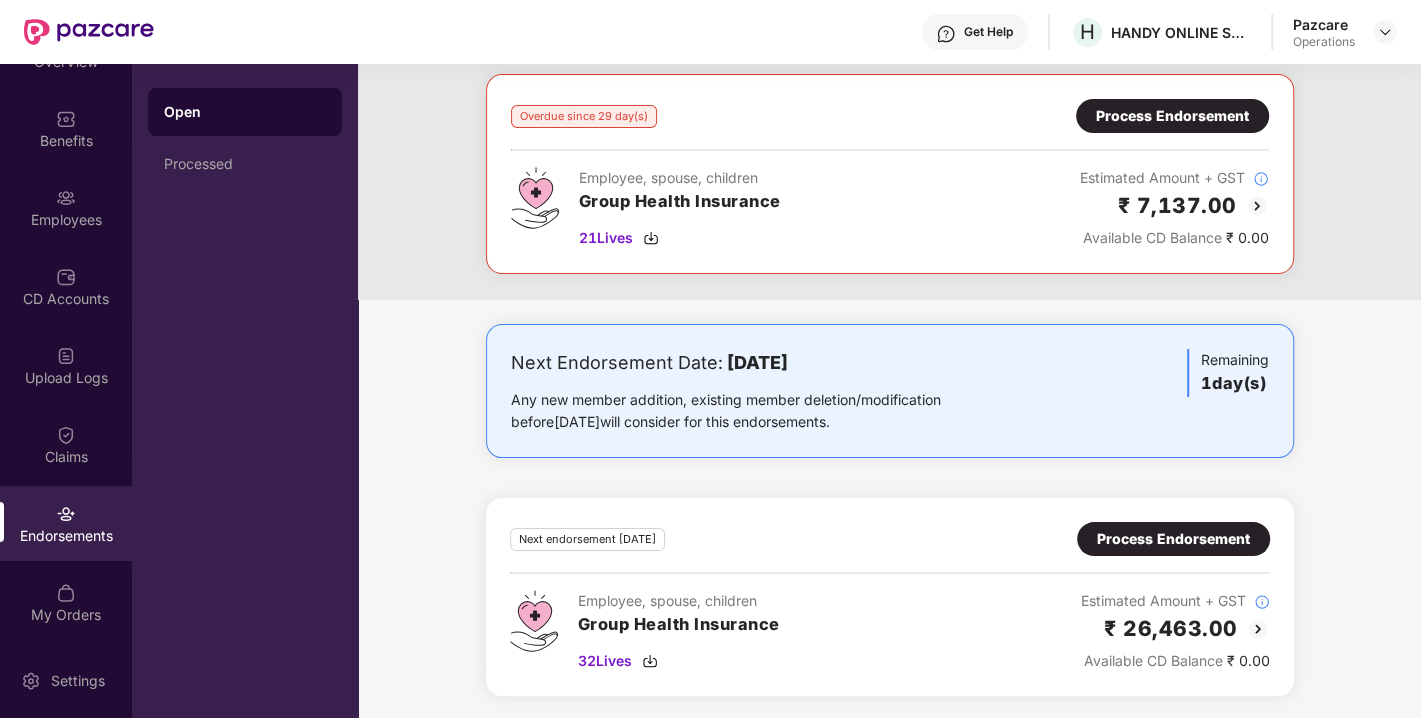 click on "Process Endorsement" at bounding box center (1173, 539) 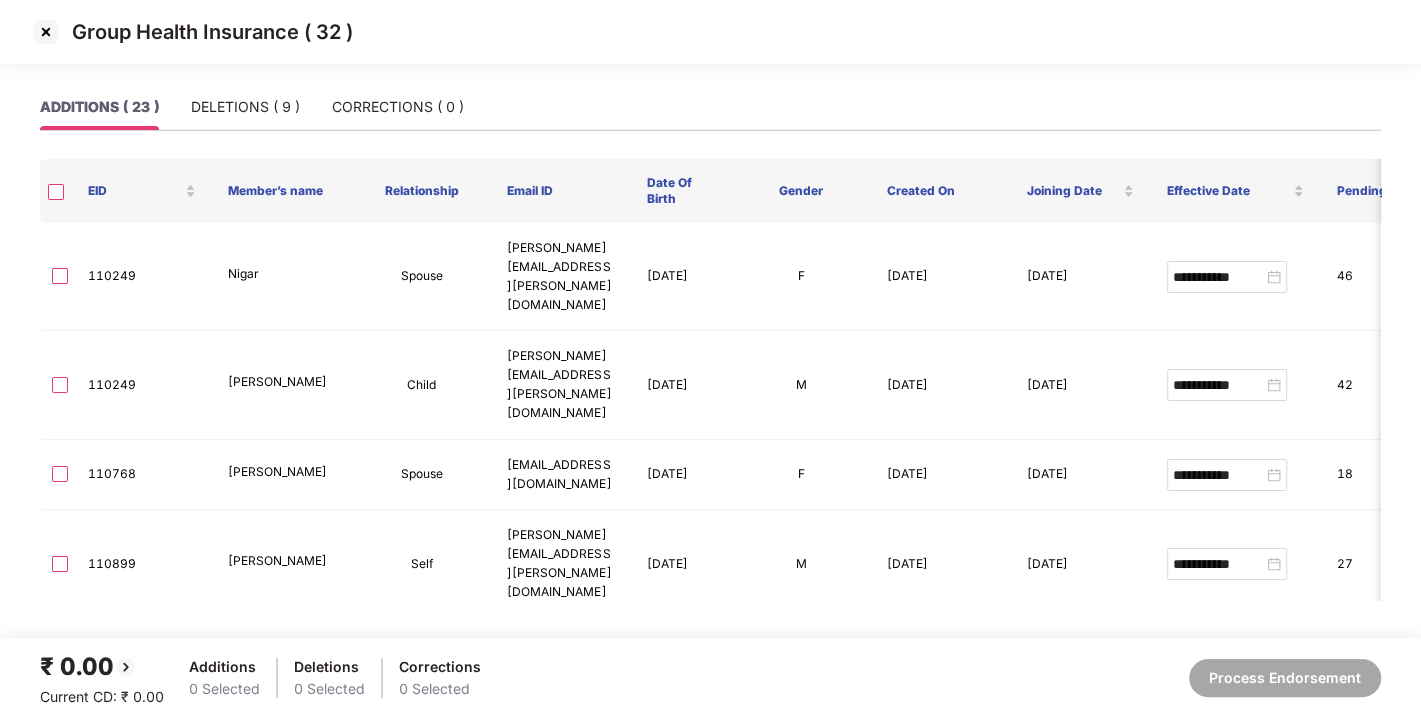 click at bounding box center [46, 32] 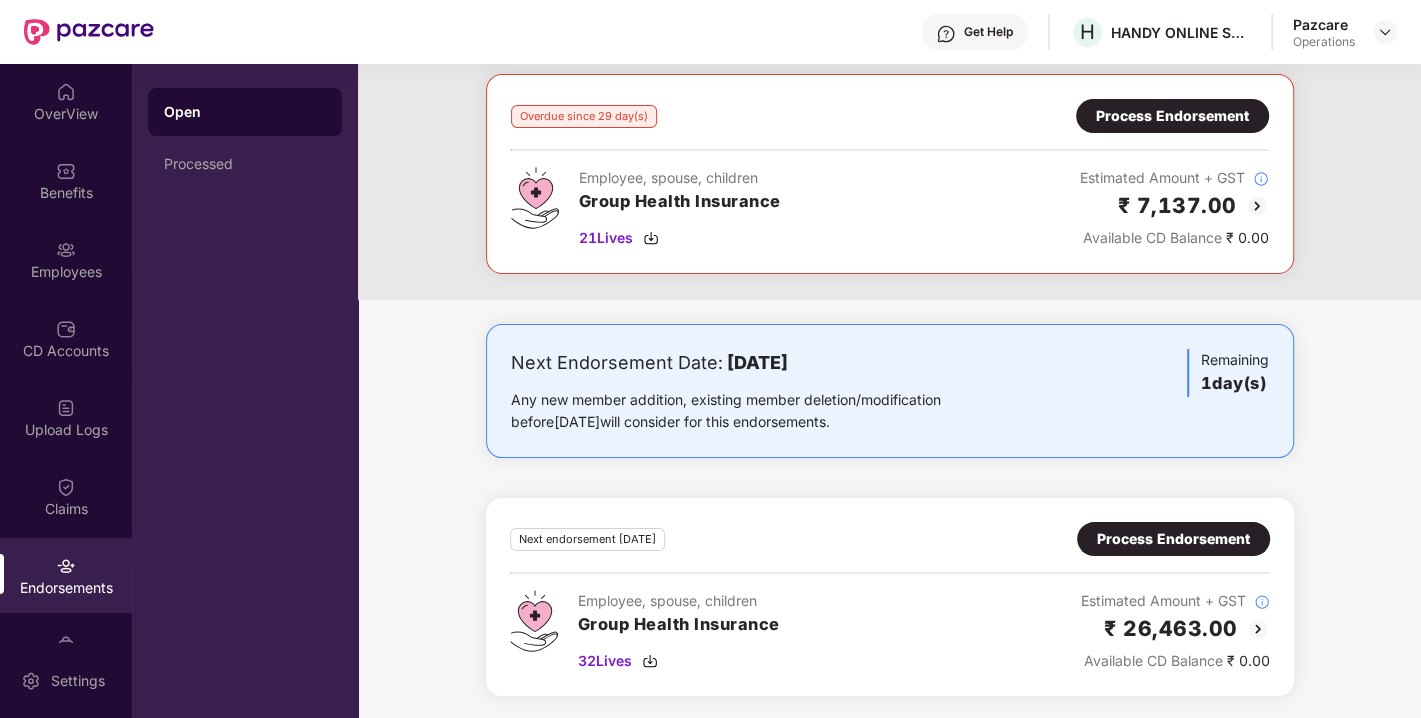 scroll, scrollTop: 0, scrollLeft: 0, axis: both 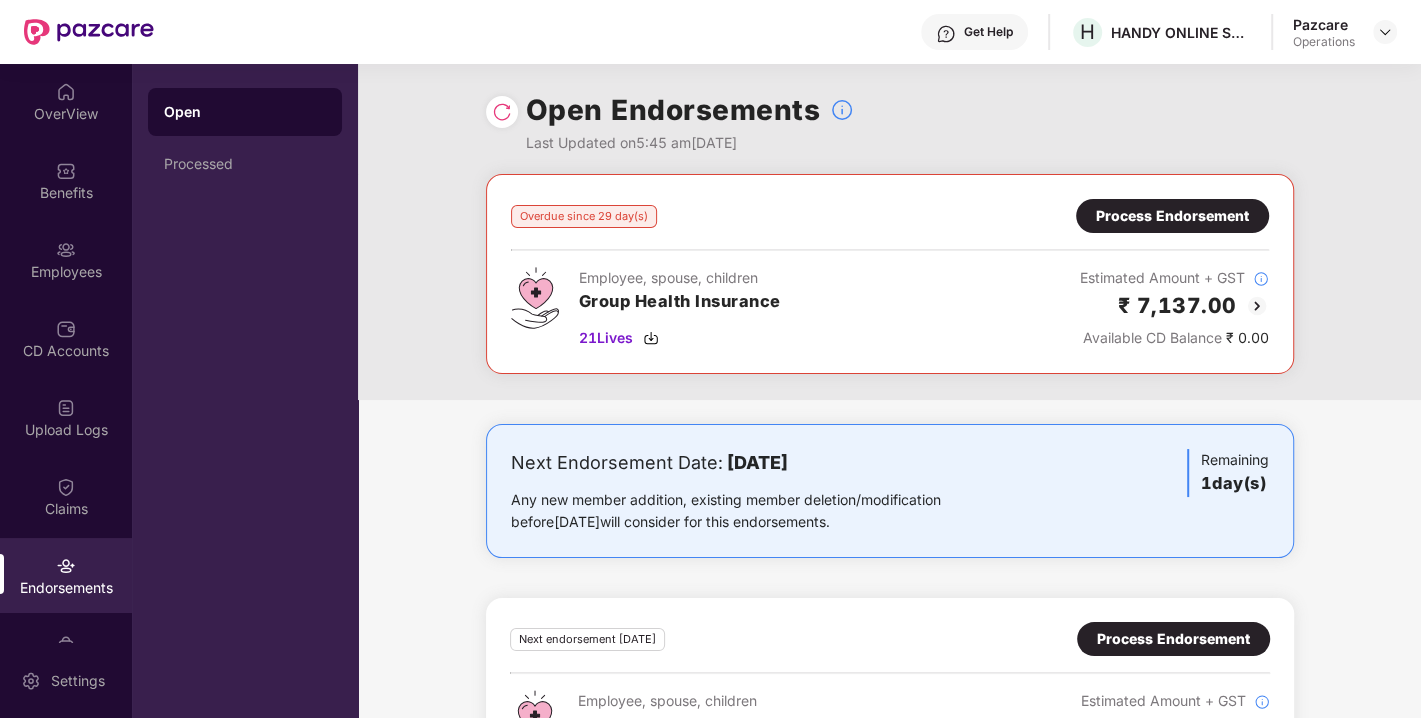 click on "Overdue since 29 day(s) Process Endorsement Employee, spouse, children Group Health Insurance   21  Lives Estimated Amount + GST ₹ 7,137.00 Available CD Balance   ₹ 0.00" at bounding box center (889, 287) 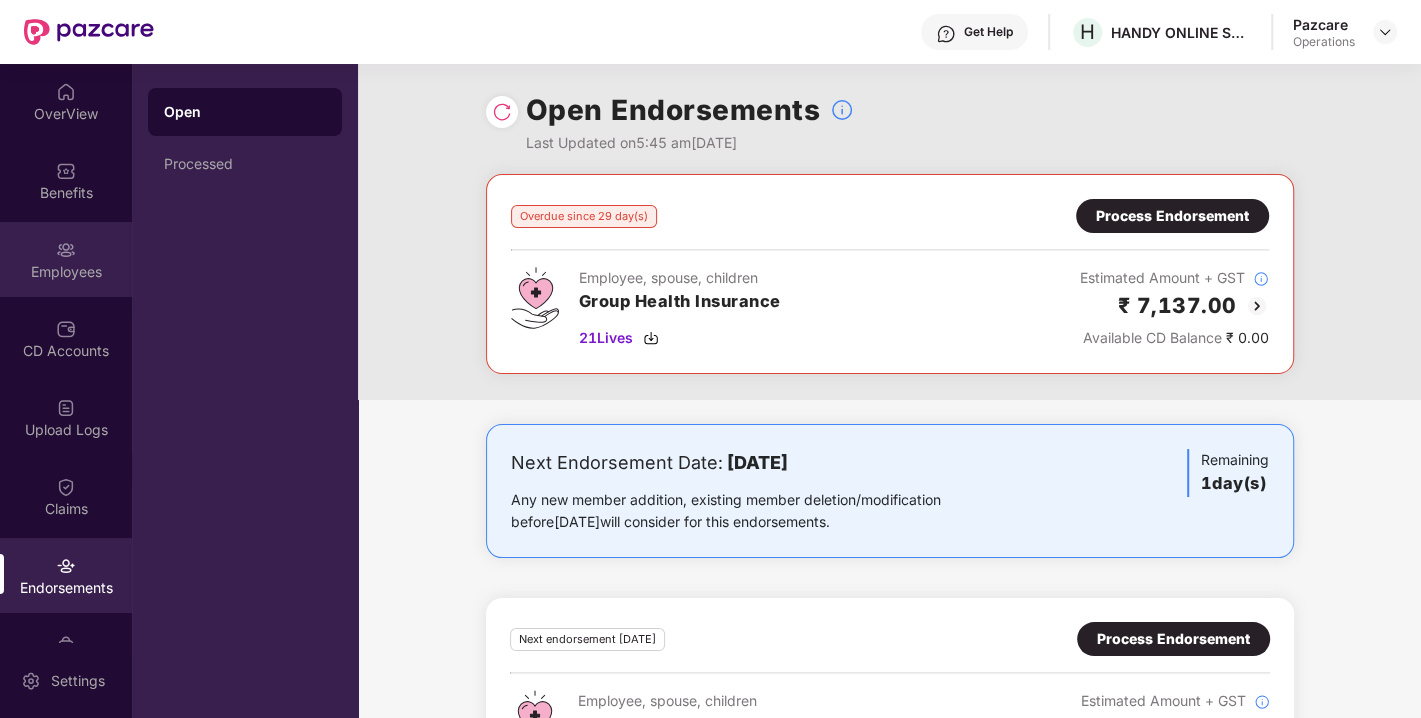 click at bounding box center [66, 250] 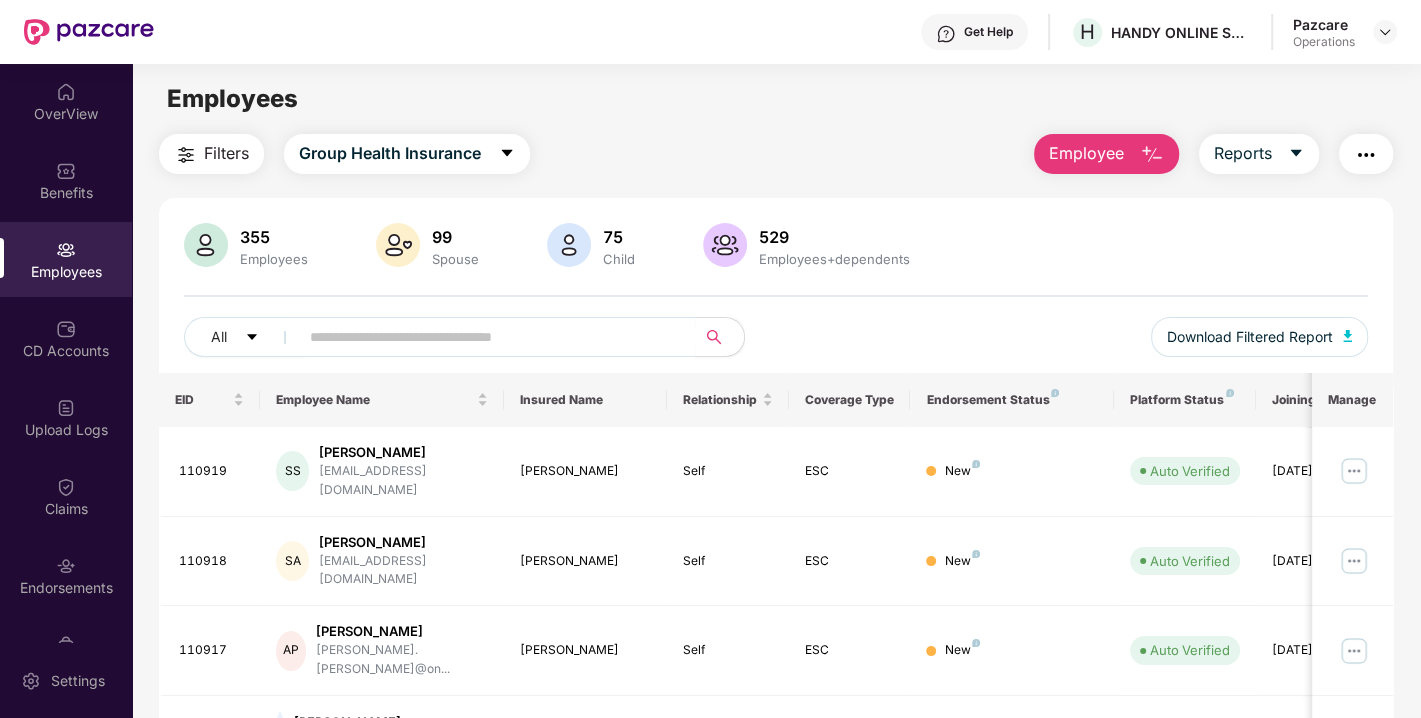click on "Filters" at bounding box center [226, 153] 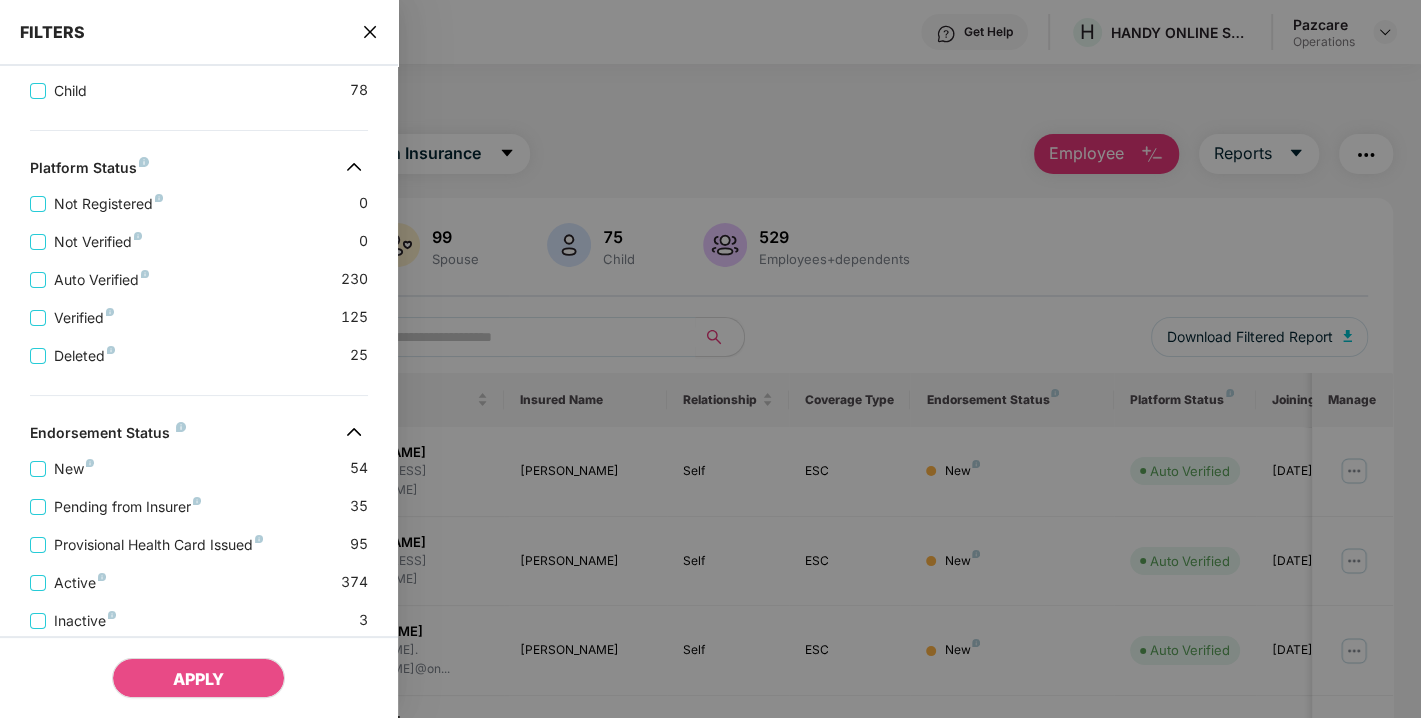 scroll, scrollTop: 553, scrollLeft: 0, axis: vertical 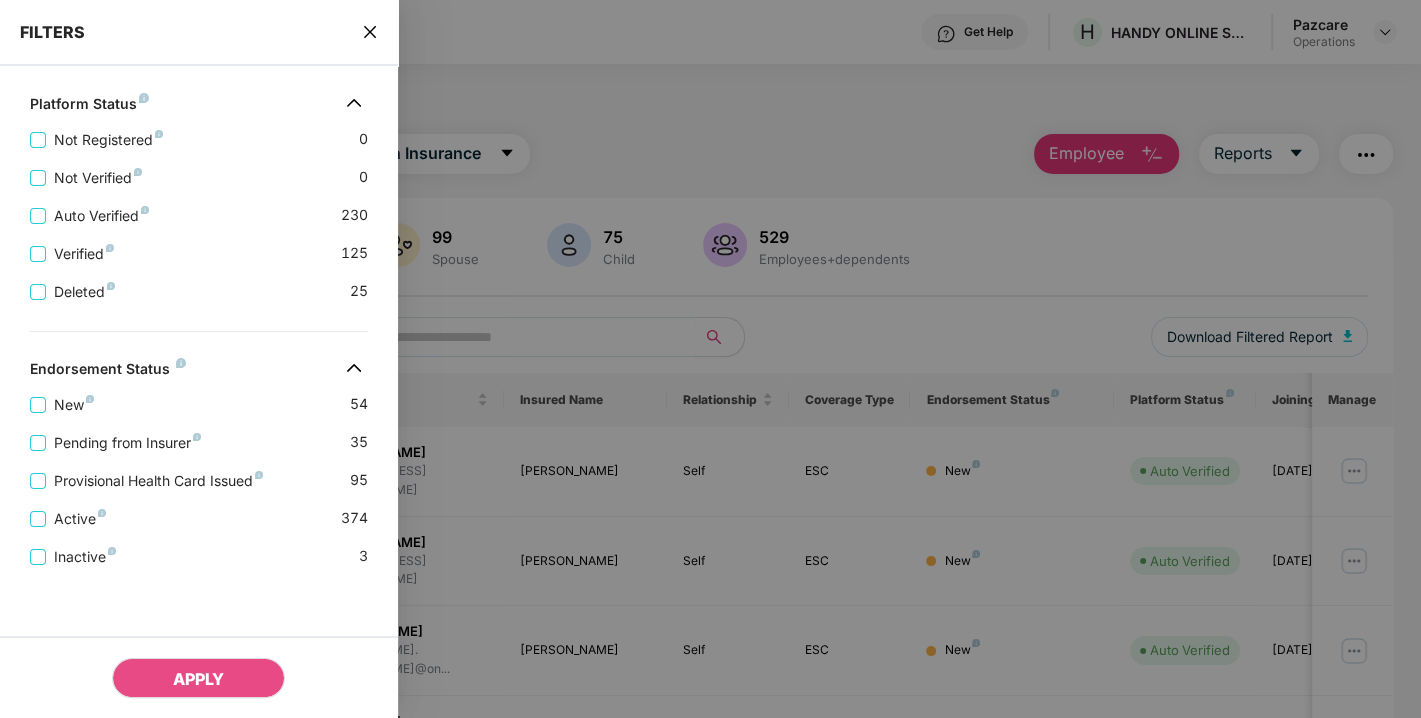 click 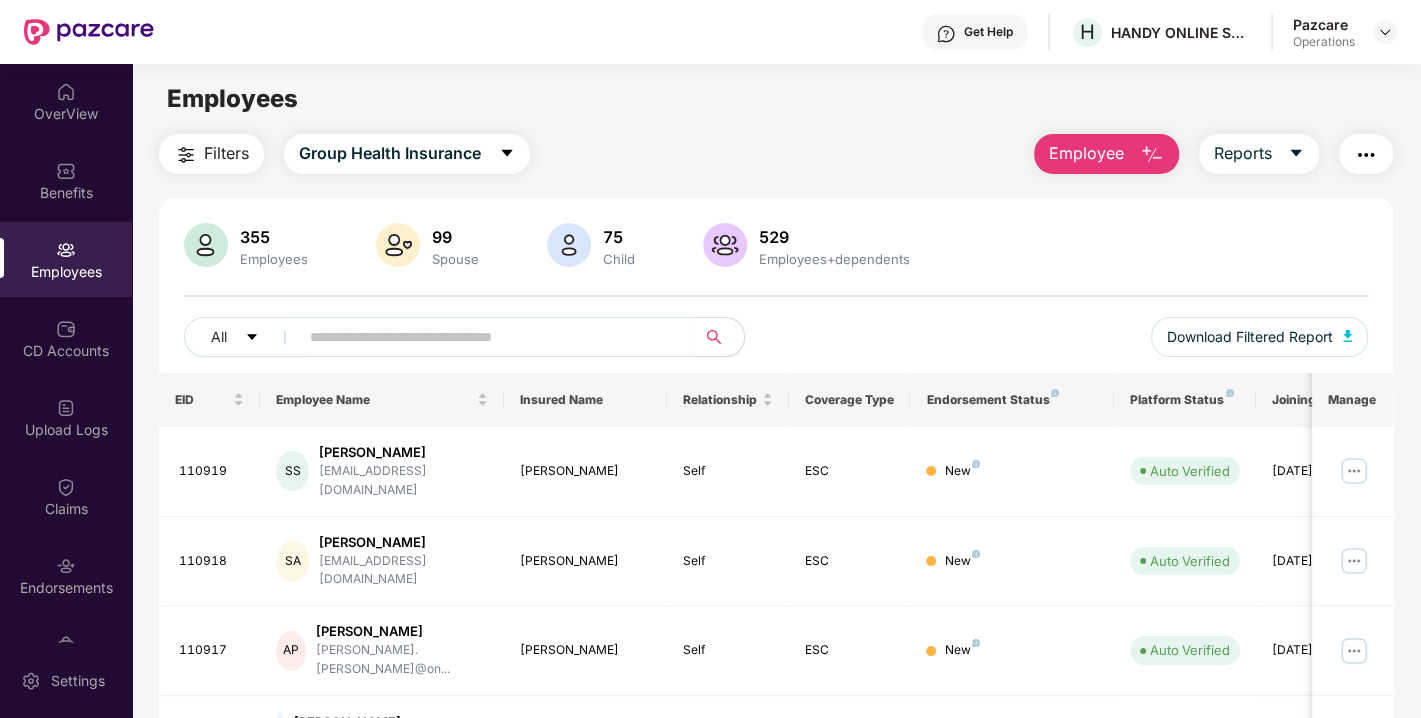 click on "OverView Benefits Employees CD Accounts Upload Logs Claims Endorsements My Orders" at bounding box center [66, 353] 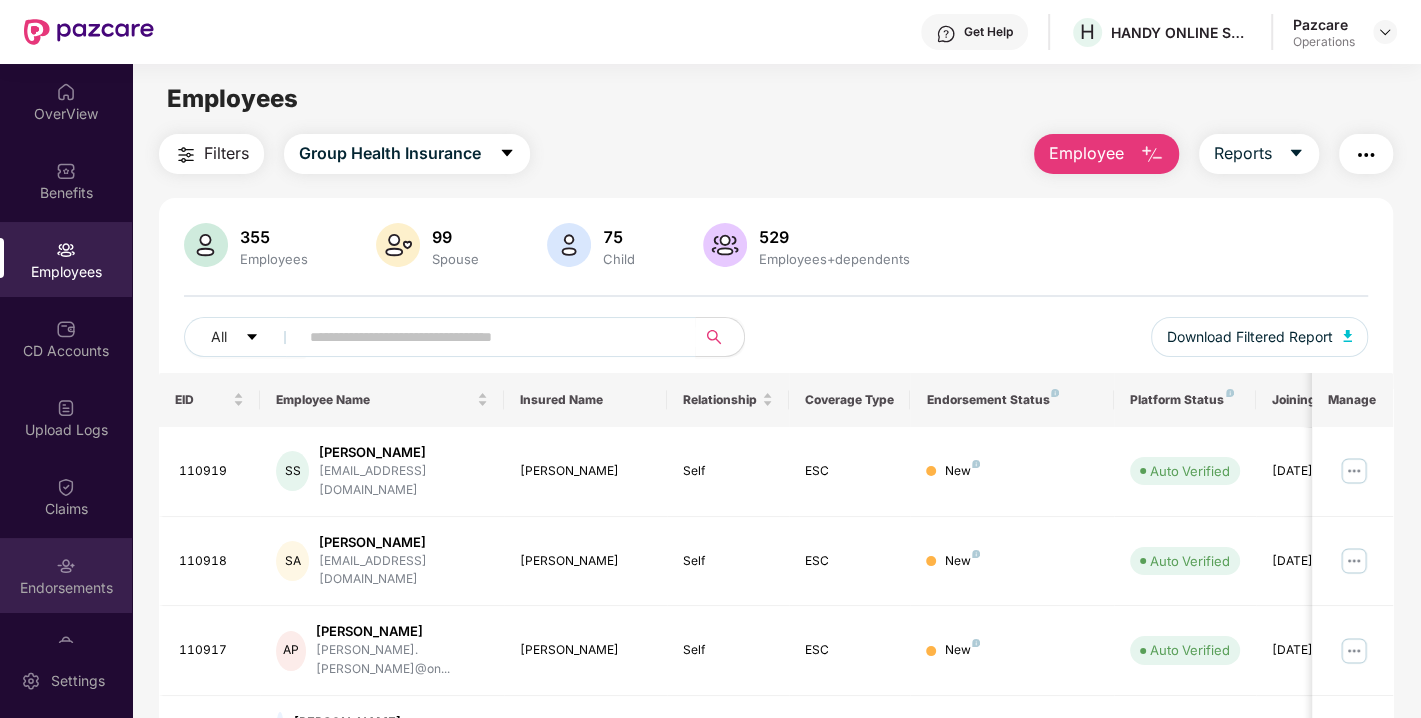 click on "Endorsements" at bounding box center (66, 575) 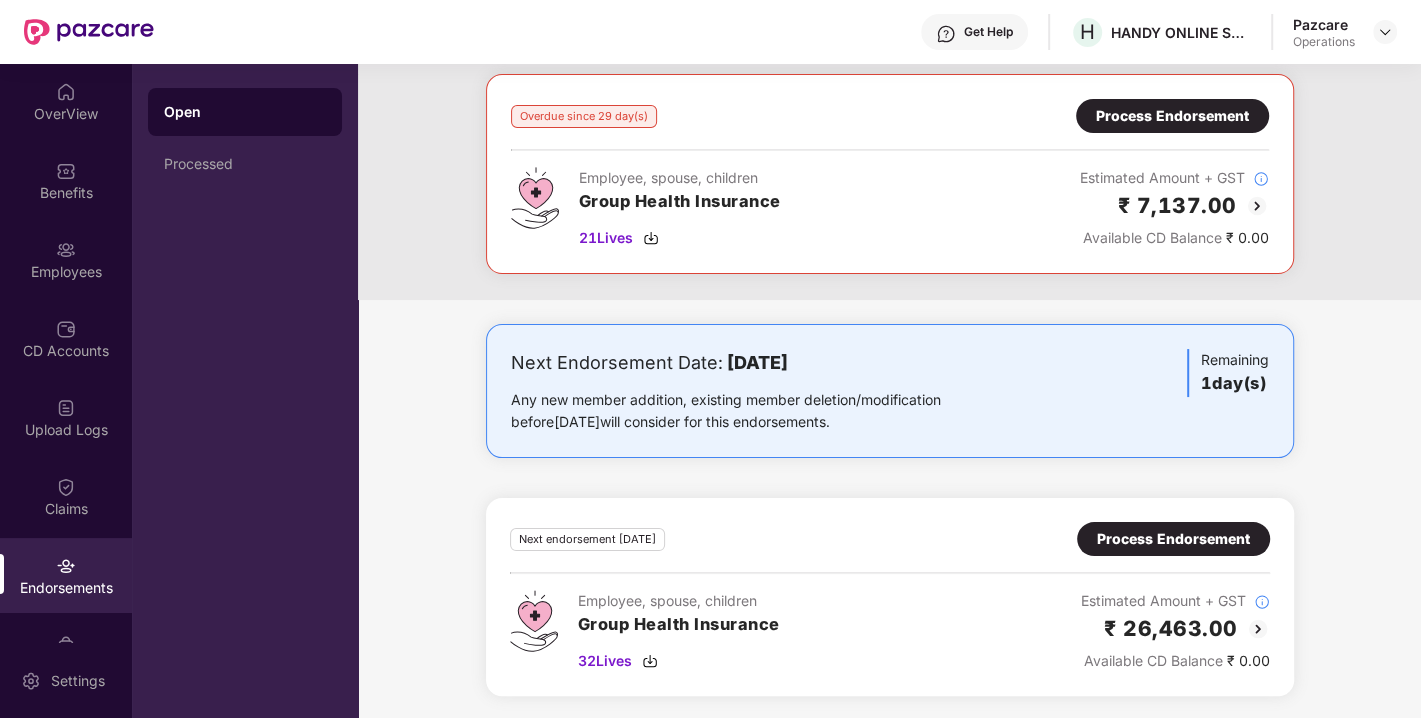 scroll, scrollTop: 0, scrollLeft: 0, axis: both 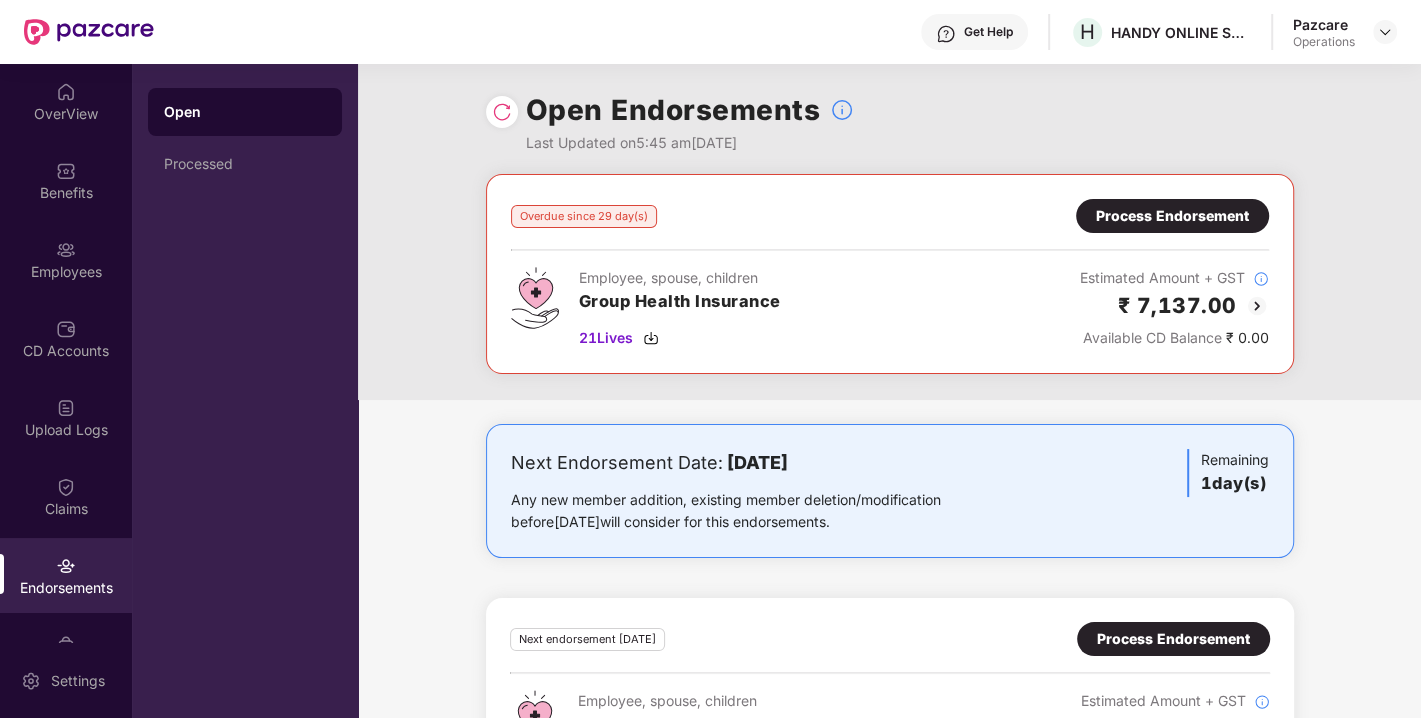 click on "Process Endorsement" at bounding box center [1172, 216] 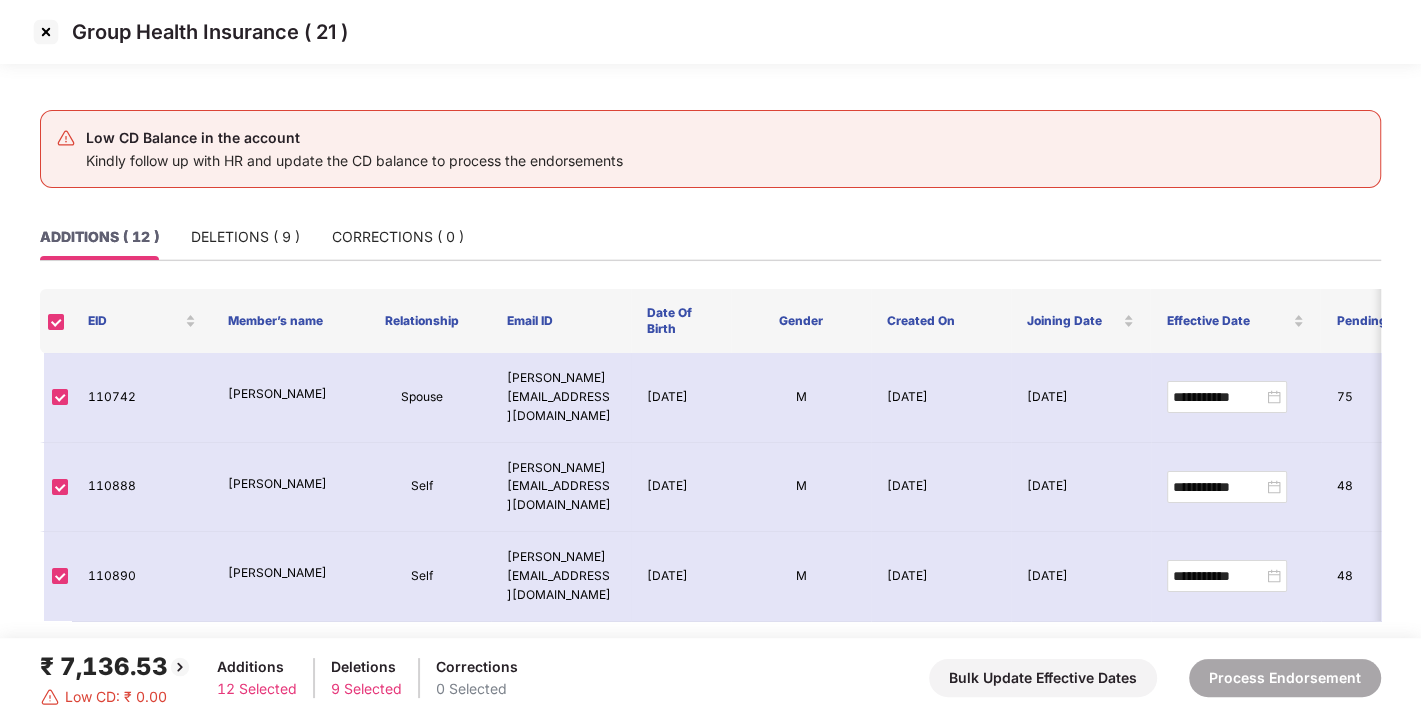 click at bounding box center [46, 32] 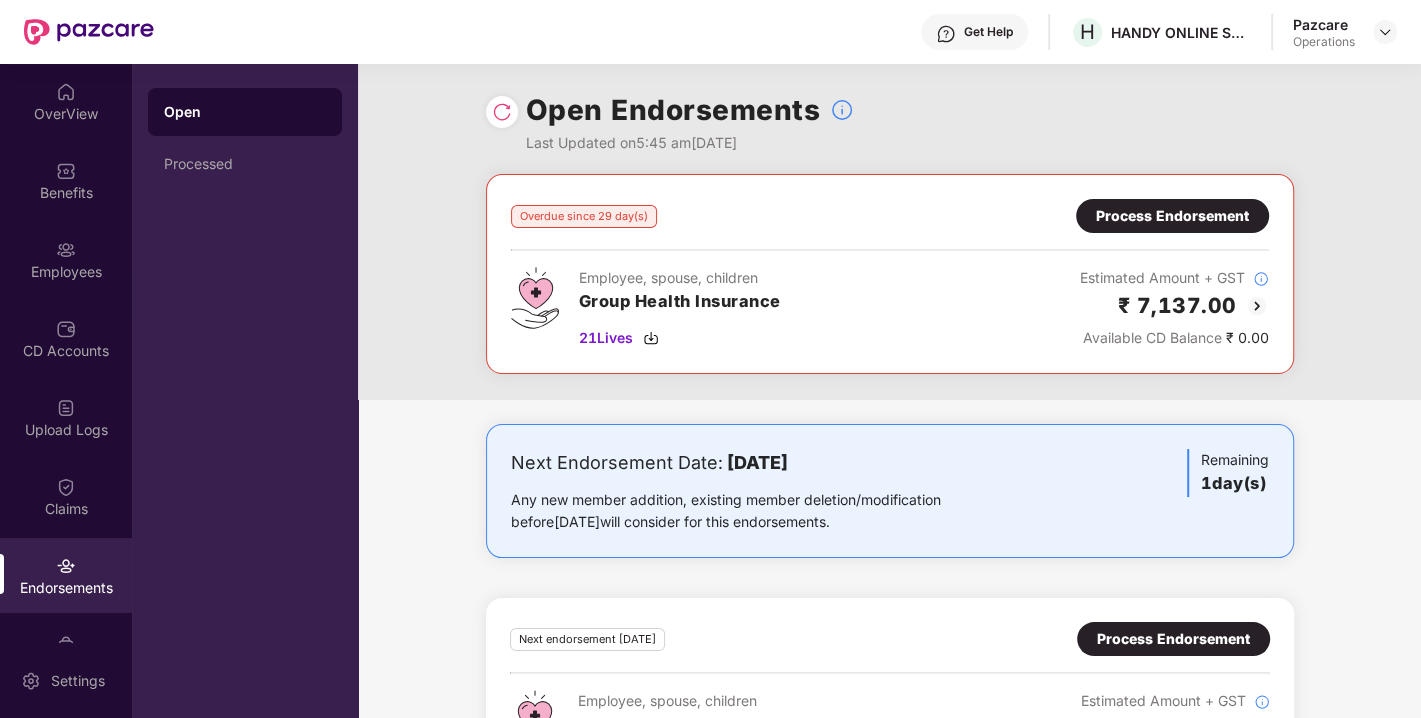 scroll, scrollTop: 100, scrollLeft: 0, axis: vertical 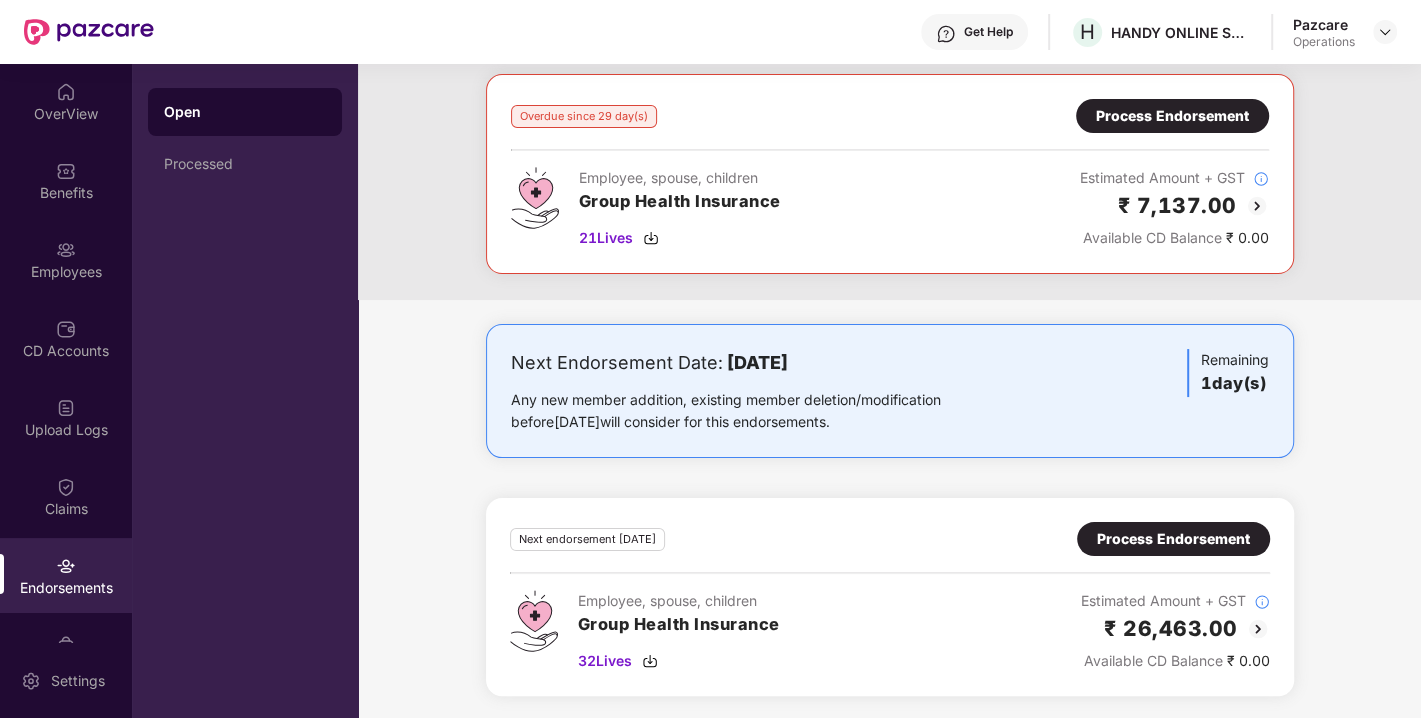 click on "Process Endorsement" at bounding box center [1173, 539] 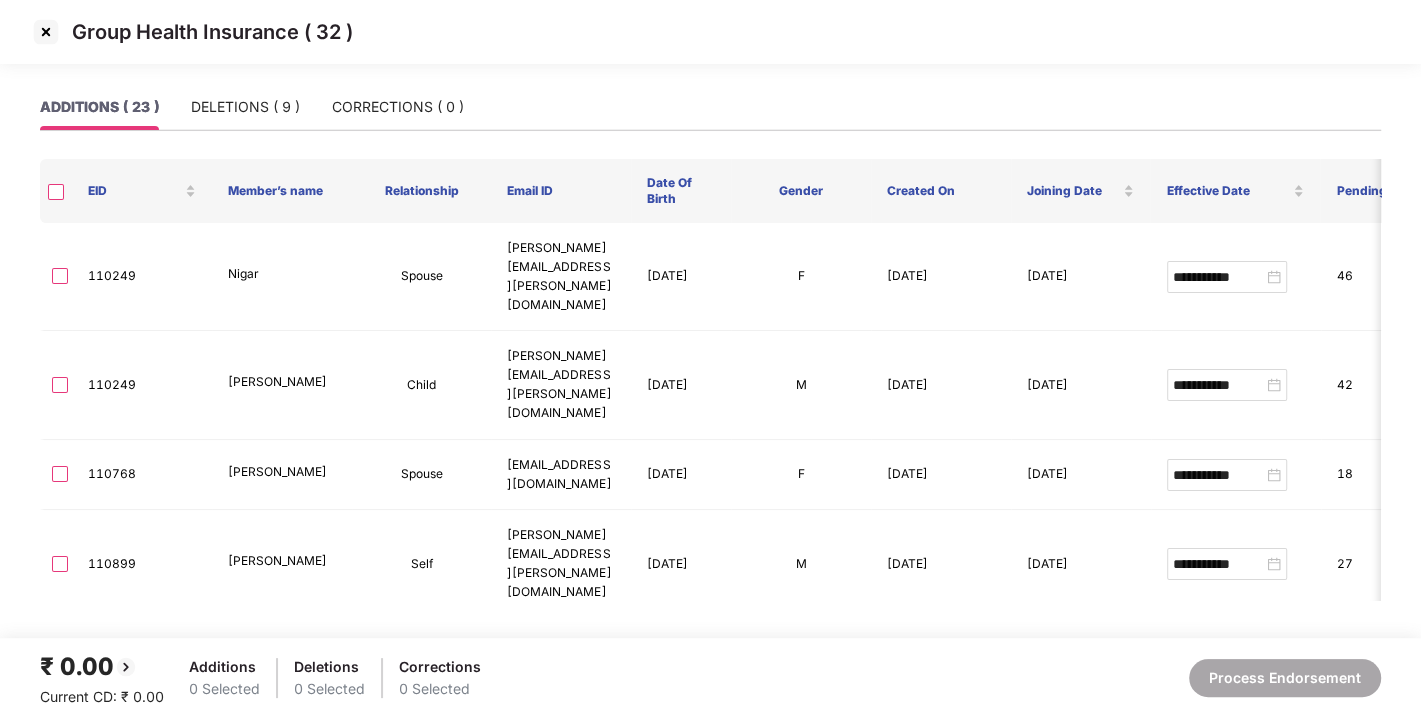 click at bounding box center [46, 32] 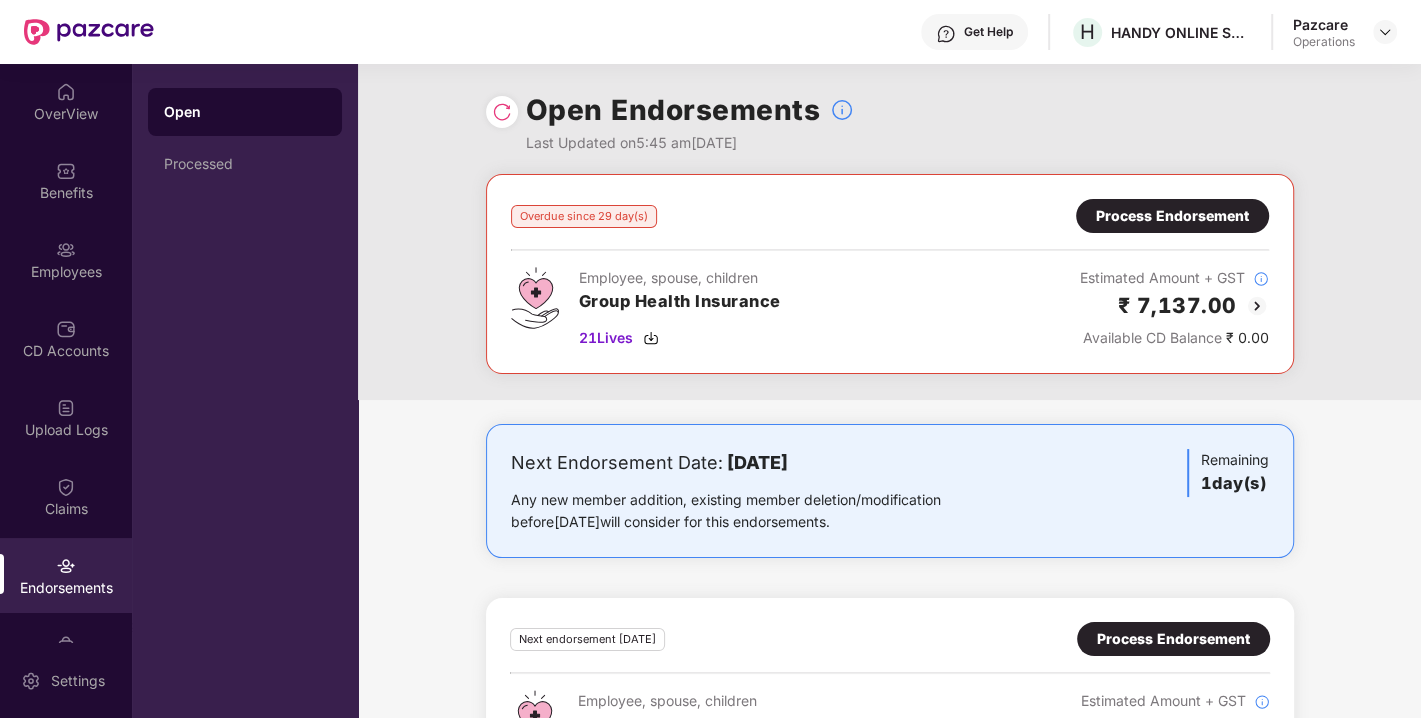 click on "Overdue since 29 day(s) Process Endorsement Employee, spouse, children Group Health Insurance   21  Lives Estimated Amount + GST ₹ 7,137.00 Available CD Balance   ₹ 0.00" at bounding box center [889, 287] 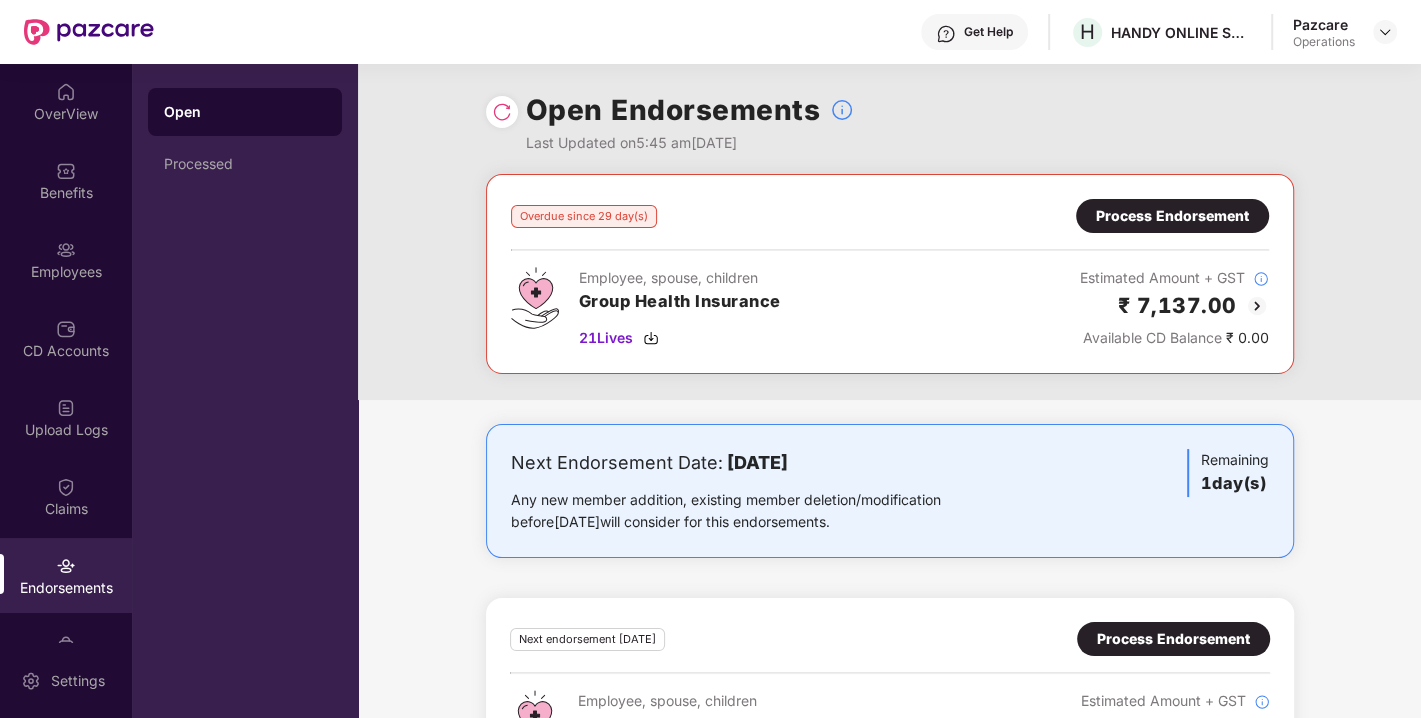 click on "Overdue since 29 day(s) Process Endorsement Employee, spouse, children Group Health Insurance   21  Lives Estimated Amount + GST ₹ 7,137.00 Available CD Balance   ₹ 0.00" at bounding box center [889, 287] 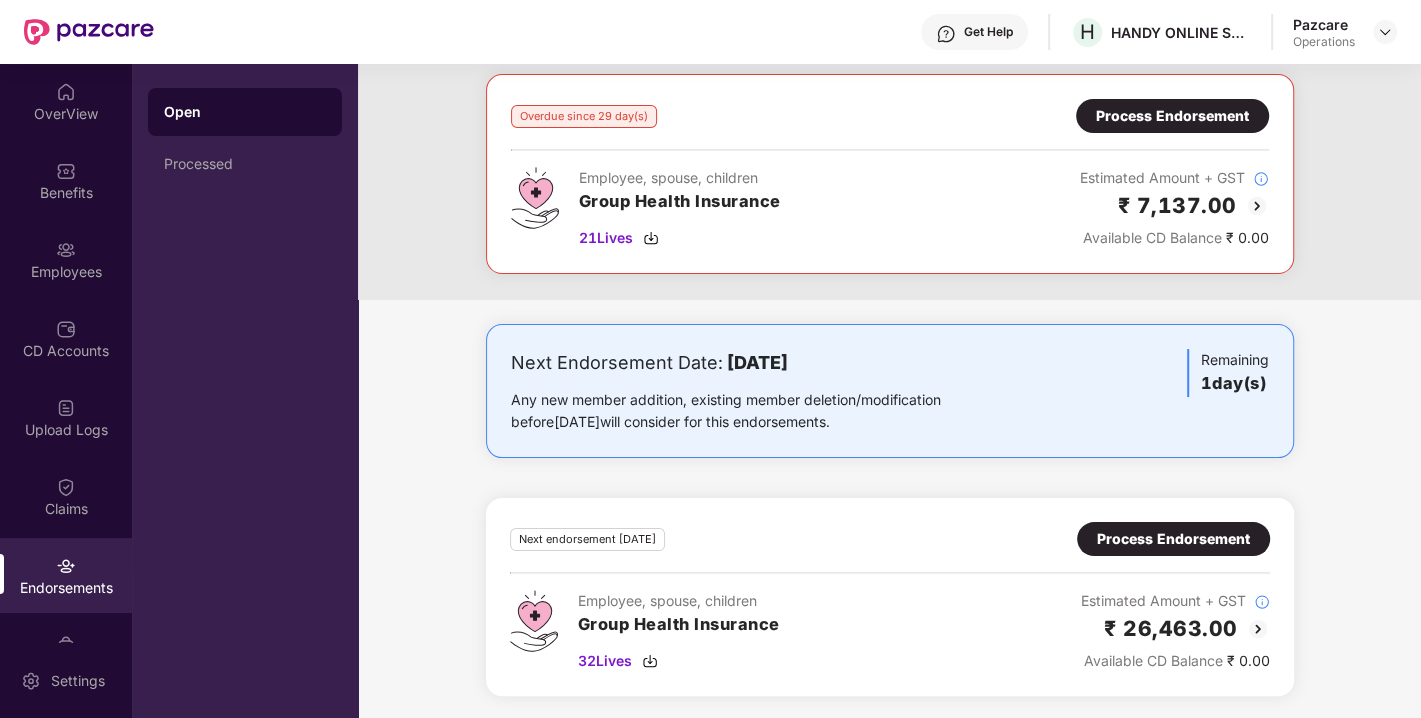 scroll, scrollTop: 0, scrollLeft: 0, axis: both 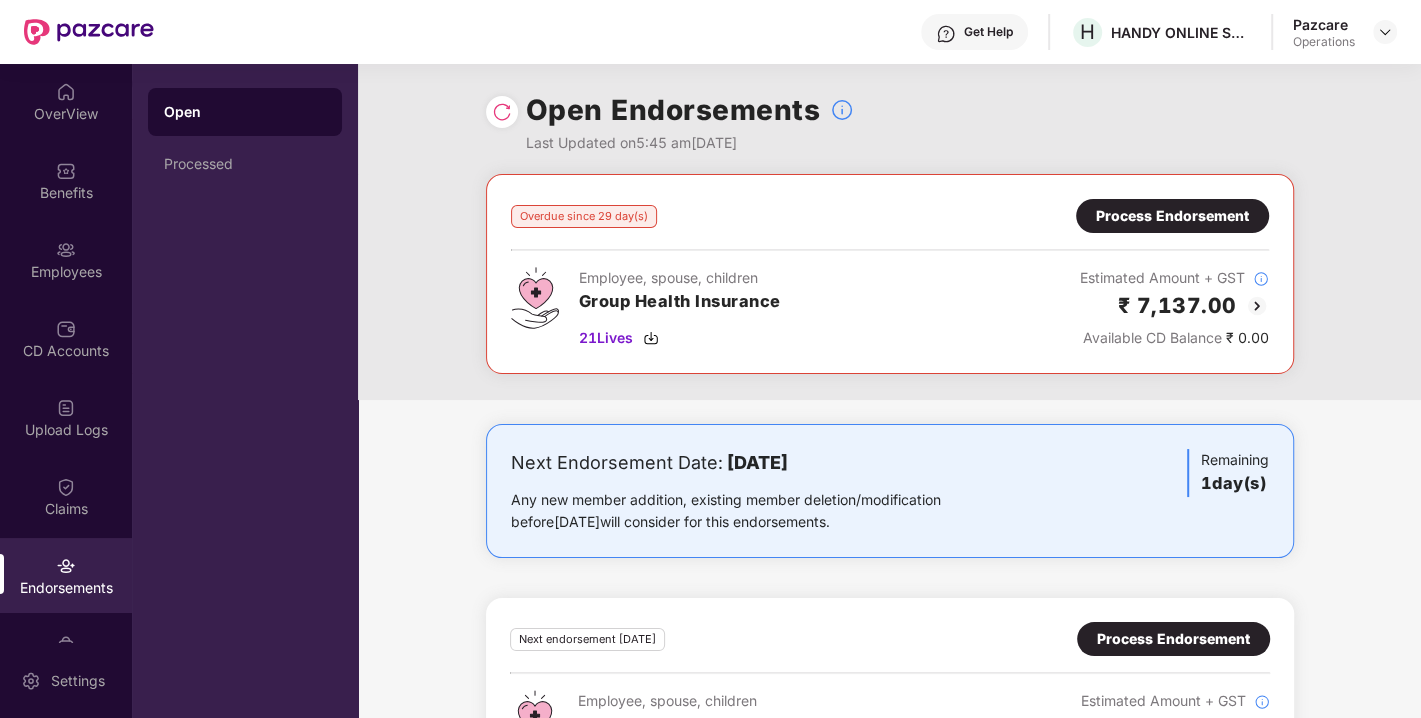 drag, startPoint x: 782, startPoint y: 136, endPoint x: 526, endPoint y: 143, distance: 256.09567 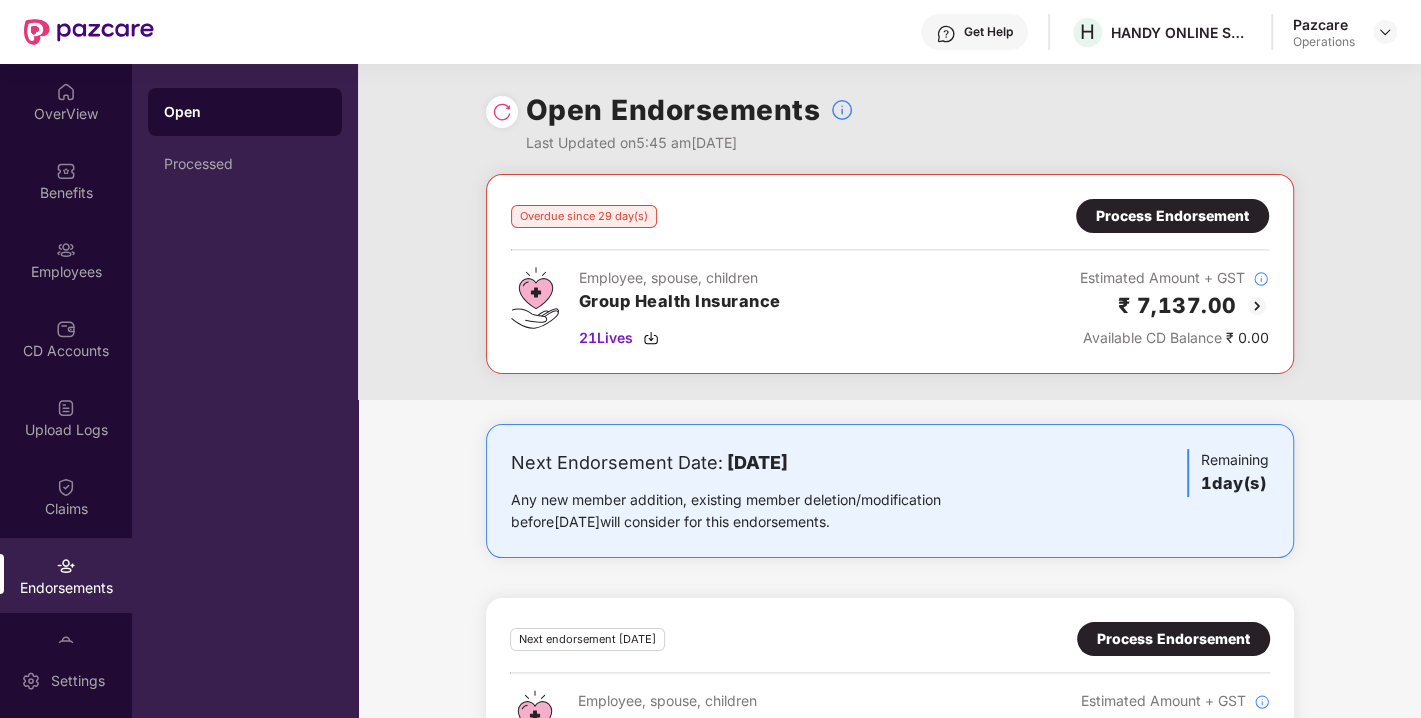 click on "Open Endorsements Last Updated on  5:45 am, 12 Jul 2025" at bounding box center [890, 119] 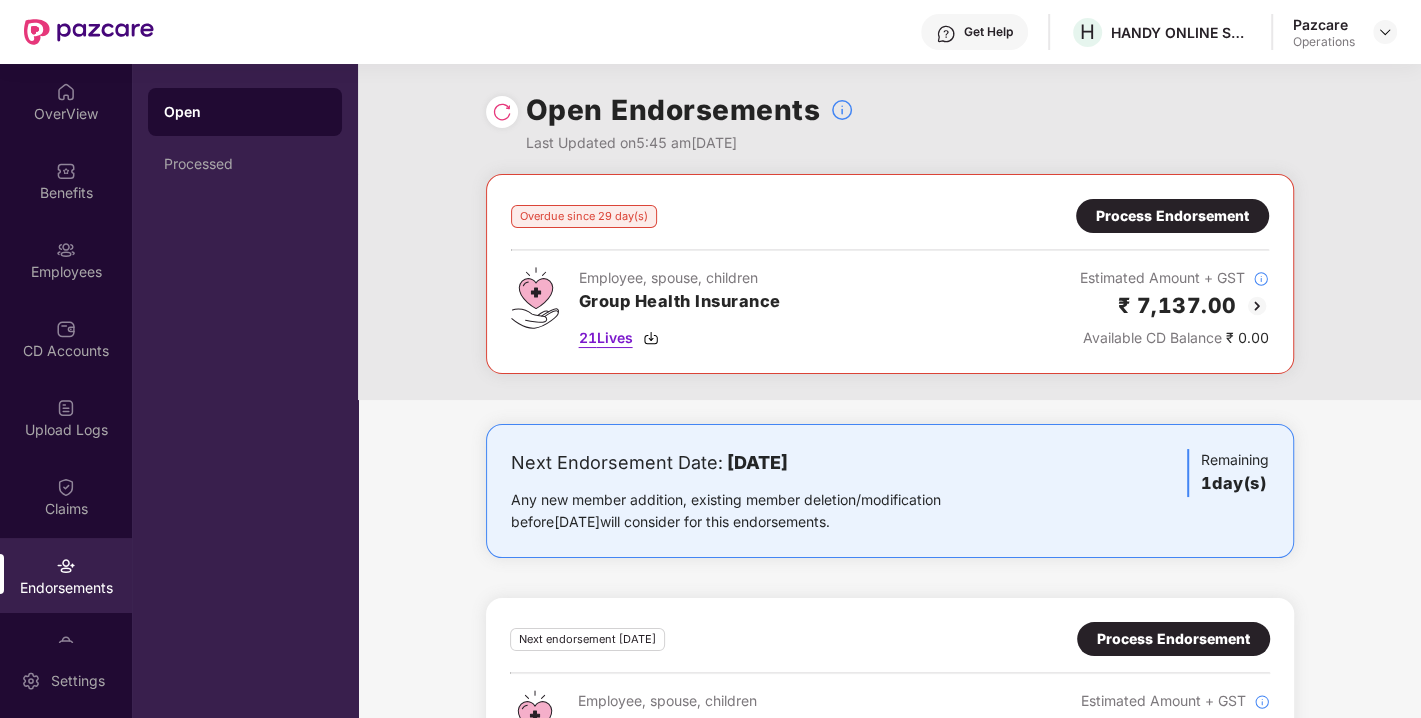 click on "21  Lives" at bounding box center [606, 338] 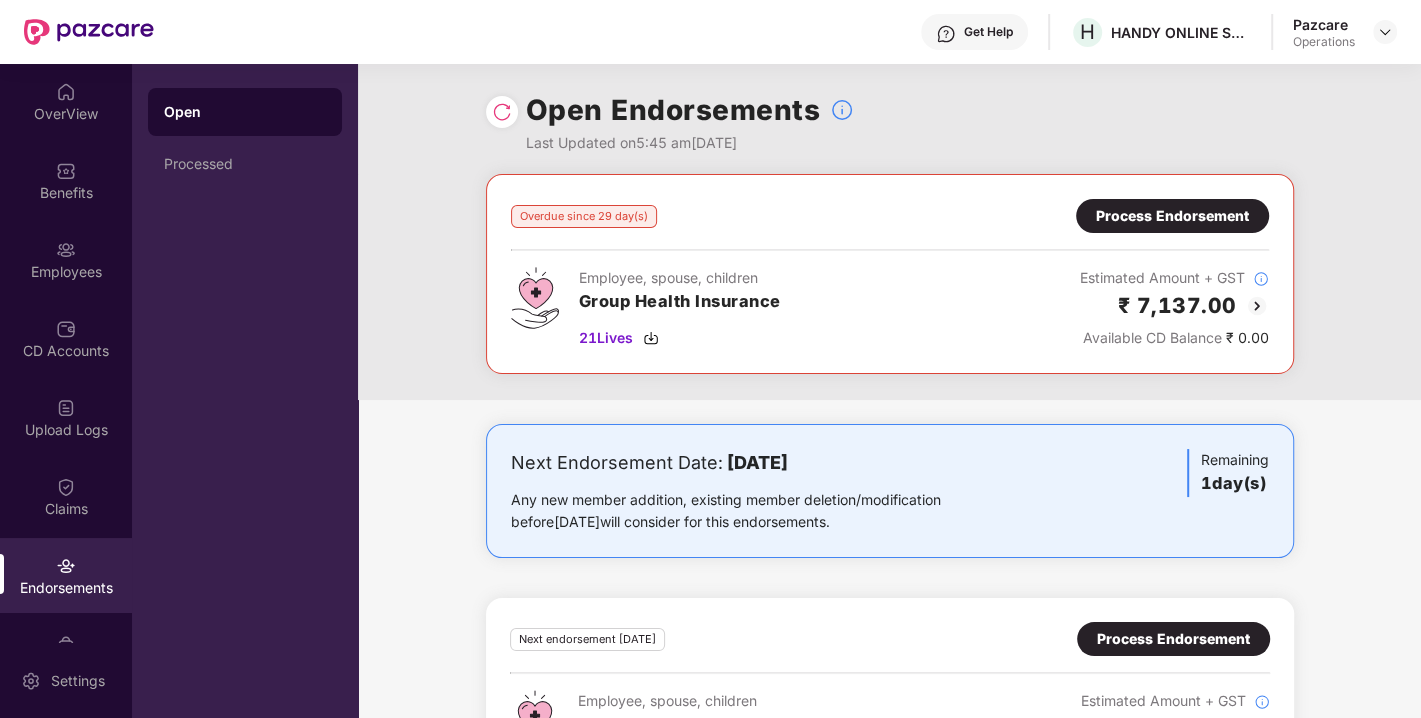 scroll, scrollTop: 100, scrollLeft: 0, axis: vertical 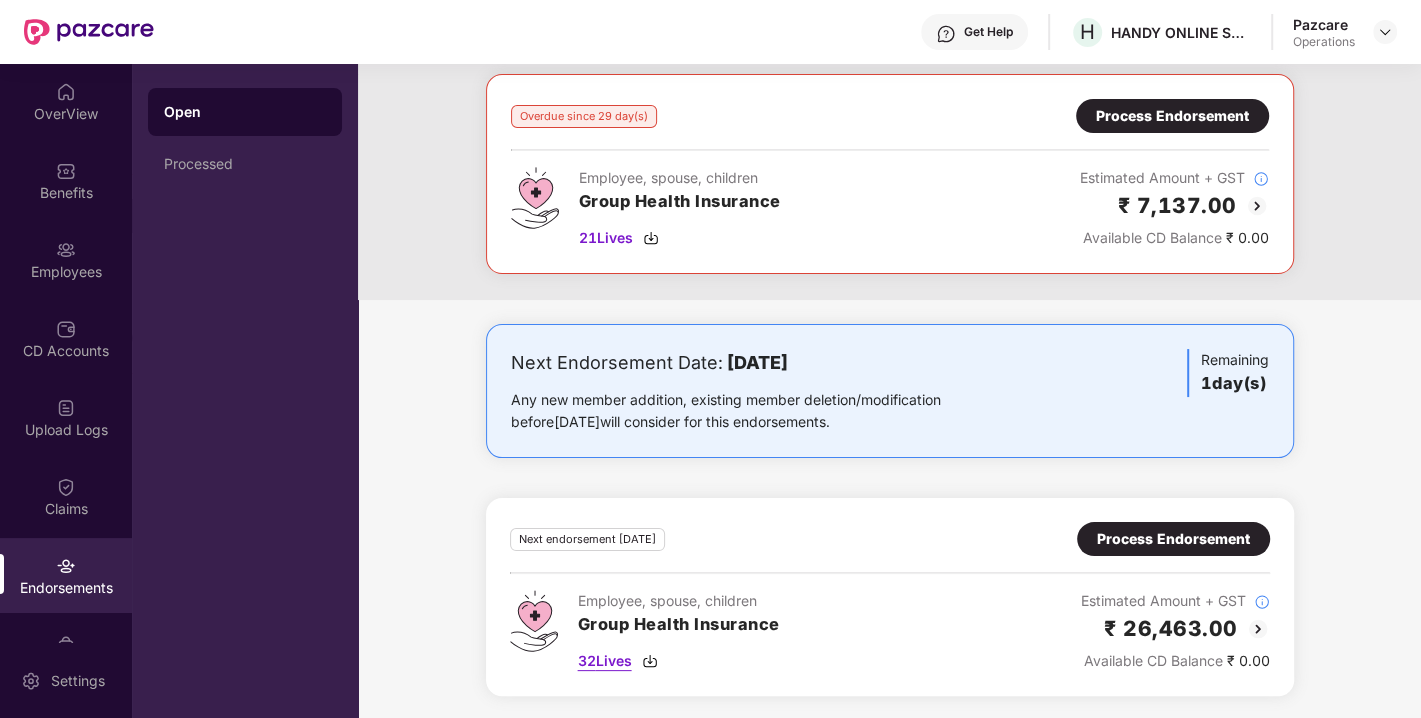 click on "32  Lives" at bounding box center (605, 661) 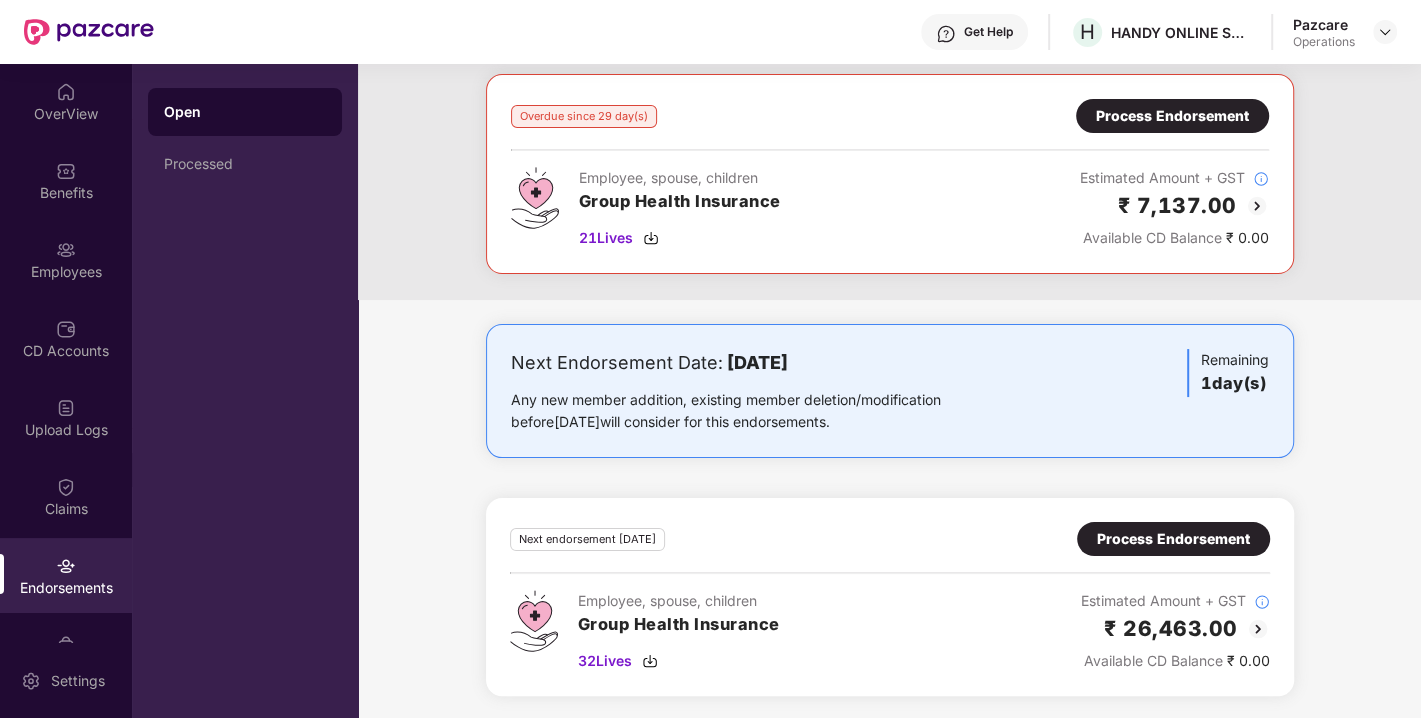 click on "Process Endorsement" at bounding box center [1172, 116] 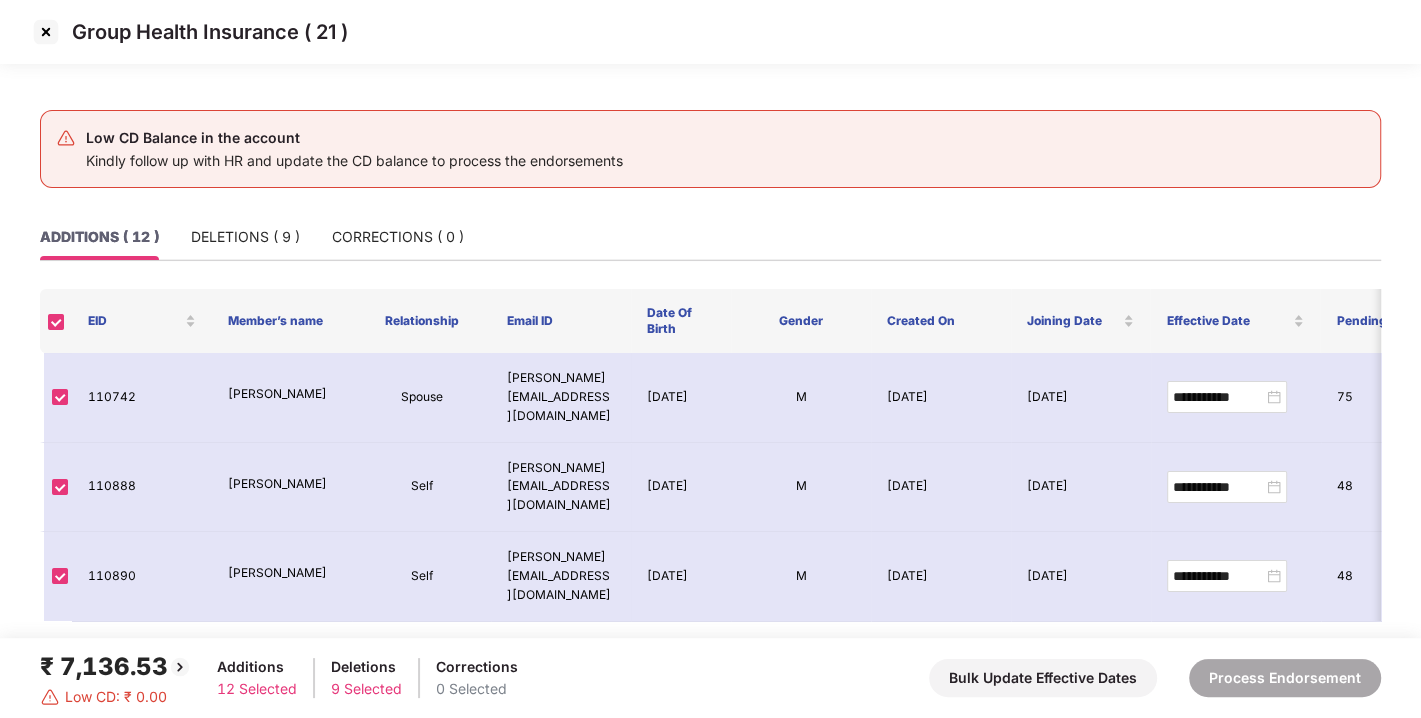 click at bounding box center (46, 32) 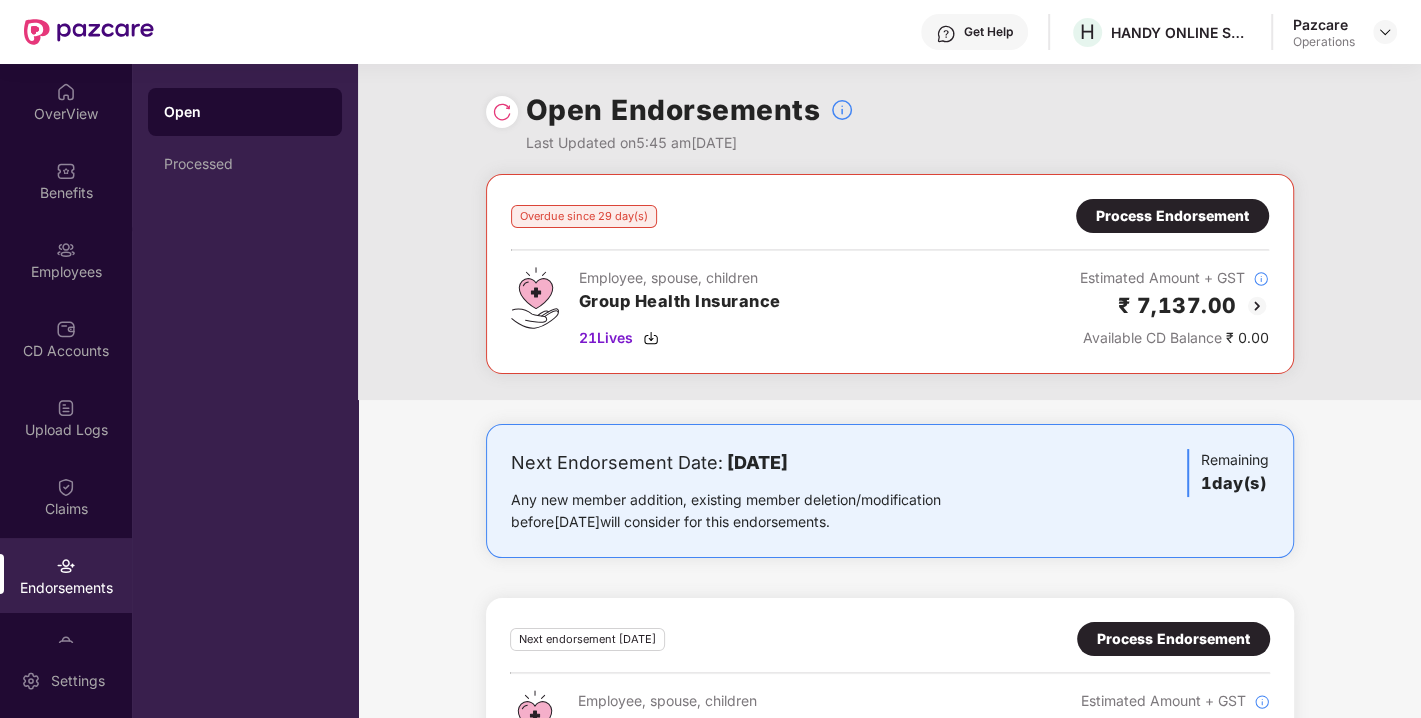 scroll, scrollTop: 100, scrollLeft: 0, axis: vertical 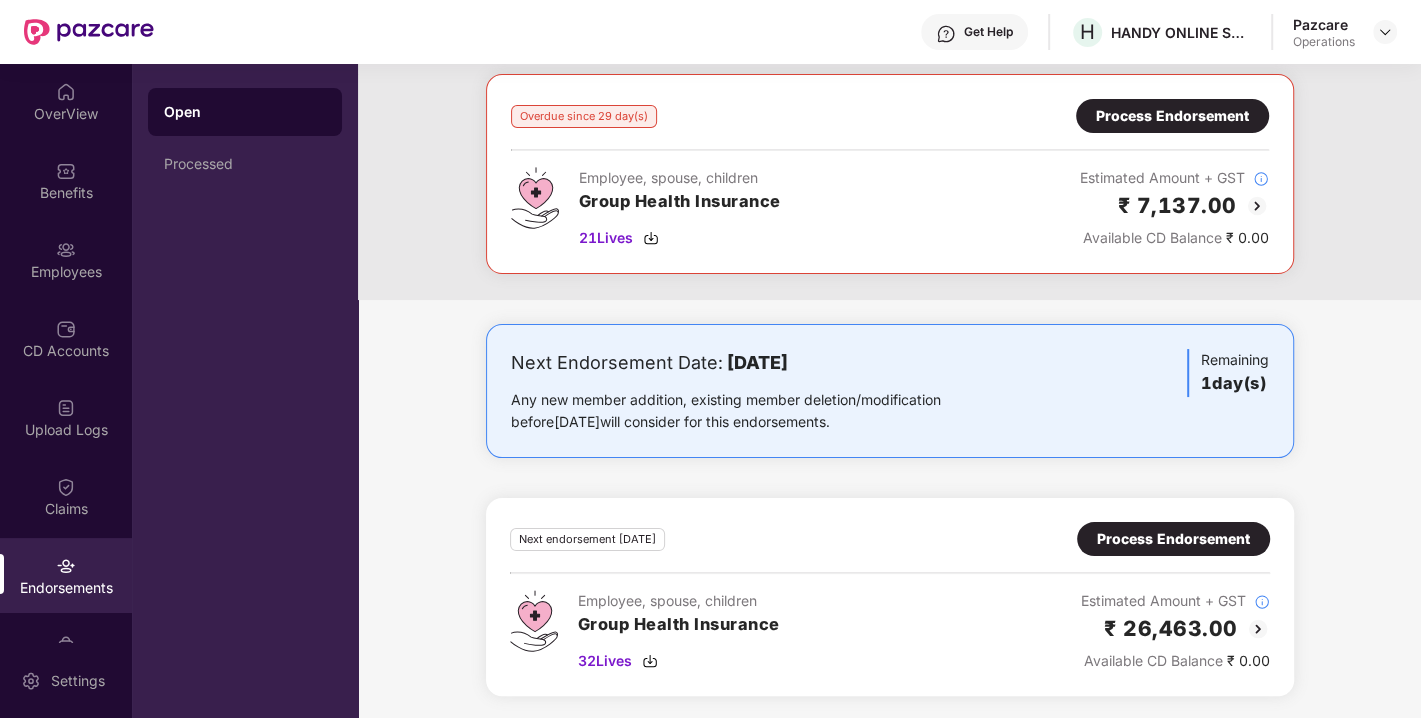 click on "Process Endorsement" at bounding box center [1173, 539] 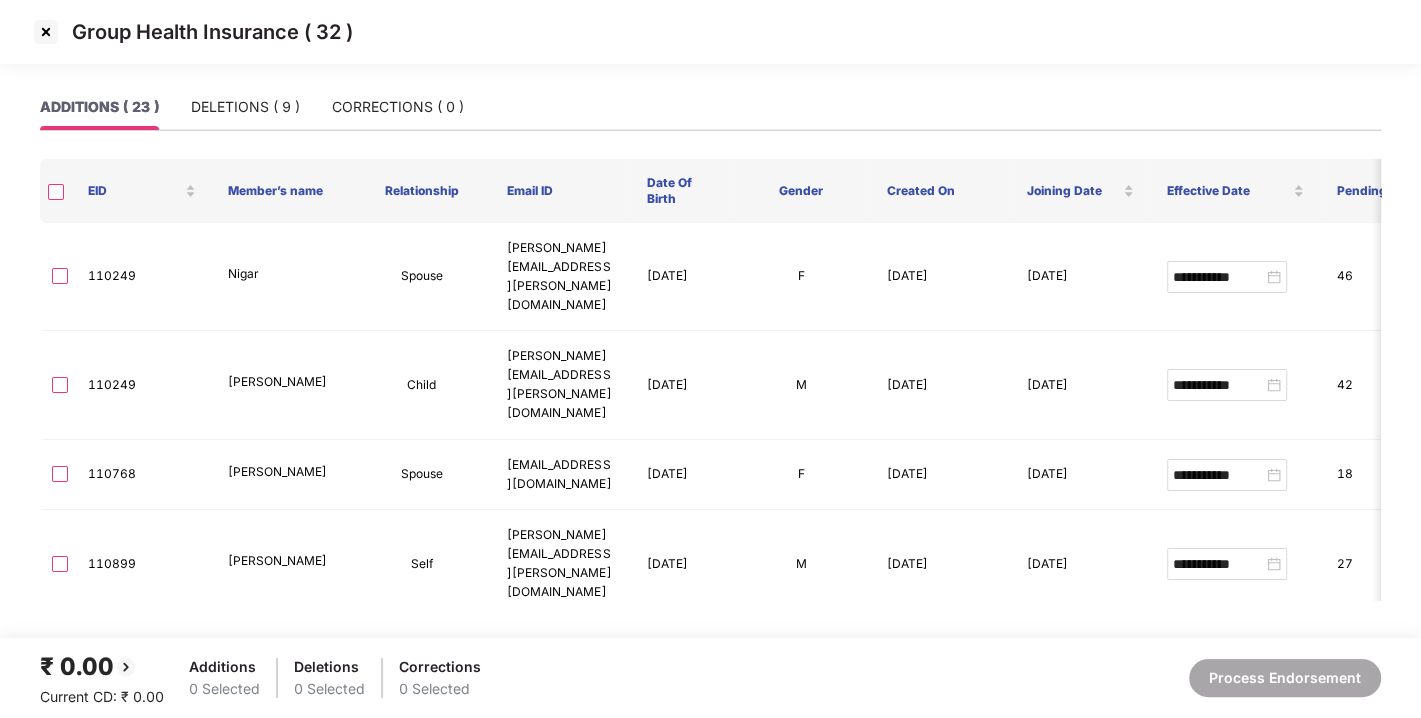 click at bounding box center (46, 32) 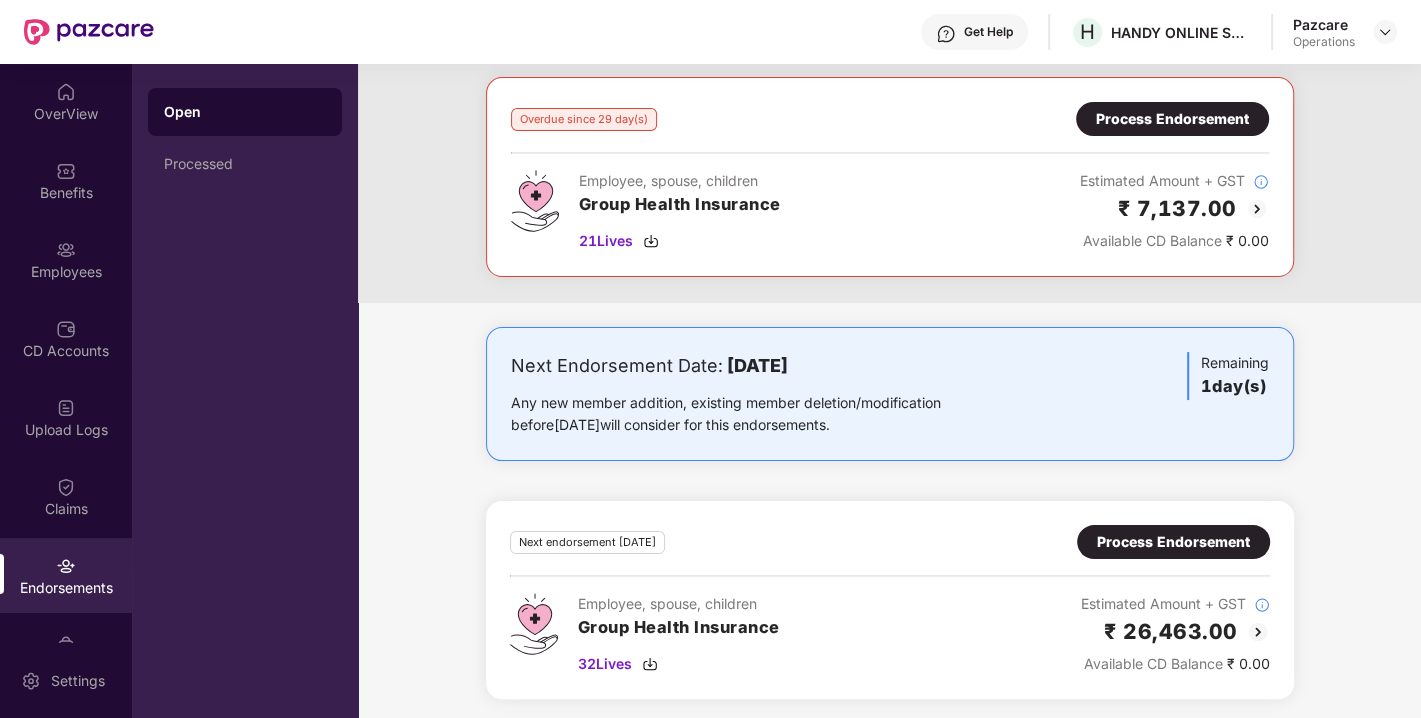 scroll, scrollTop: 100, scrollLeft: 0, axis: vertical 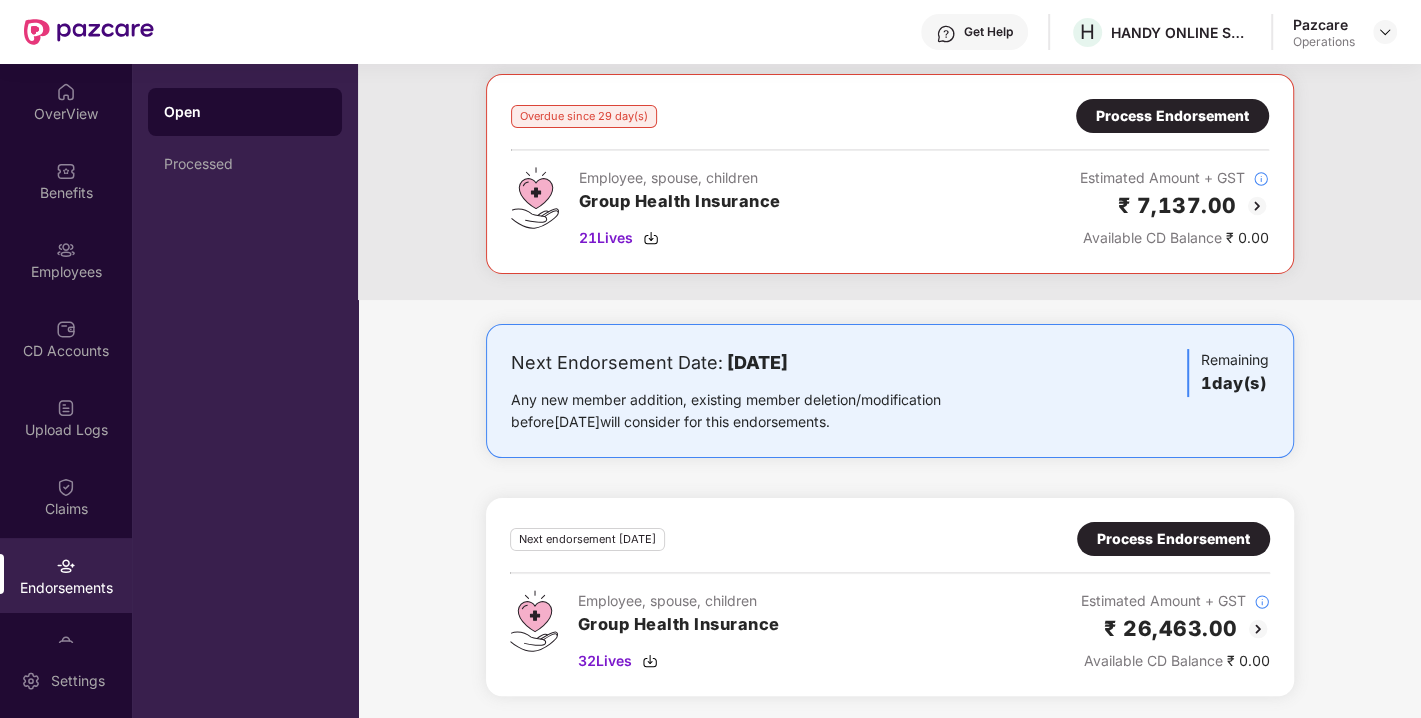 drag, startPoint x: 1114, startPoint y: 35, endPoint x: 1085, endPoint y: 65, distance: 41.725292 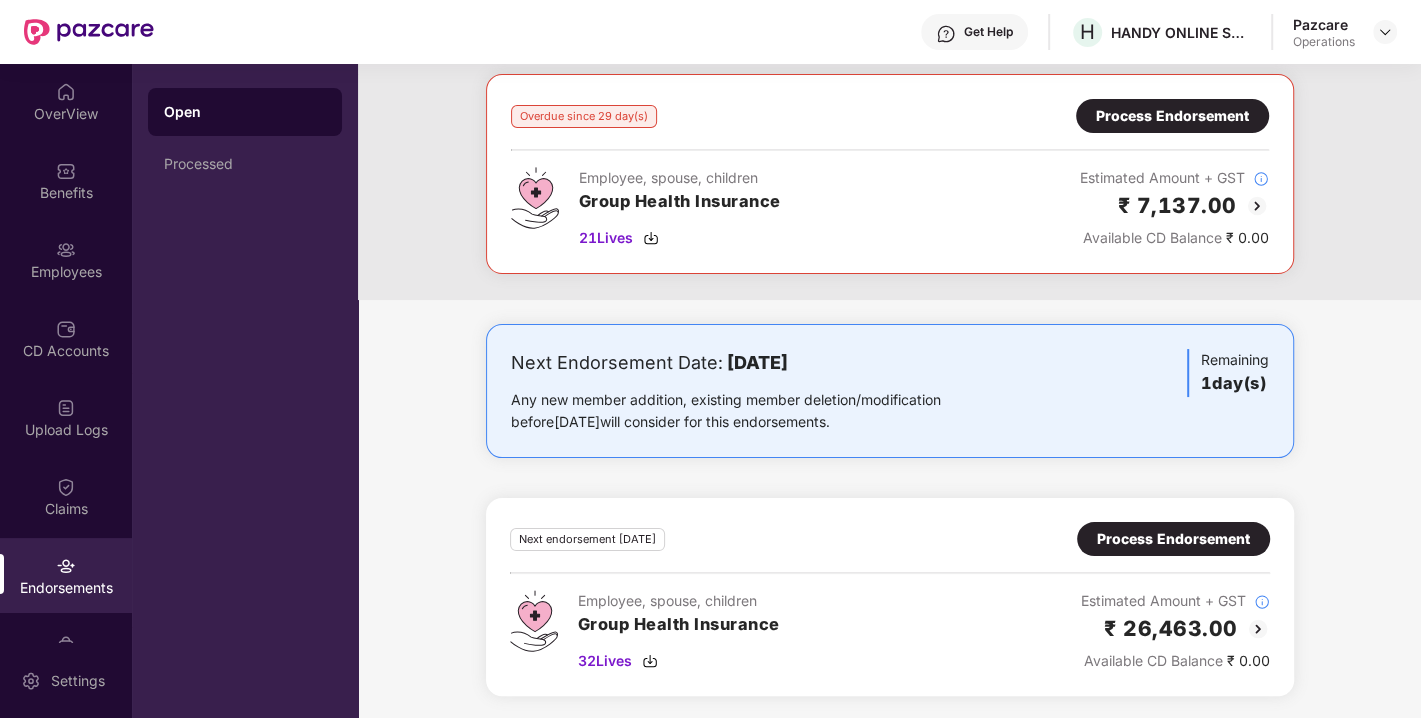 scroll, scrollTop: 0, scrollLeft: 0, axis: both 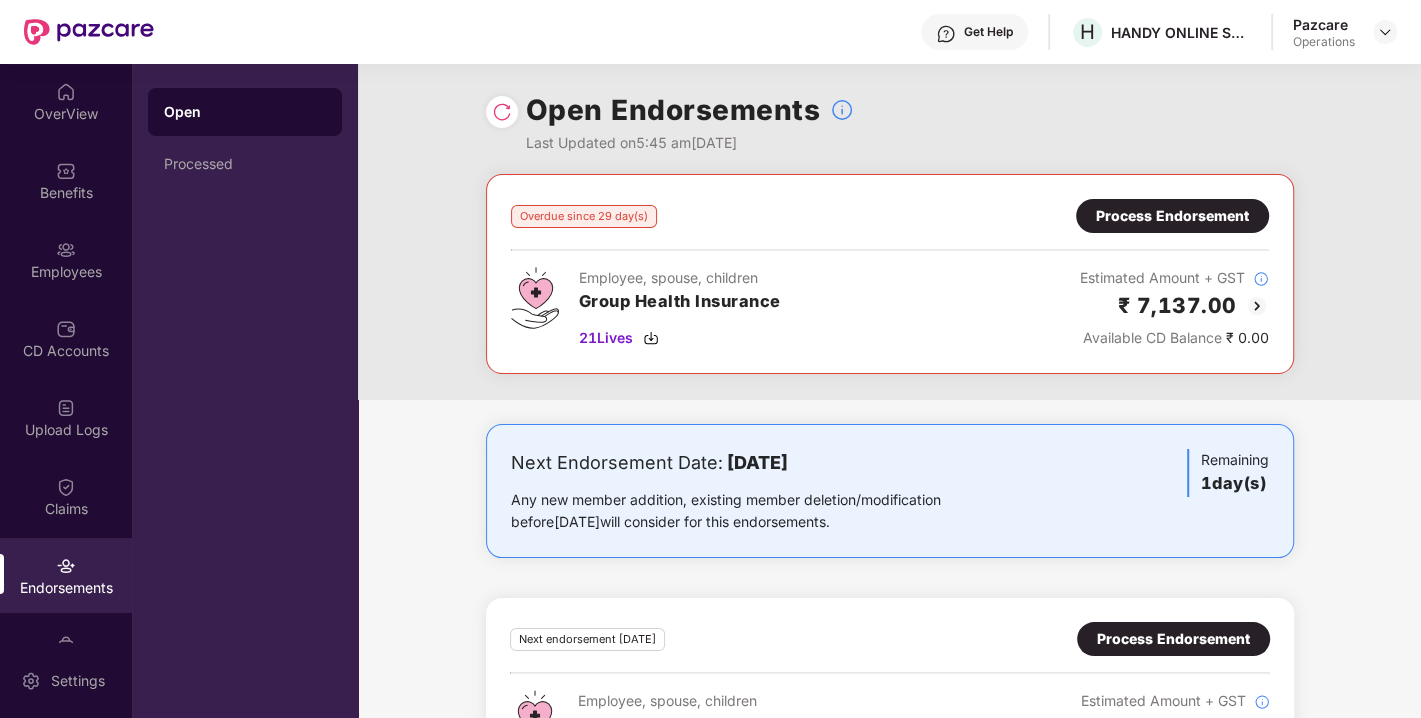 click on "Process Endorsement" at bounding box center [1172, 216] 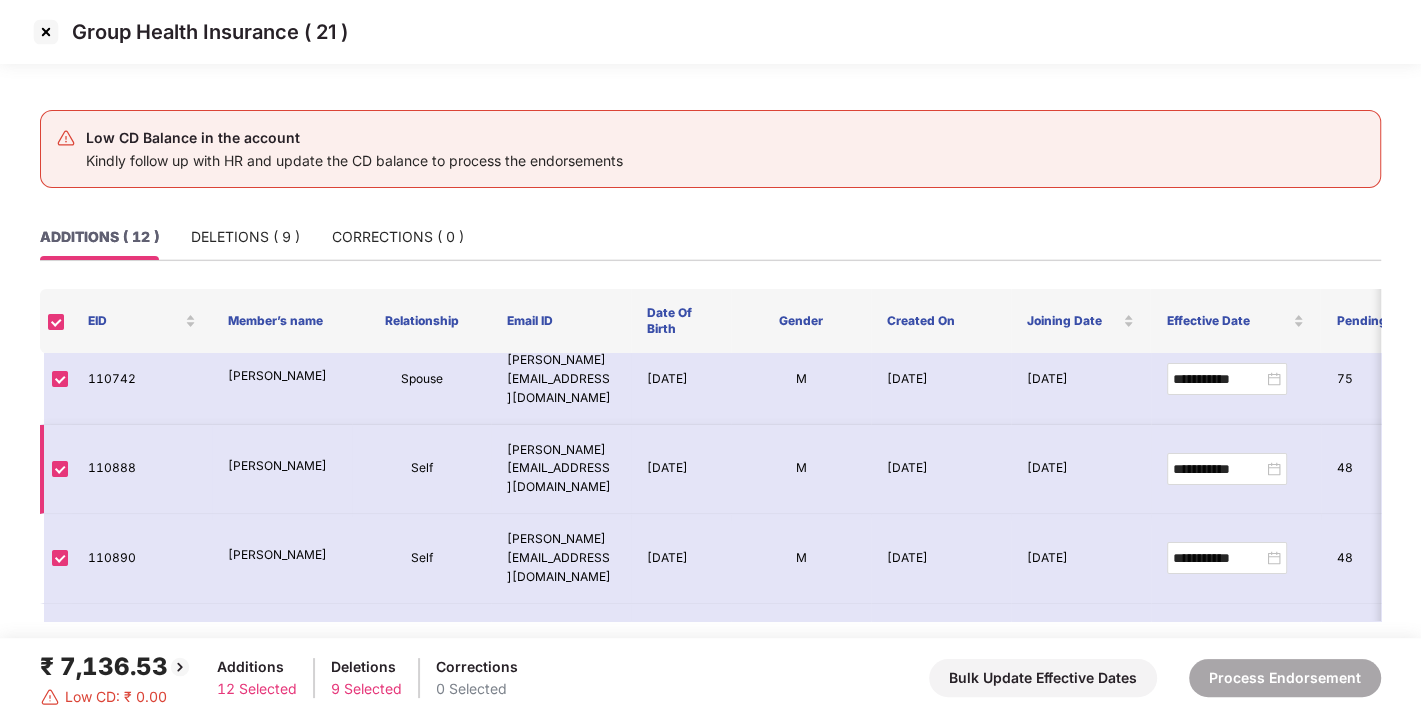 scroll, scrollTop: 0, scrollLeft: 0, axis: both 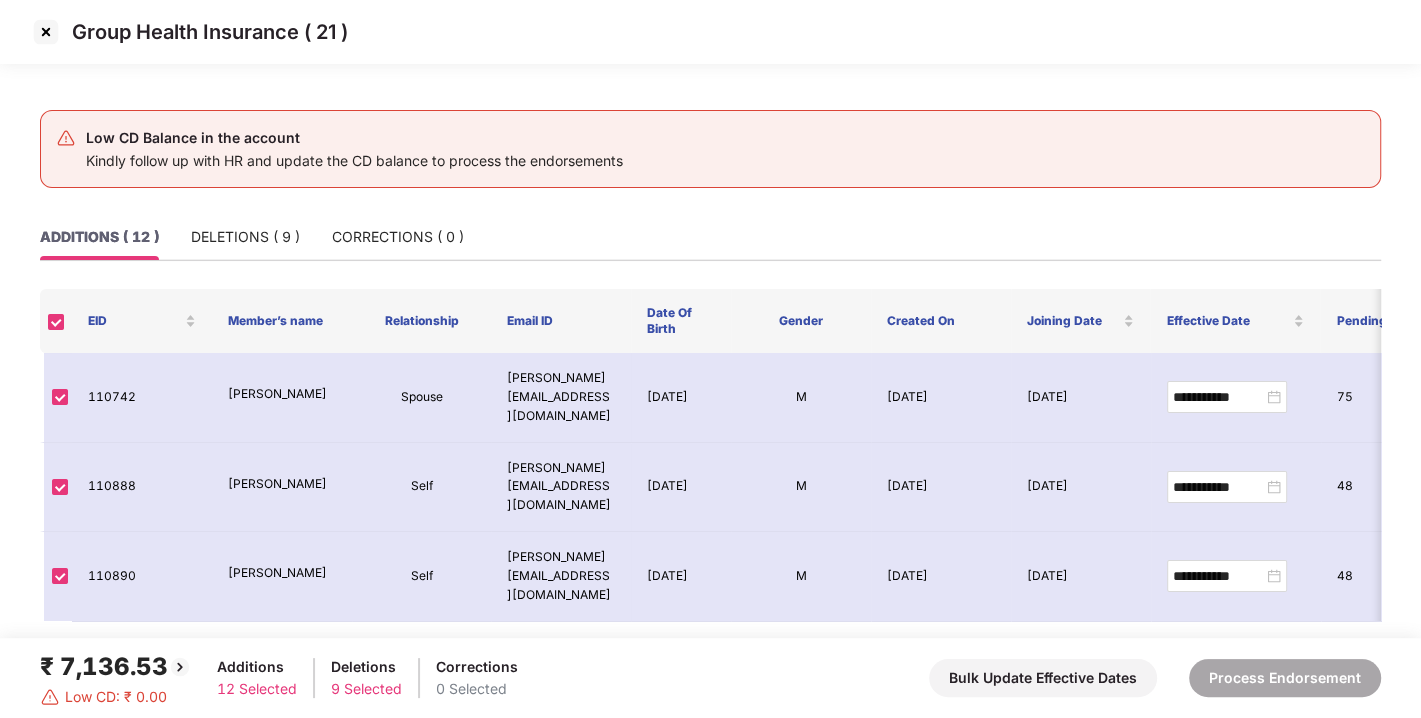 click at bounding box center [46, 32] 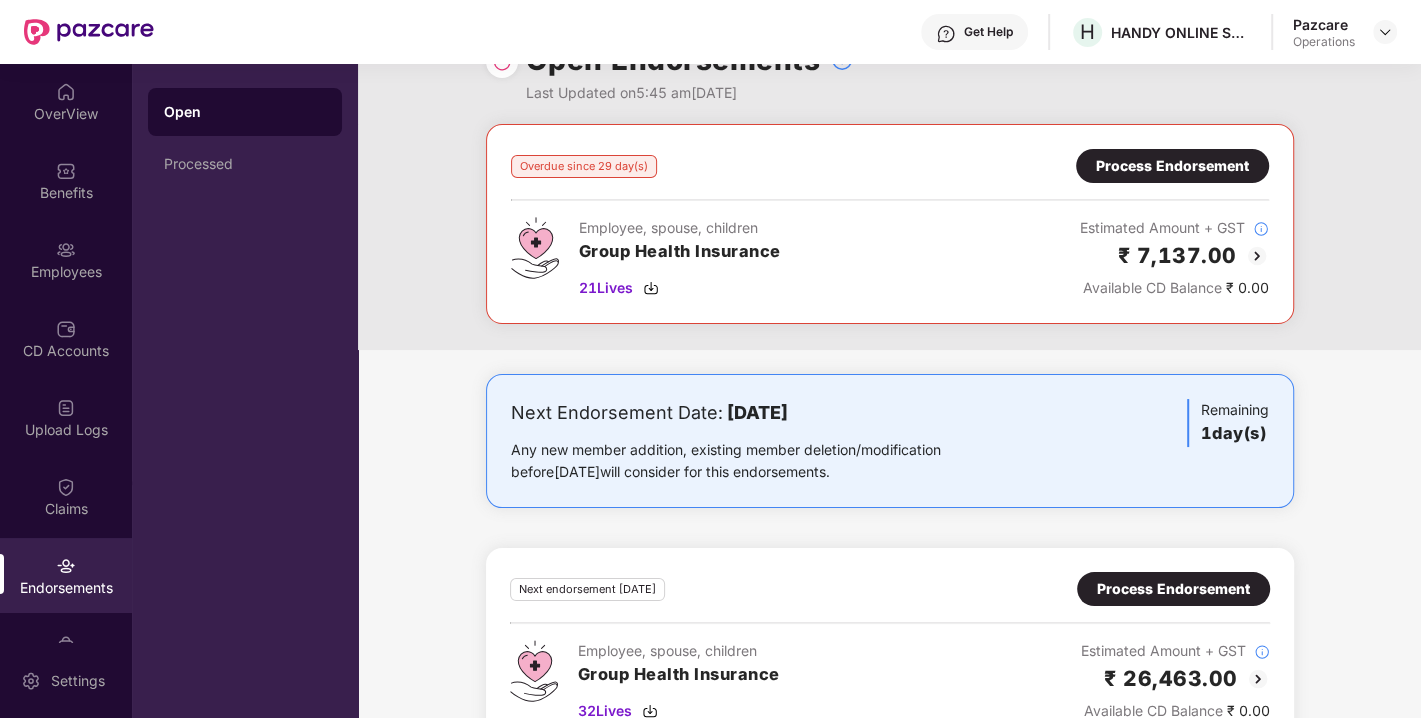 scroll, scrollTop: 100, scrollLeft: 0, axis: vertical 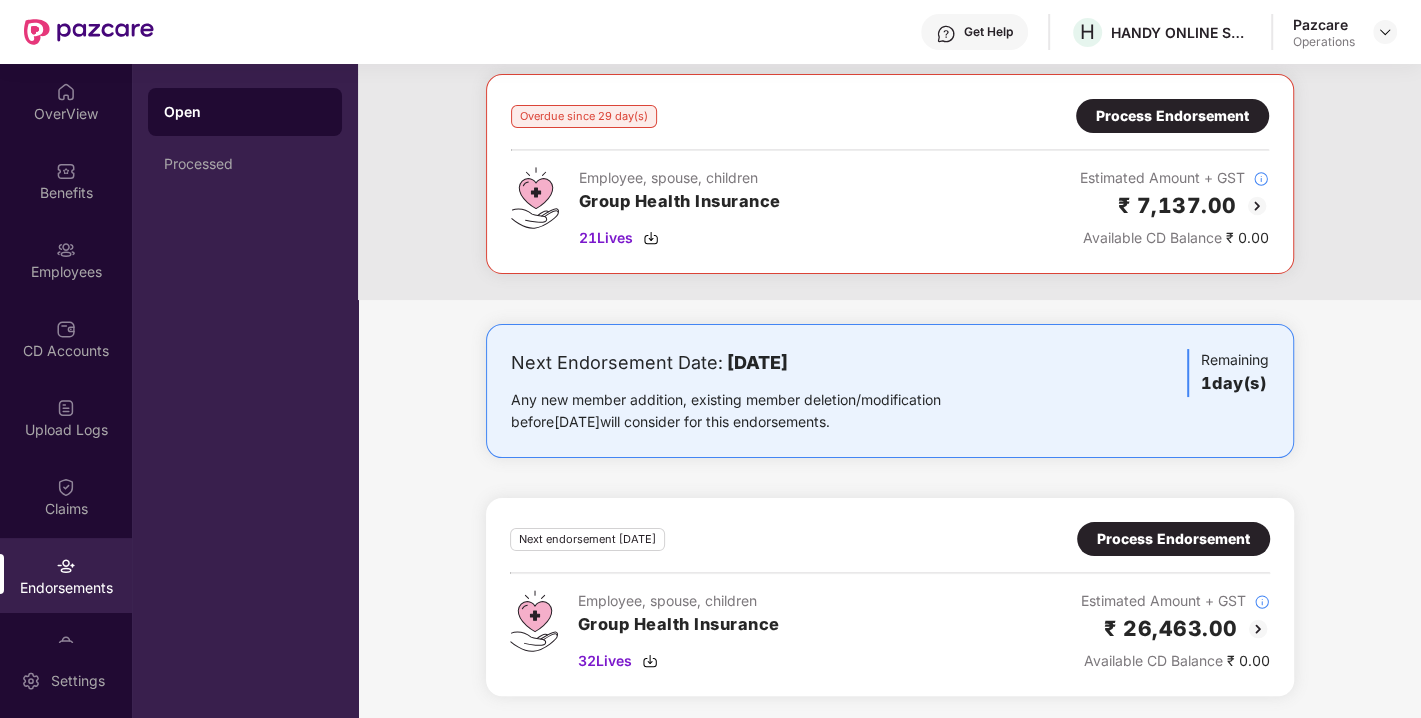 click on "Process Endorsement" at bounding box center [1173, 539] 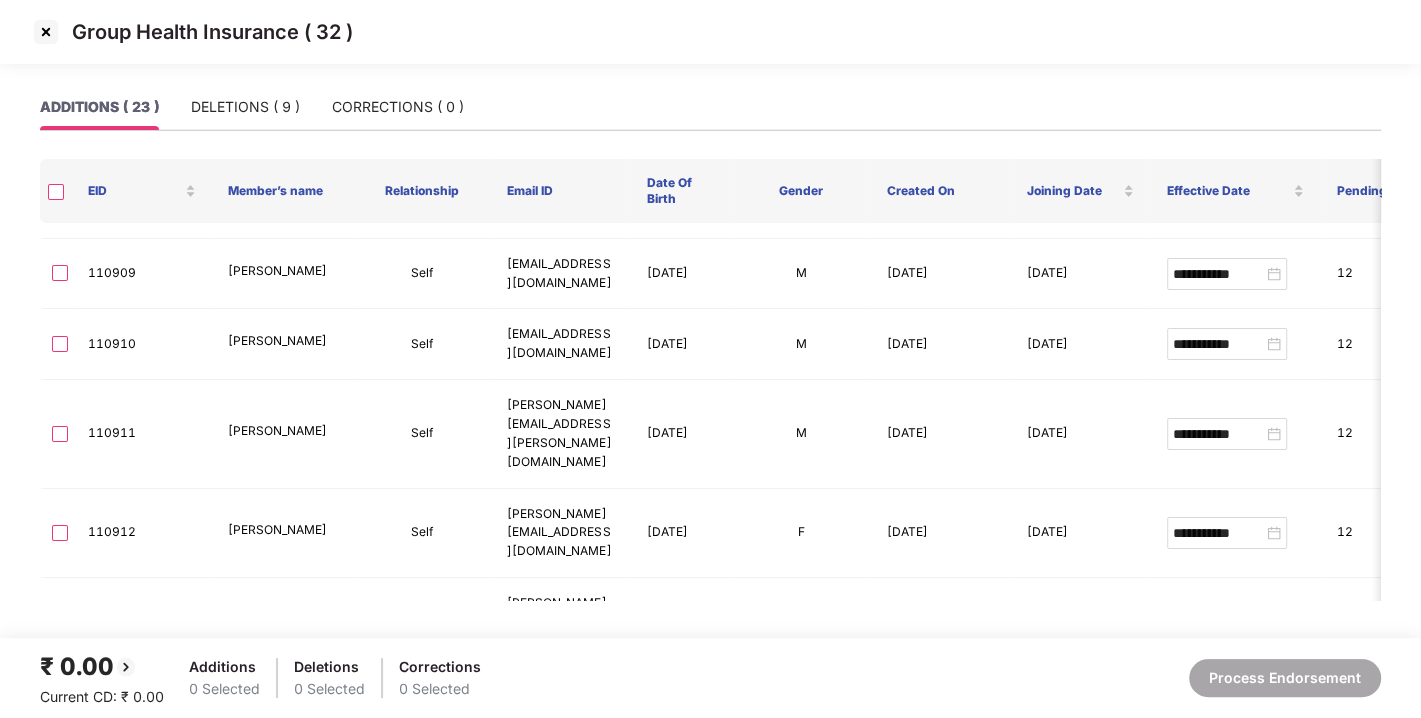 scroll, scrollTop: 1277, scrollLeft: 0, axis: vertical 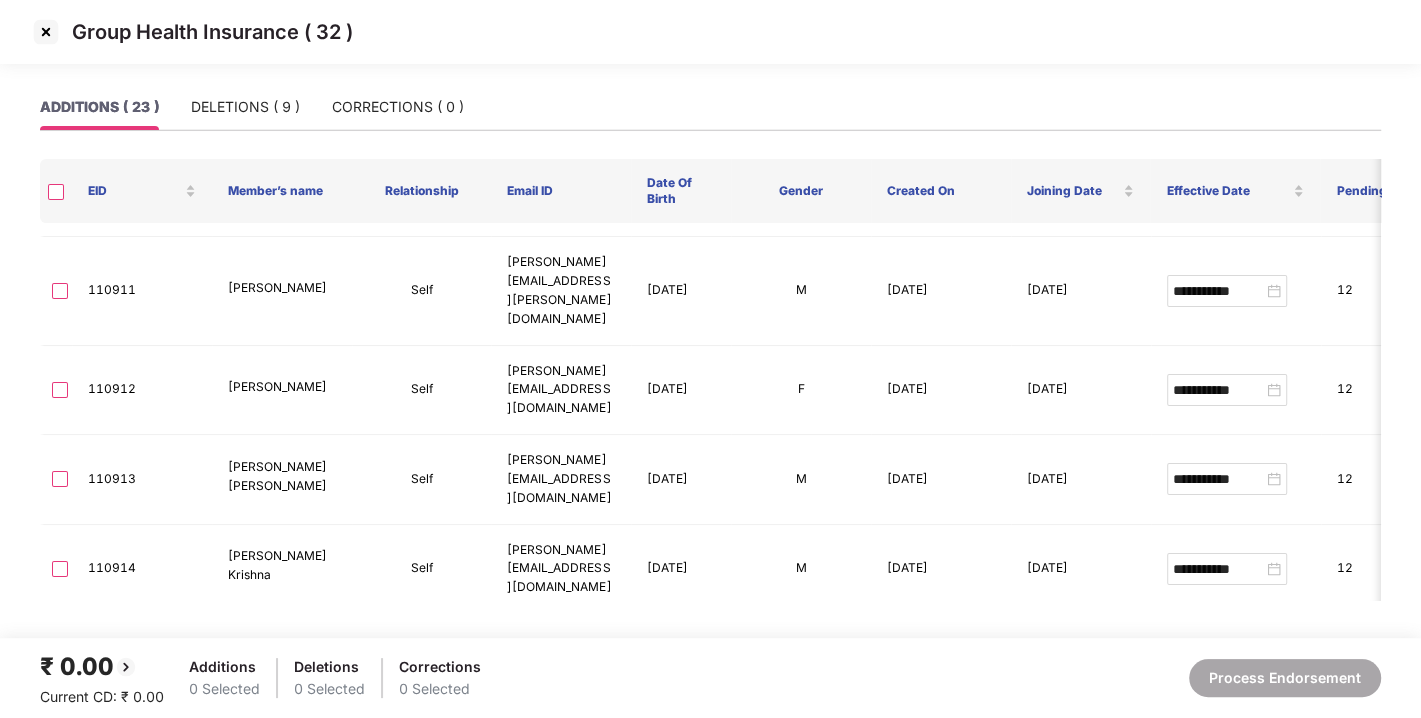 click at bounding box center [46, 32] 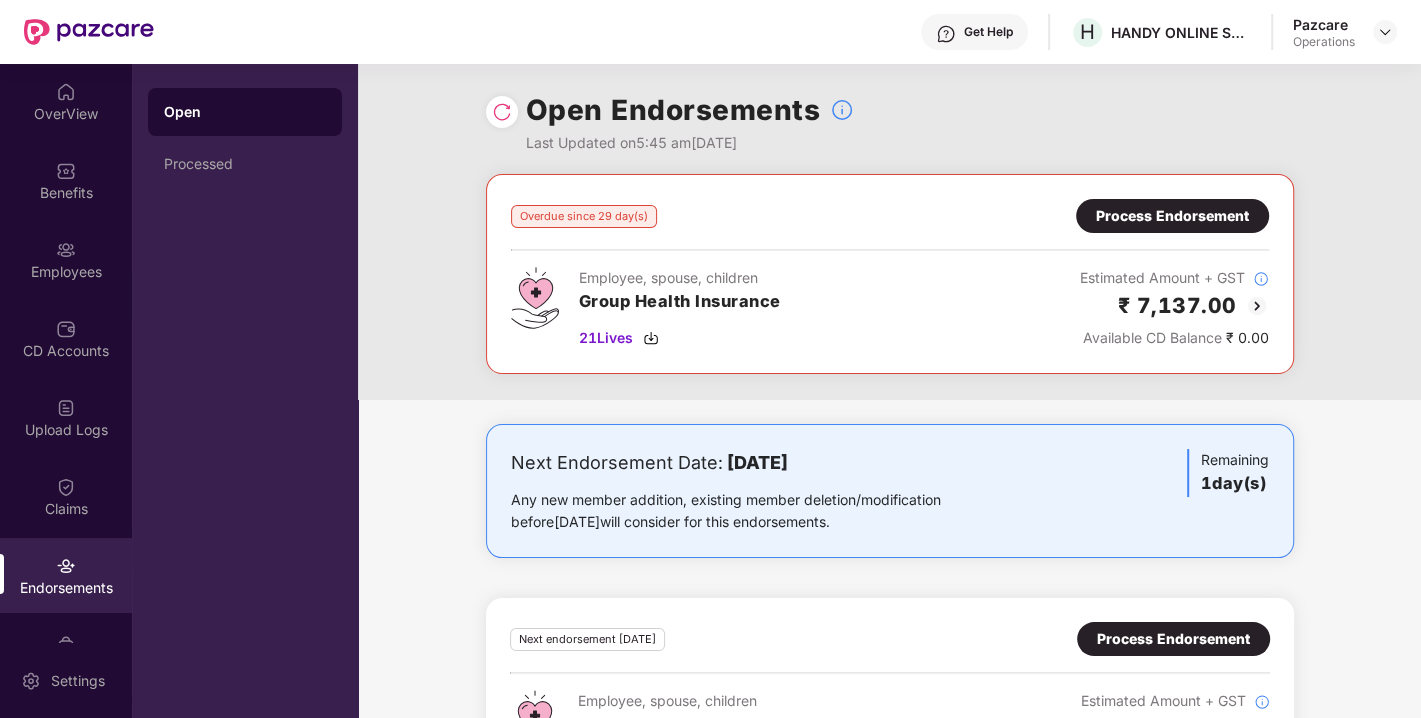 click on "Process Endorsement" at bounding box center (1172, 216) 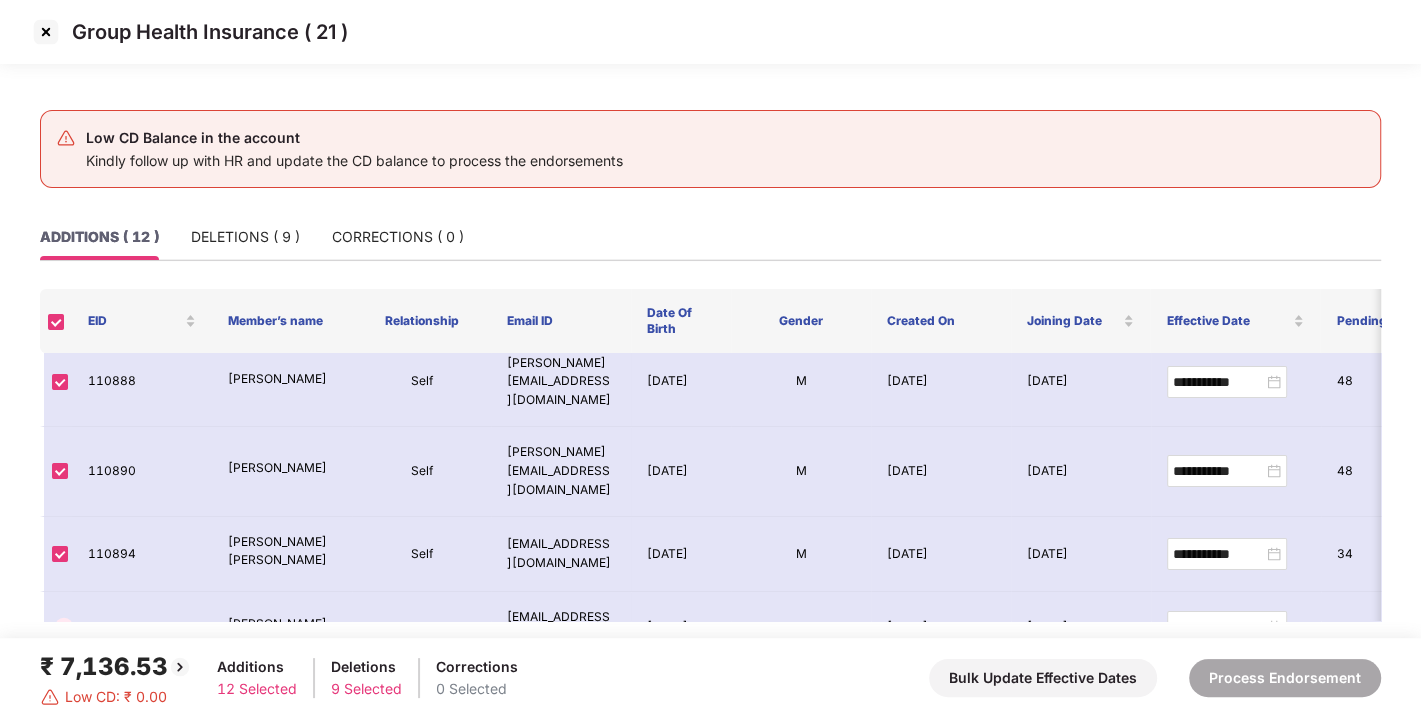 scroll, scrollTop: 0, scrollLeft: 0, axis: both 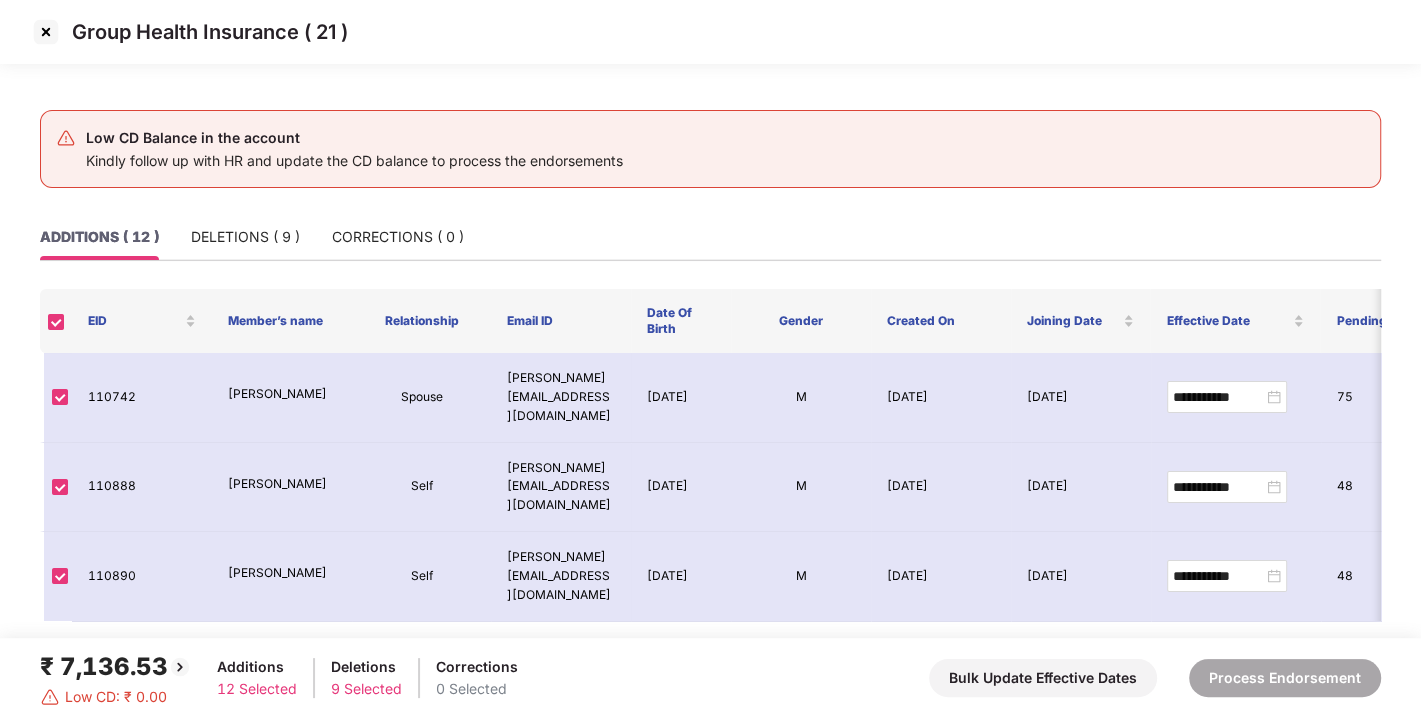 click at bounding box center [46, 32] 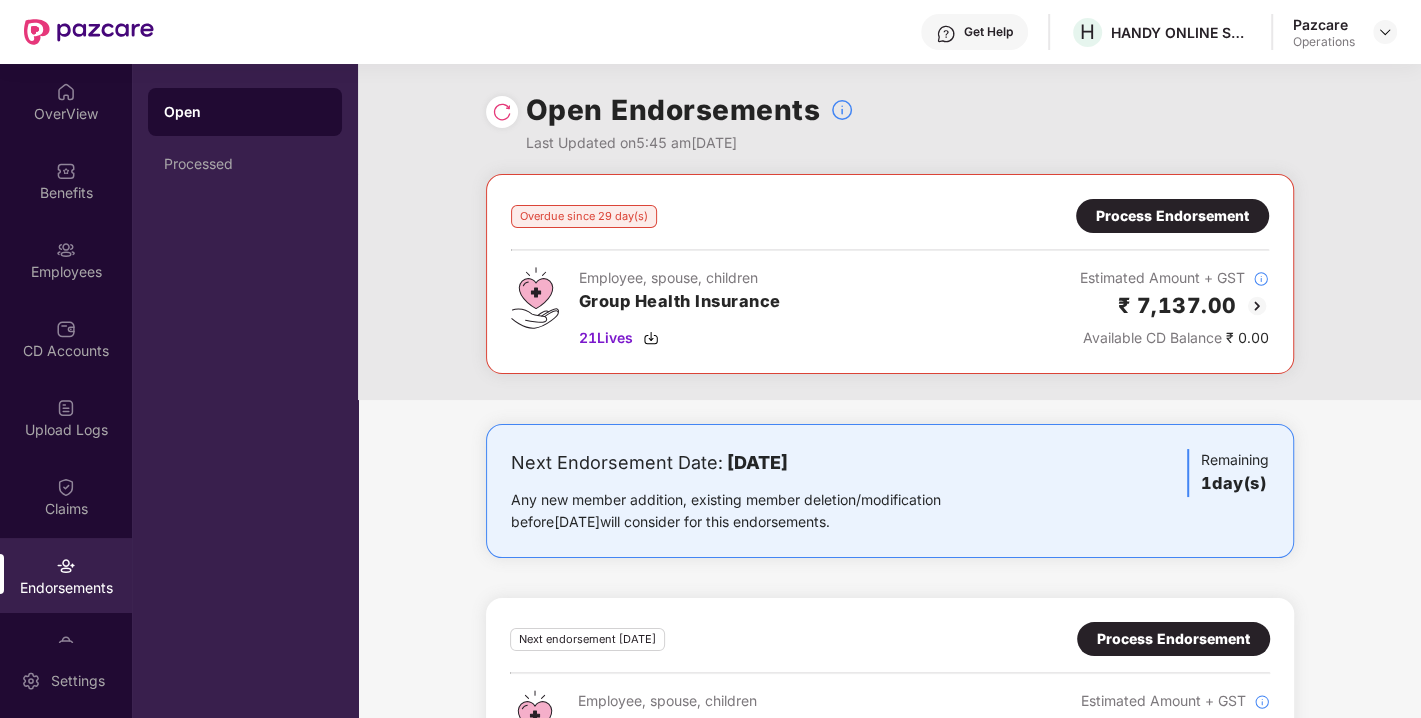 scroll, scrollTop: 100, scrollLeft: 0, axis: vertical 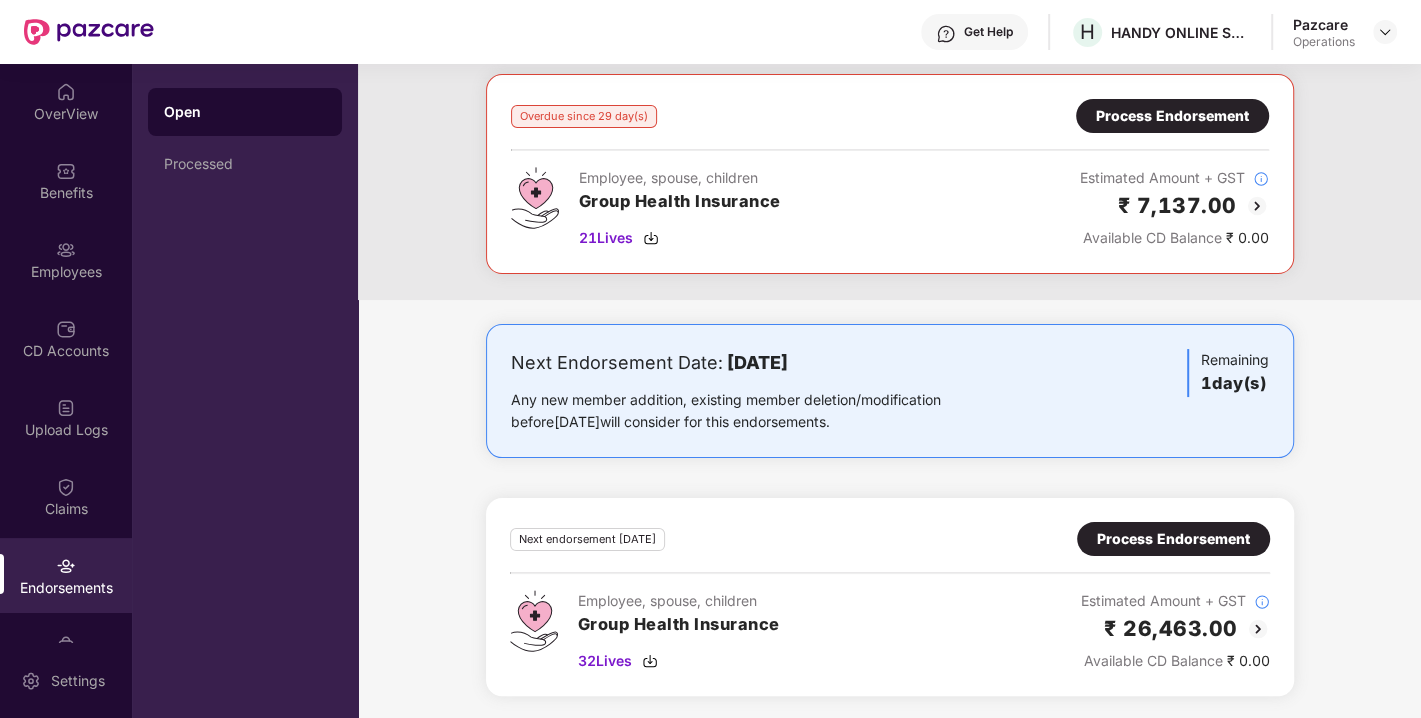 click on "Process Endorsement" at bounding box center (1173, 539) 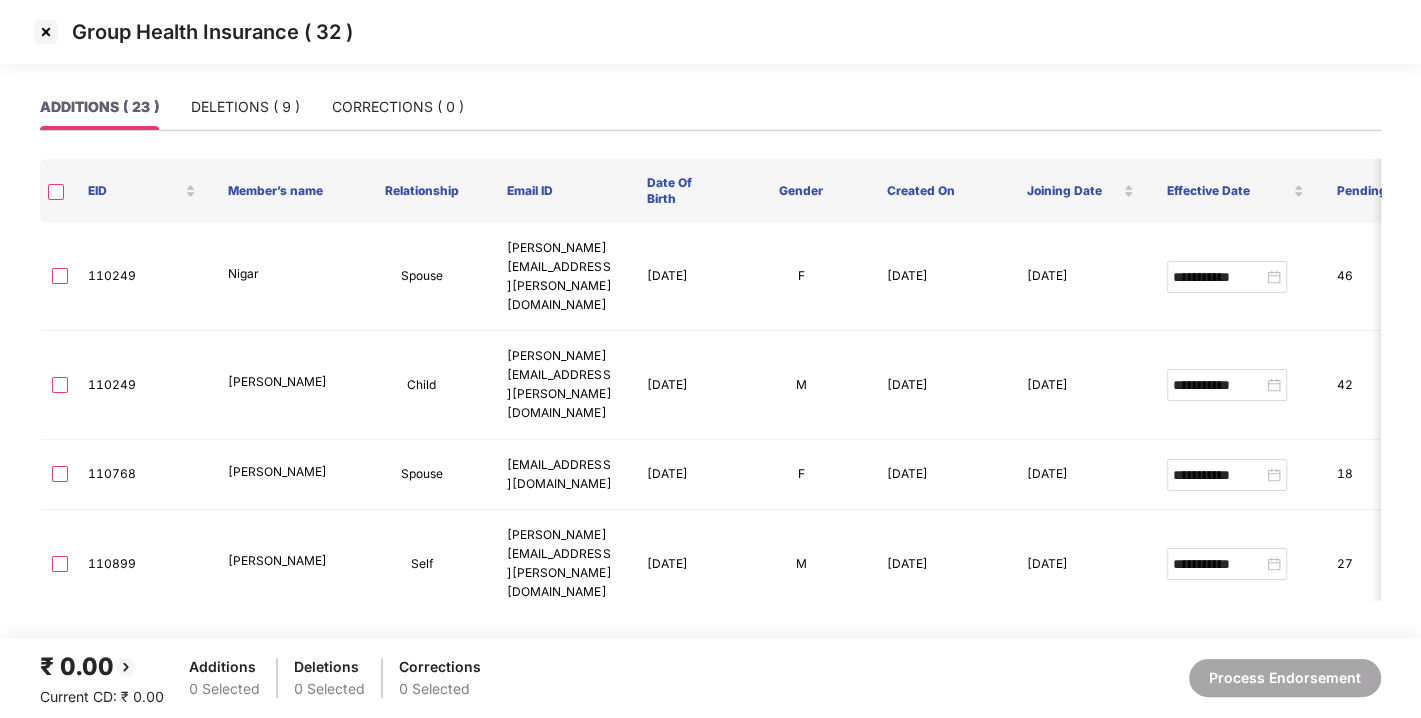 click at bounding box center [46, 32] 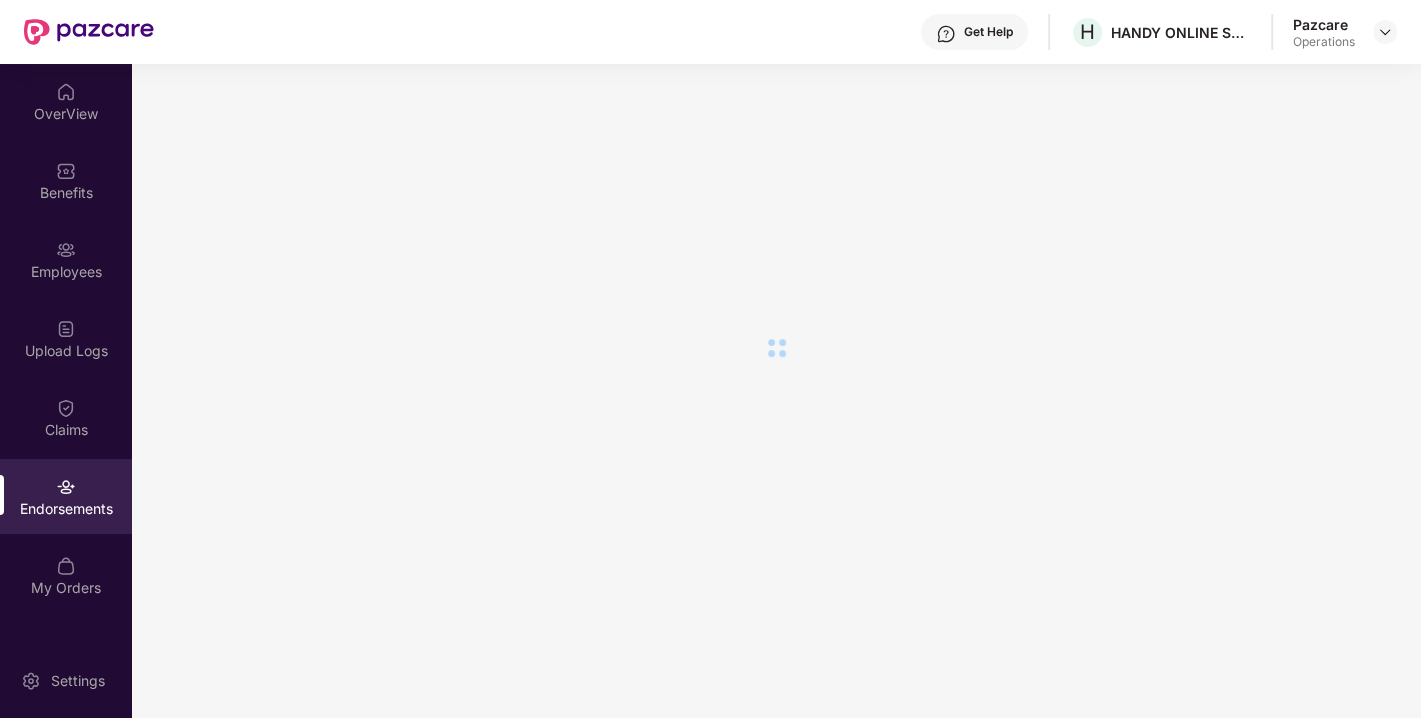 scroll, scrollTop: 52, scrollLeft: 0, axis: vertical 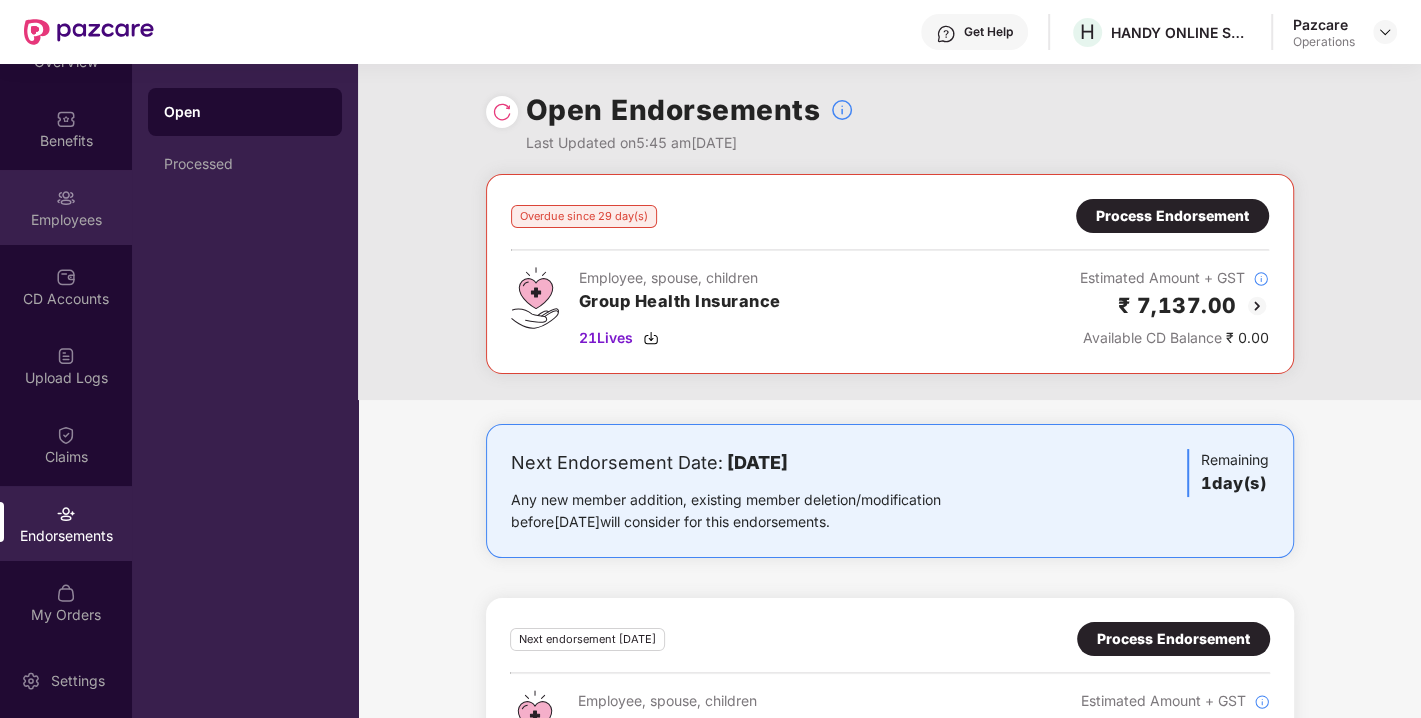 click on "Employees" at bounding box center (66, 207) 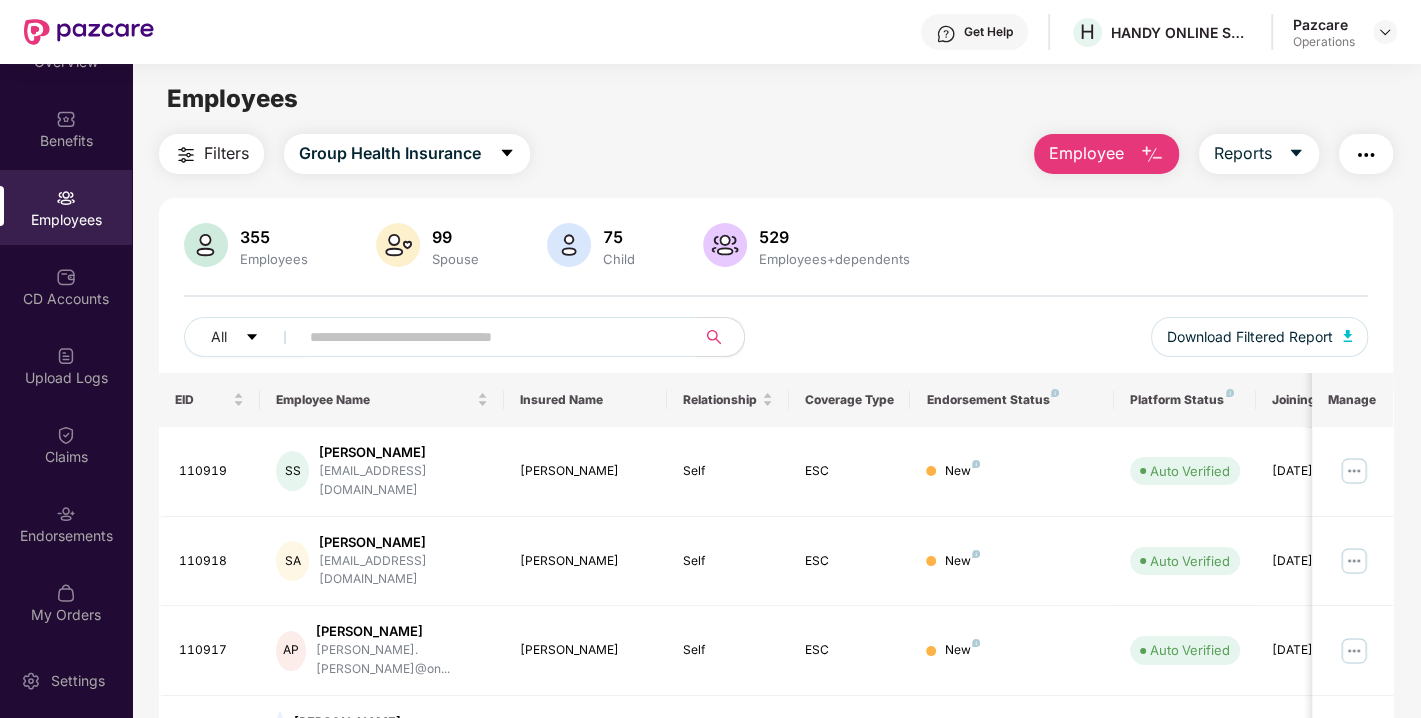click at bounding box center (489, 337) 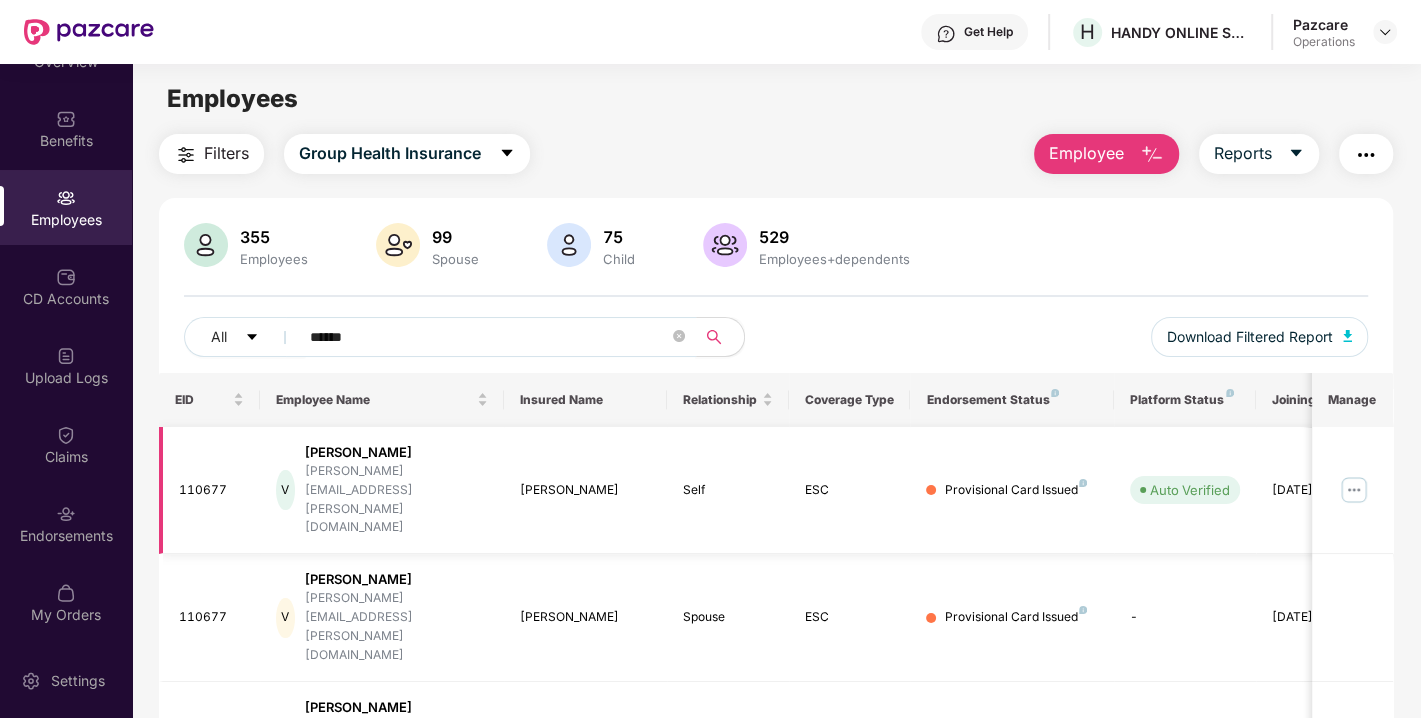 type on "******" 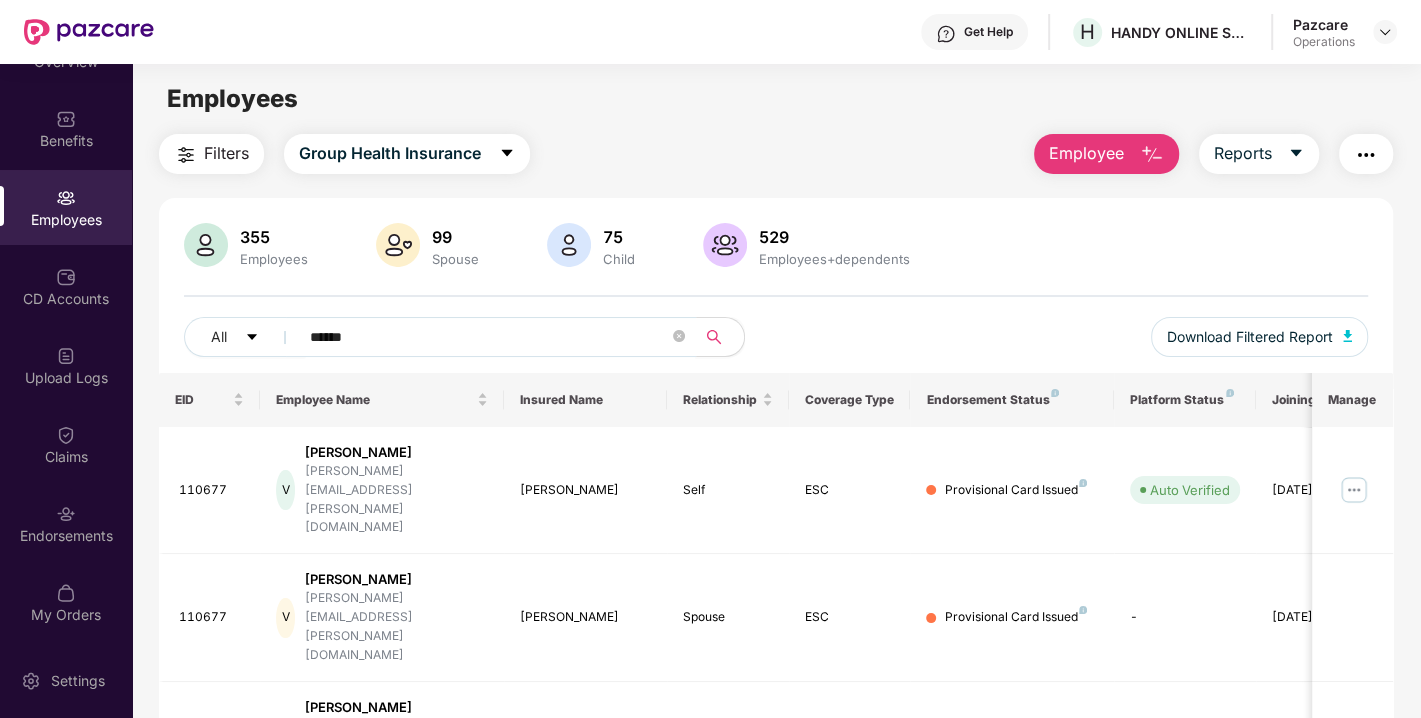 scroll, scrollTop: 63, scrollLeft: 0, axis: vertical 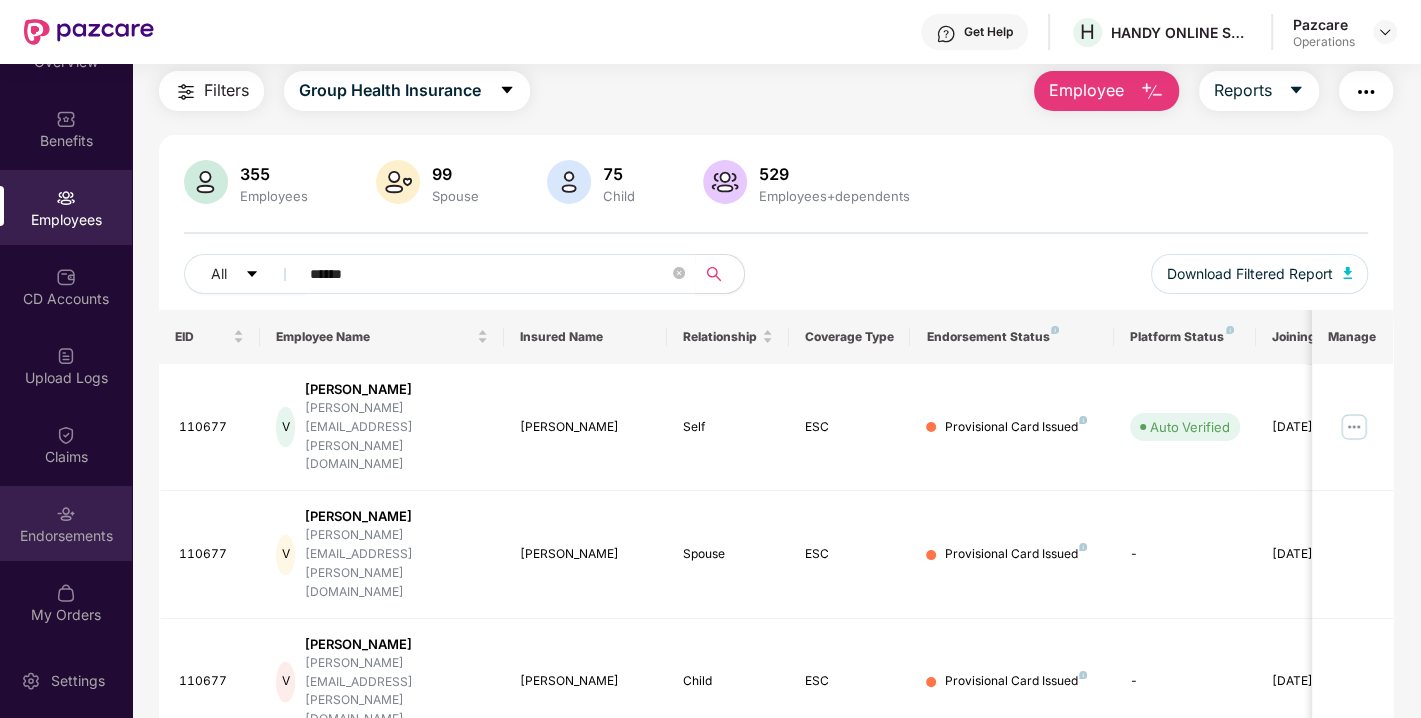 click on "Endorsements" at bounding box center [66, 536] 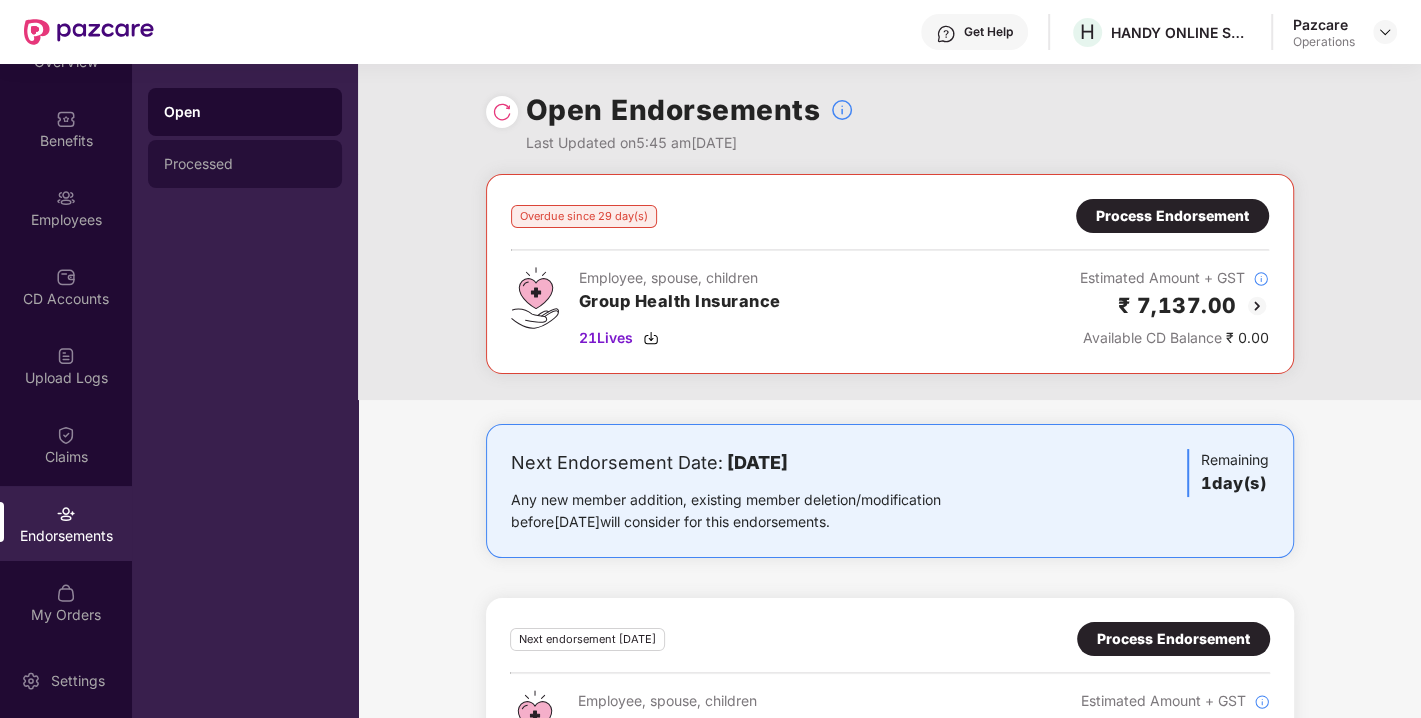 click on "Processed" at bounding box center [245, 164] 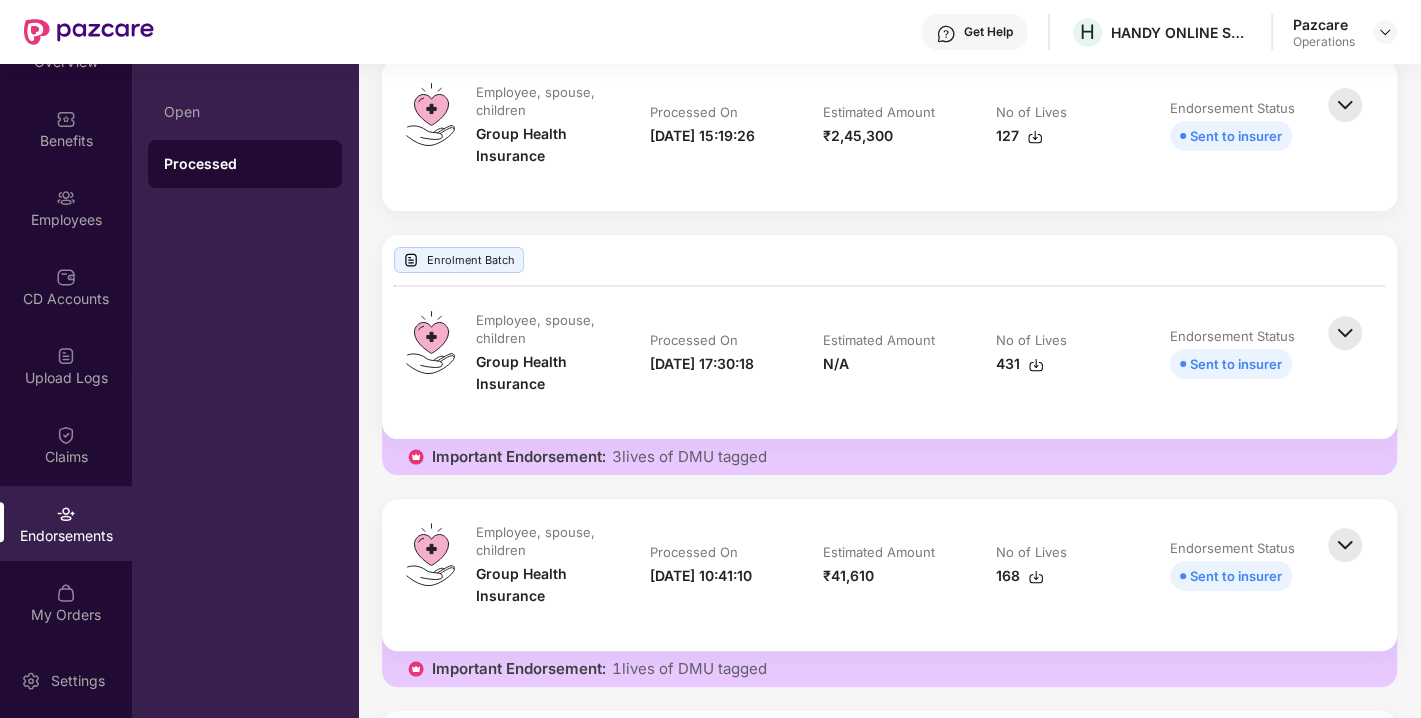 scroll, scrollTop: 0, scrollLeft: 0, axis: both 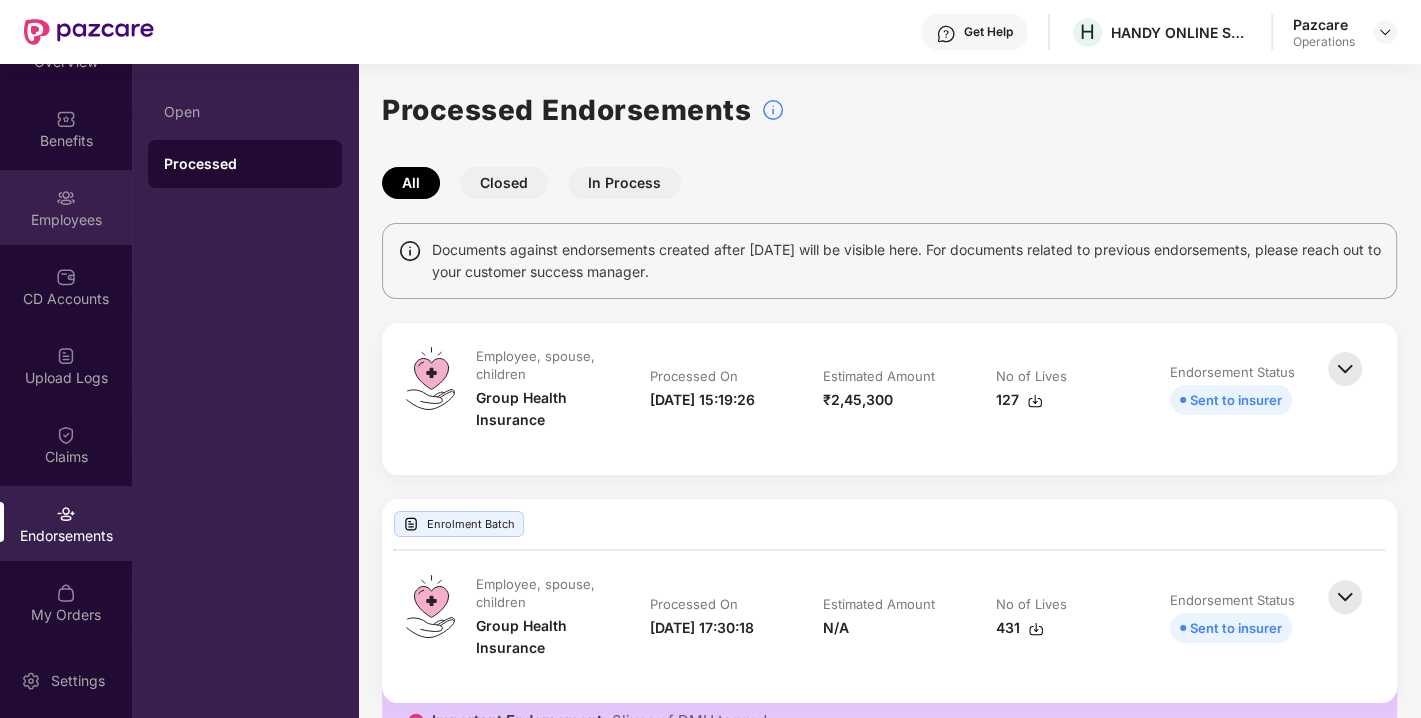 click on "Employees" at bounding box center [66, 207] 